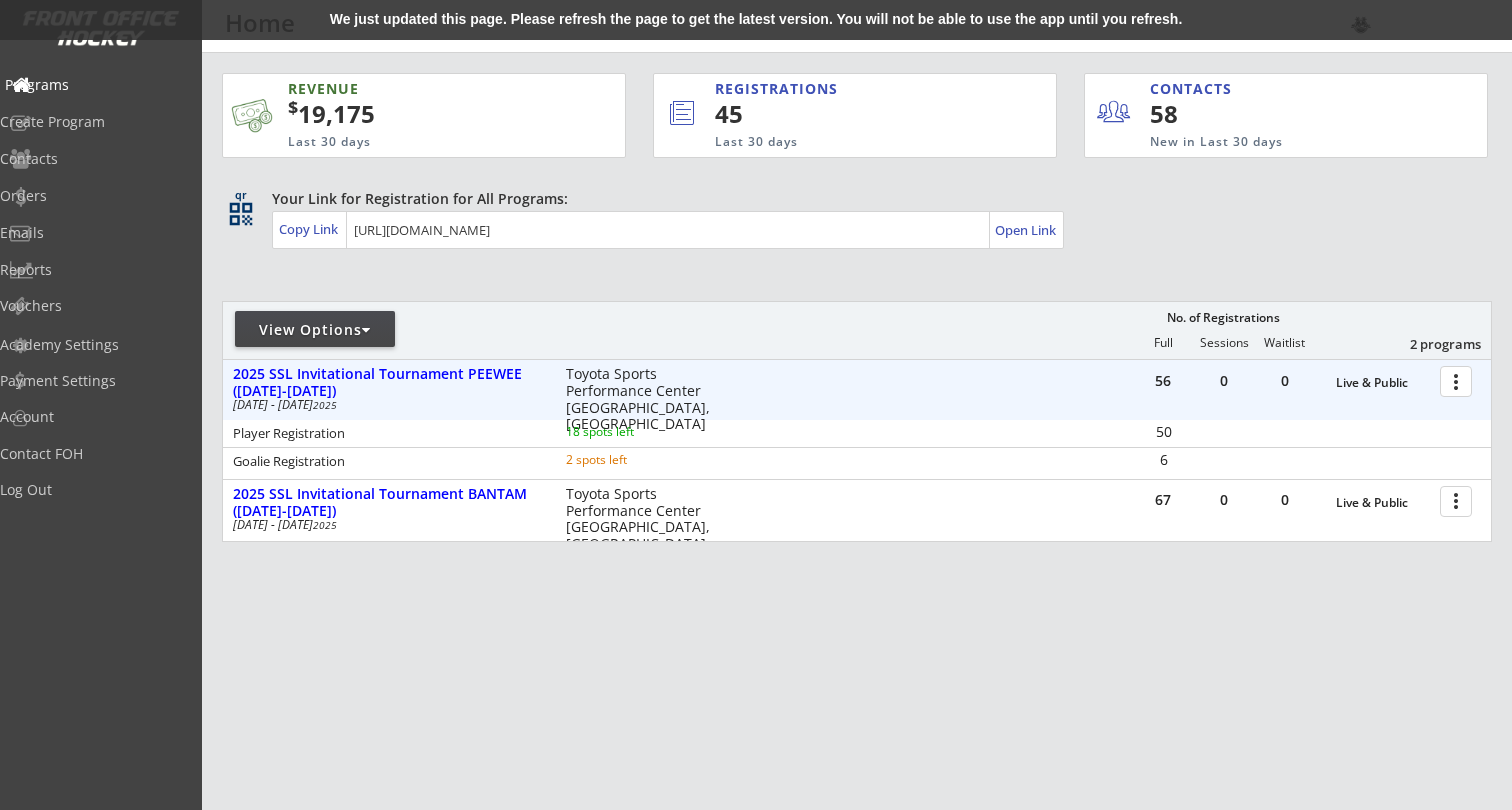 scroll, scrollTop: 0, scrollLeft: 0, axis: both 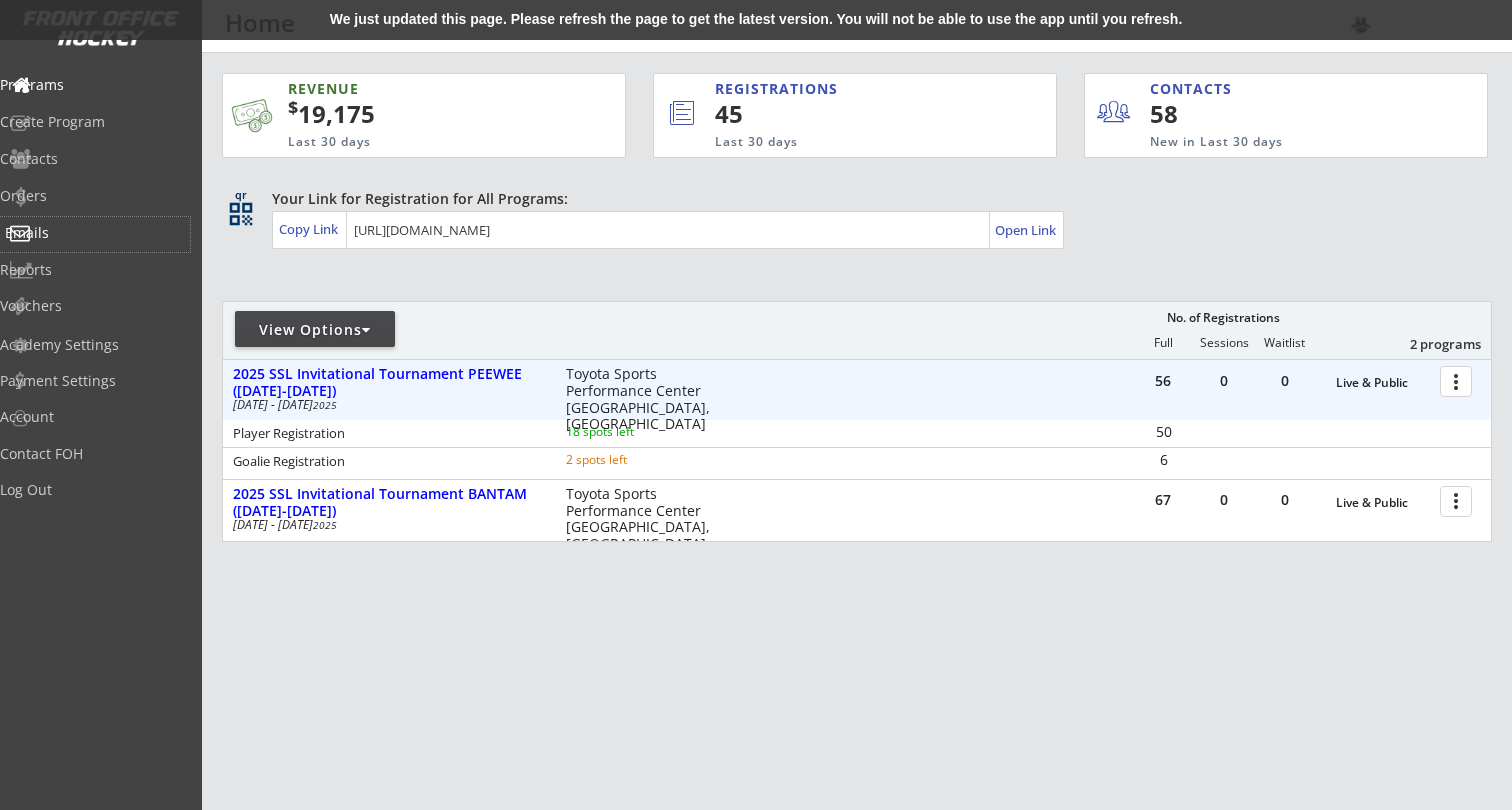 click on "Emails" at bounding box center (95, 233) 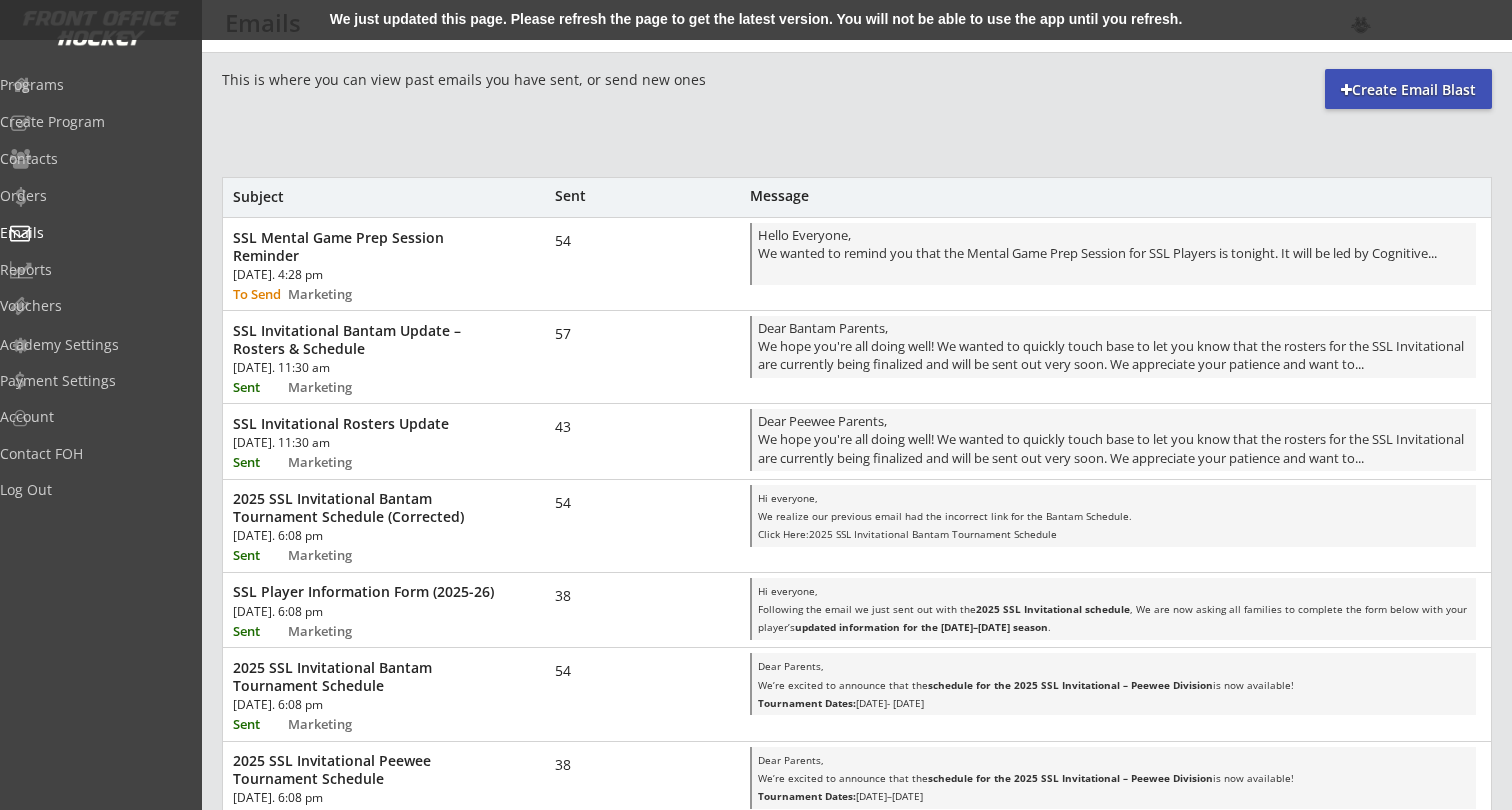 click on "Create Email Blast" at bounding box center [1408, 89] 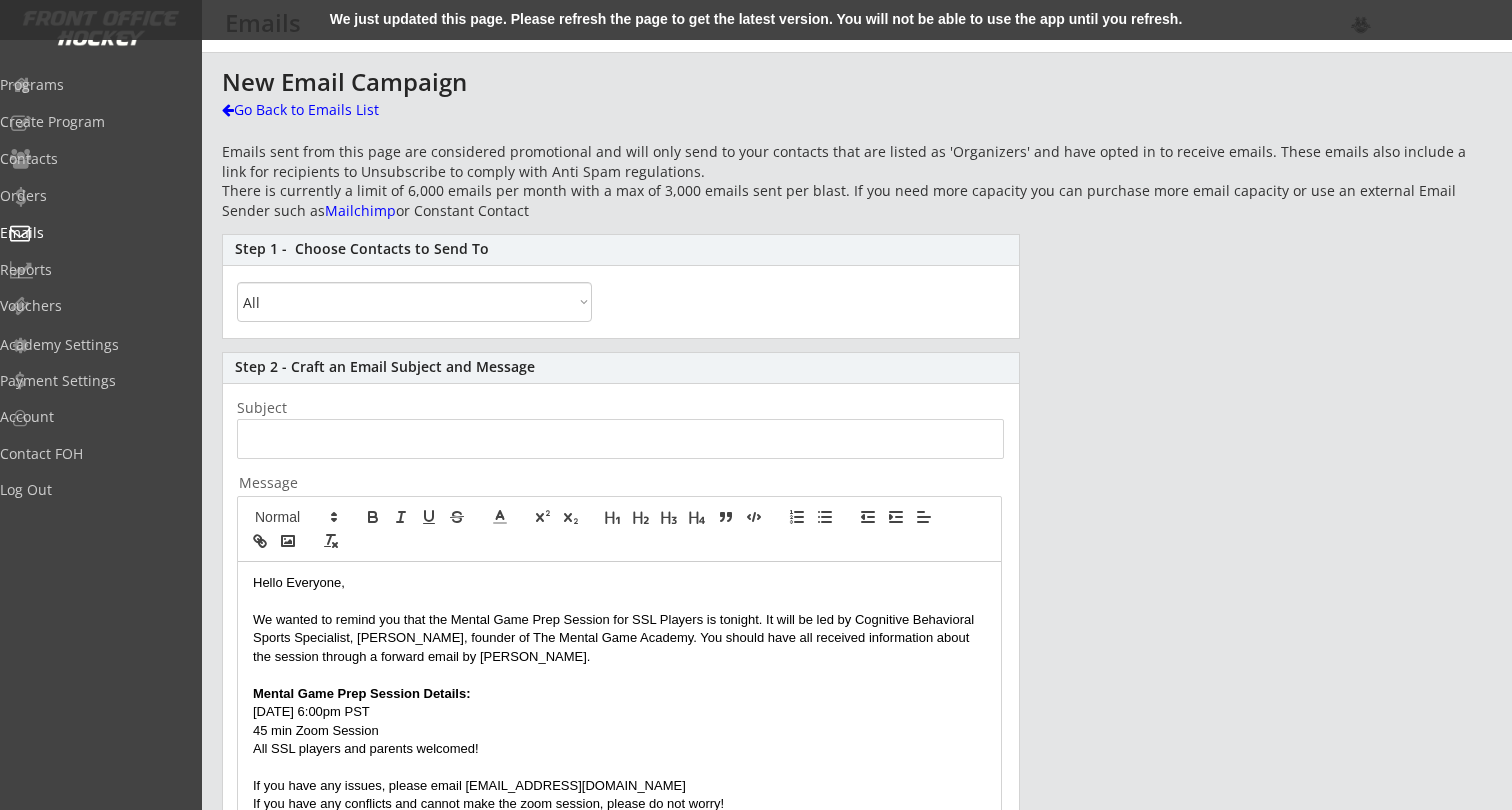 click at bounding box center (620, 439) 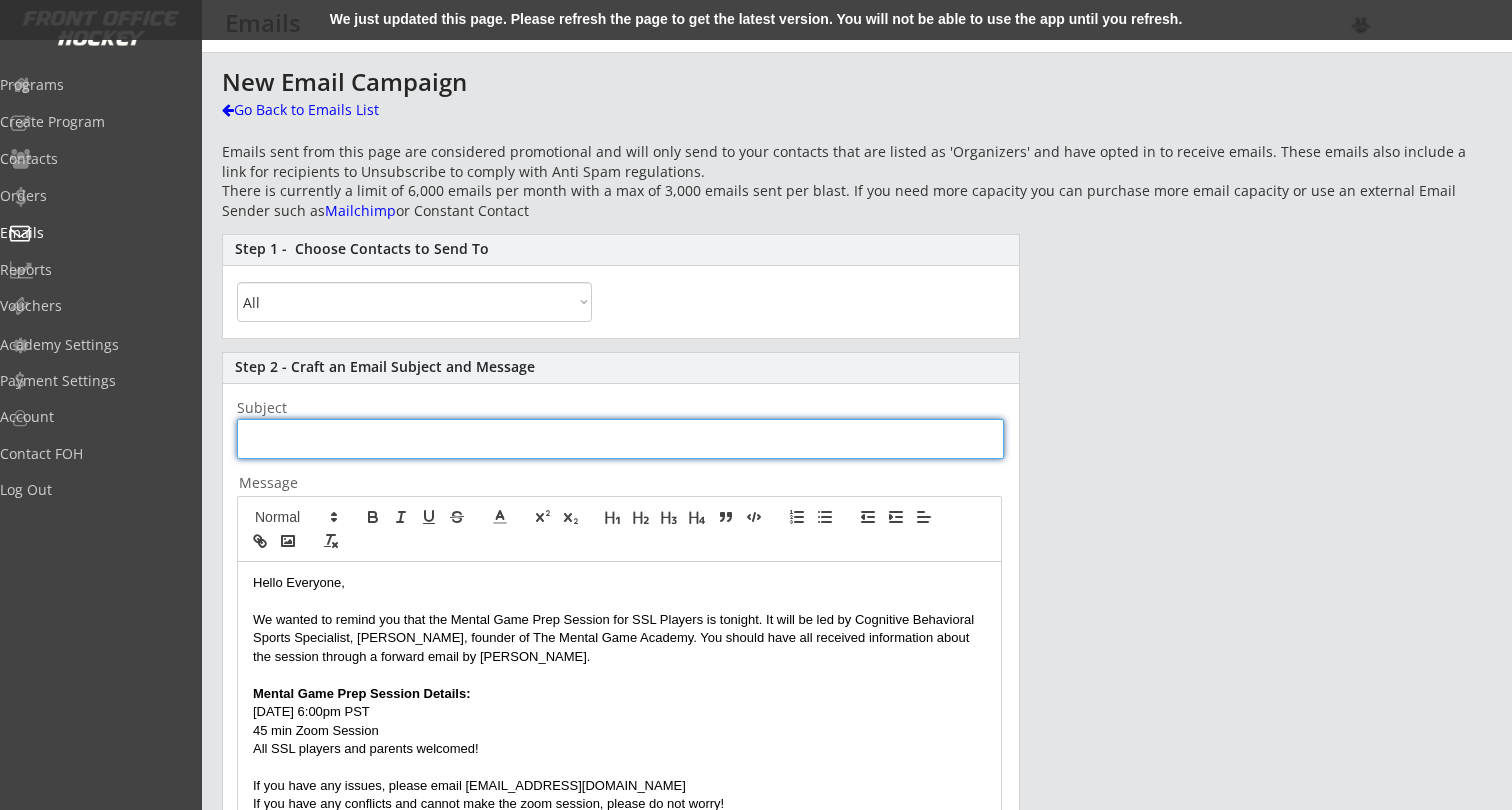 paste on "Day 2 SSL Invitational – Update" 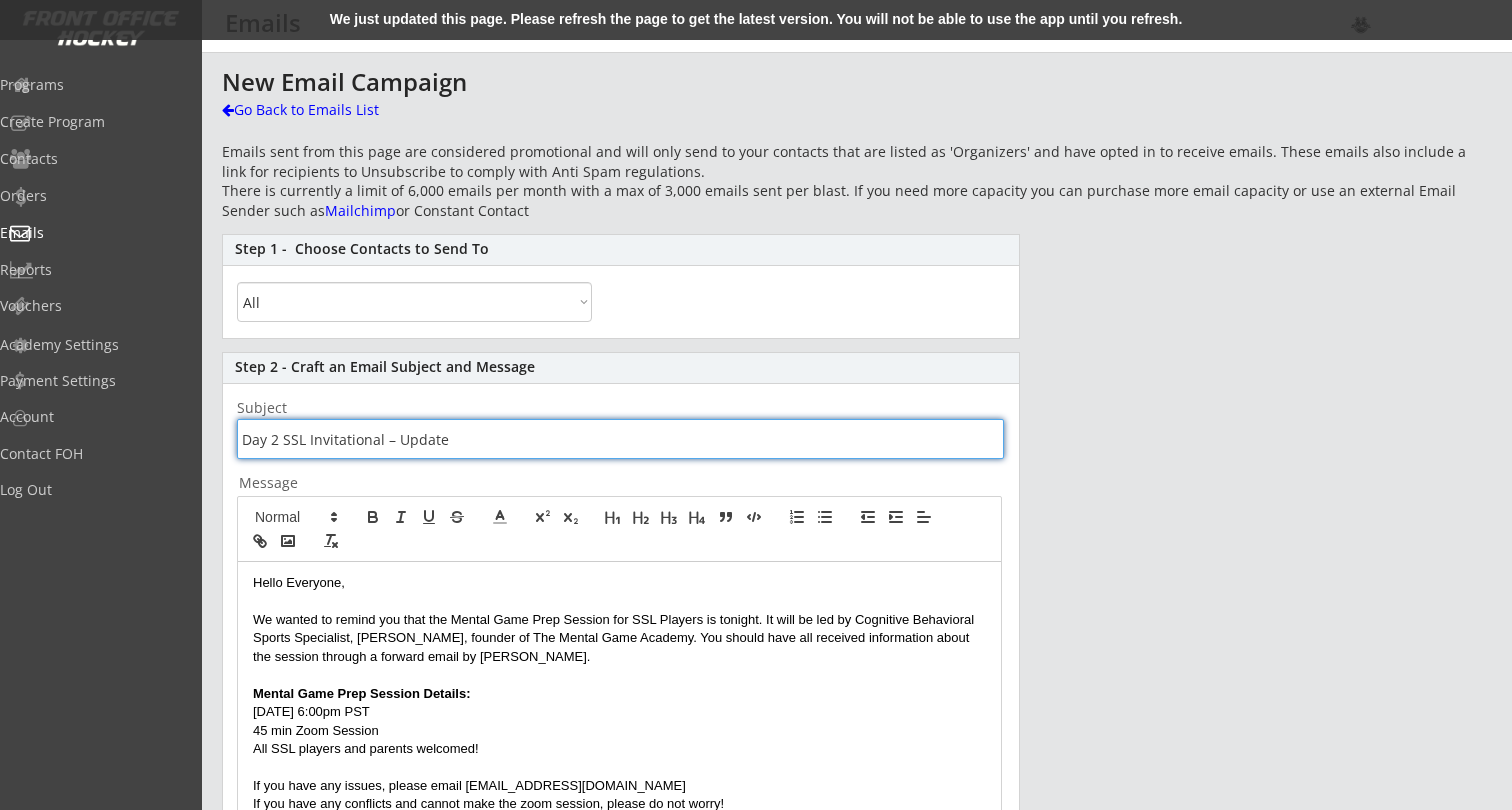 type on "Day 2 SSL Invitational – Update" 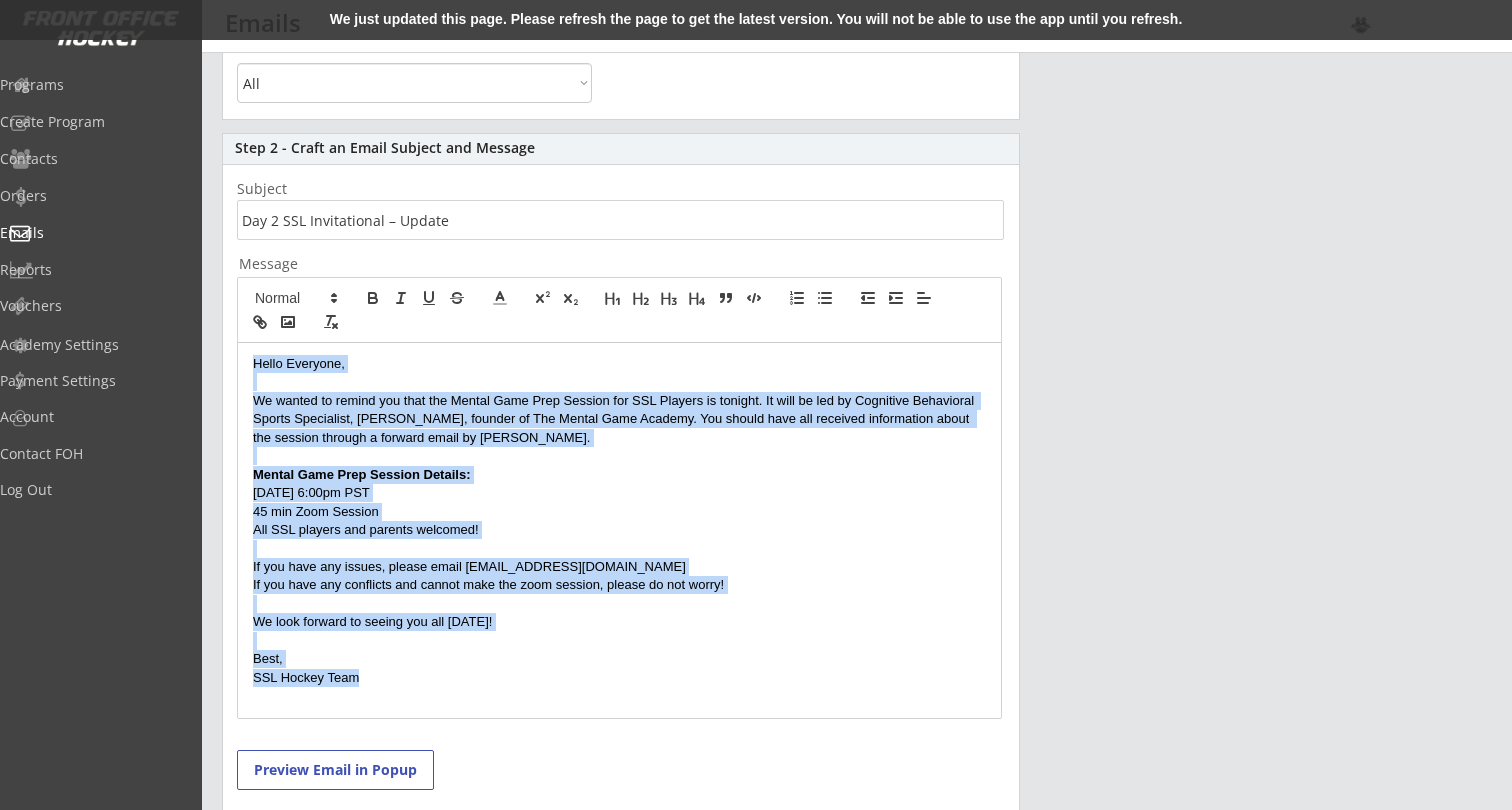 scroll, scrollTop: 429, scrollLeft: 0, axis: vertical 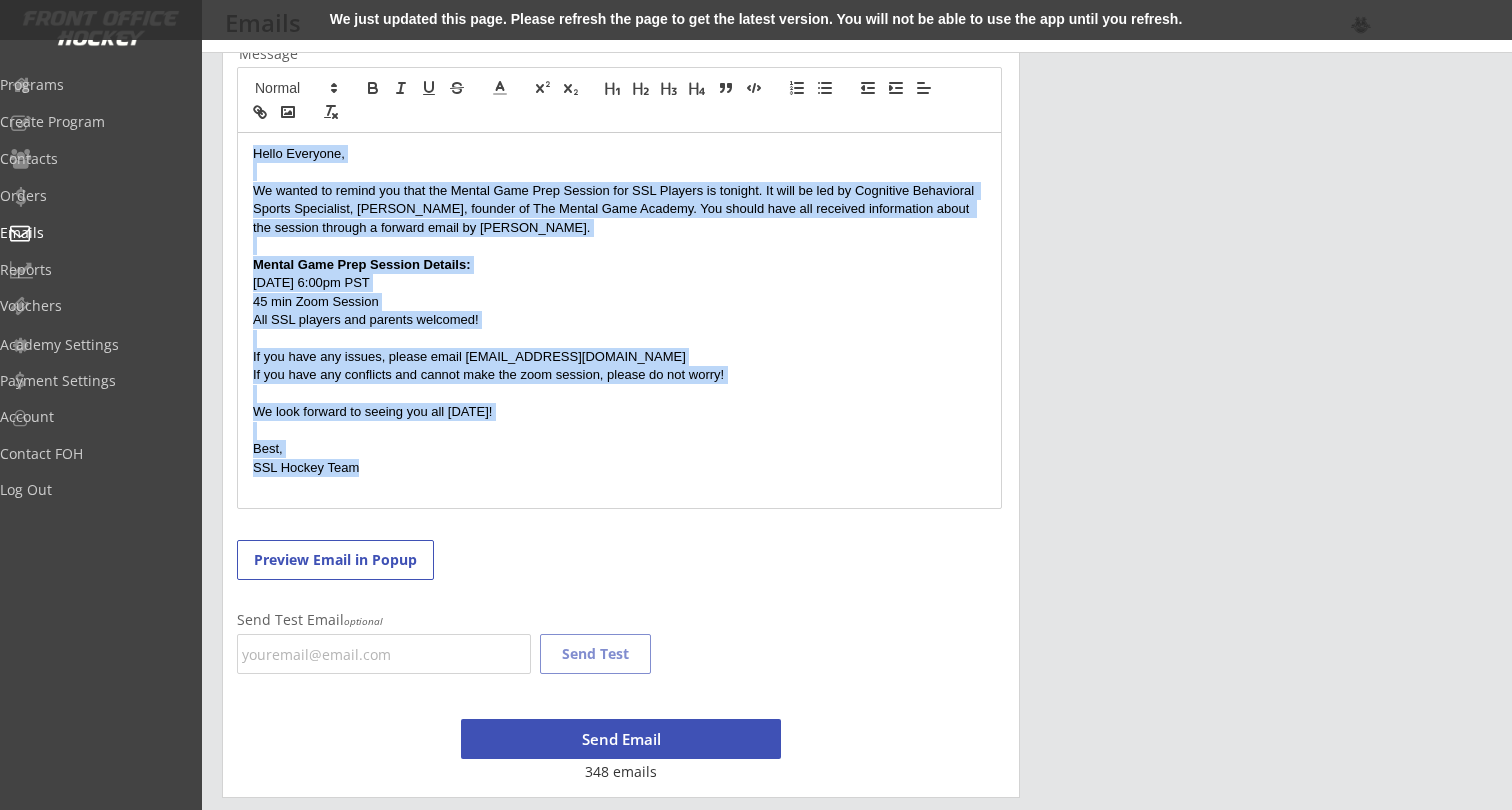 drag, startPoint x: 248, startPoint y: 587, endPoint x: 474, endPoint y: 854, distance: 349.8071 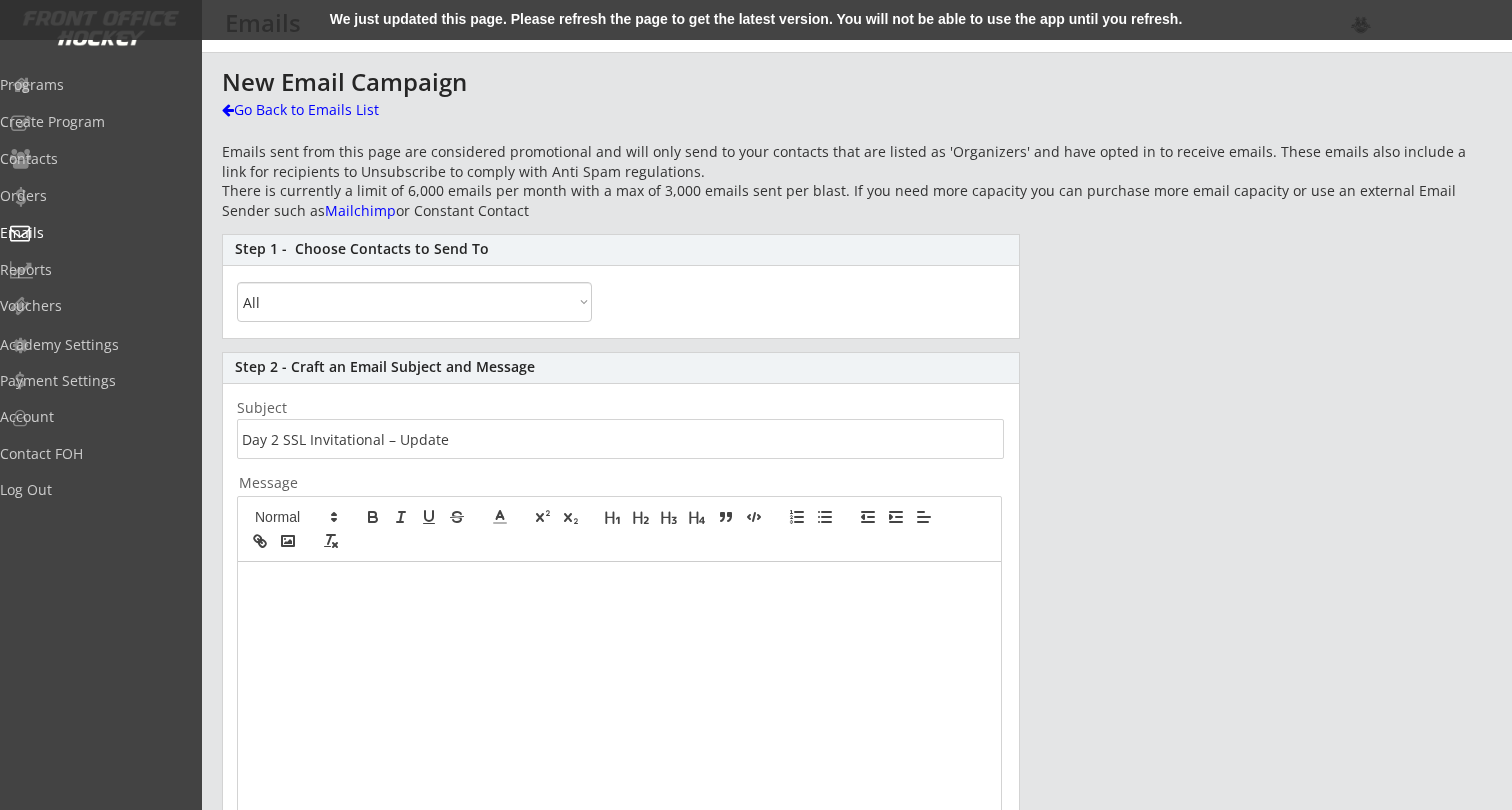 scroll, scrollTop: 0, scrollLeft: 0, axis: both 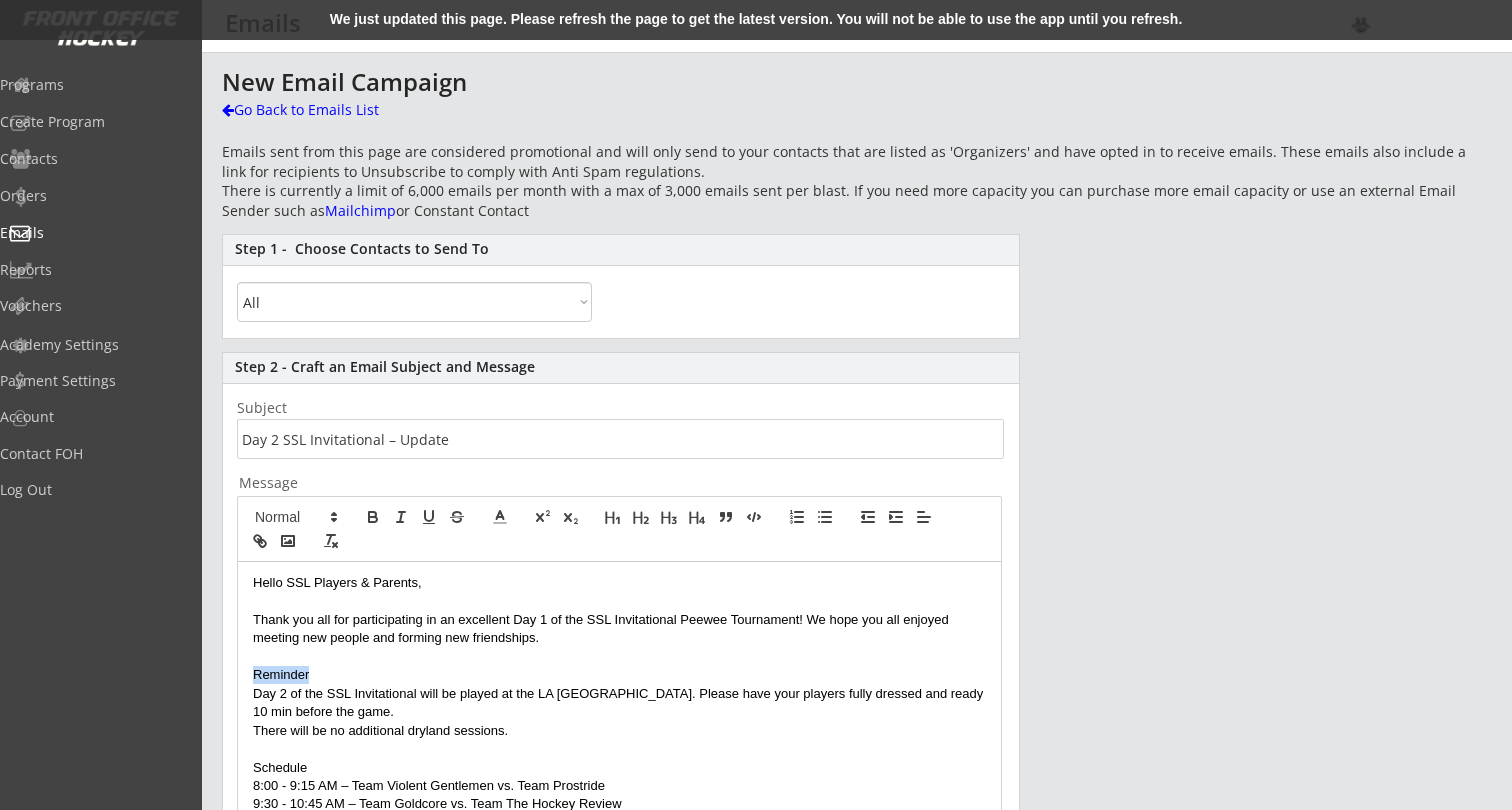 drag, startPoint x: 317, startPoint y: 673, endPoint x: 228, endPoint y: 671, distance: 89.02247 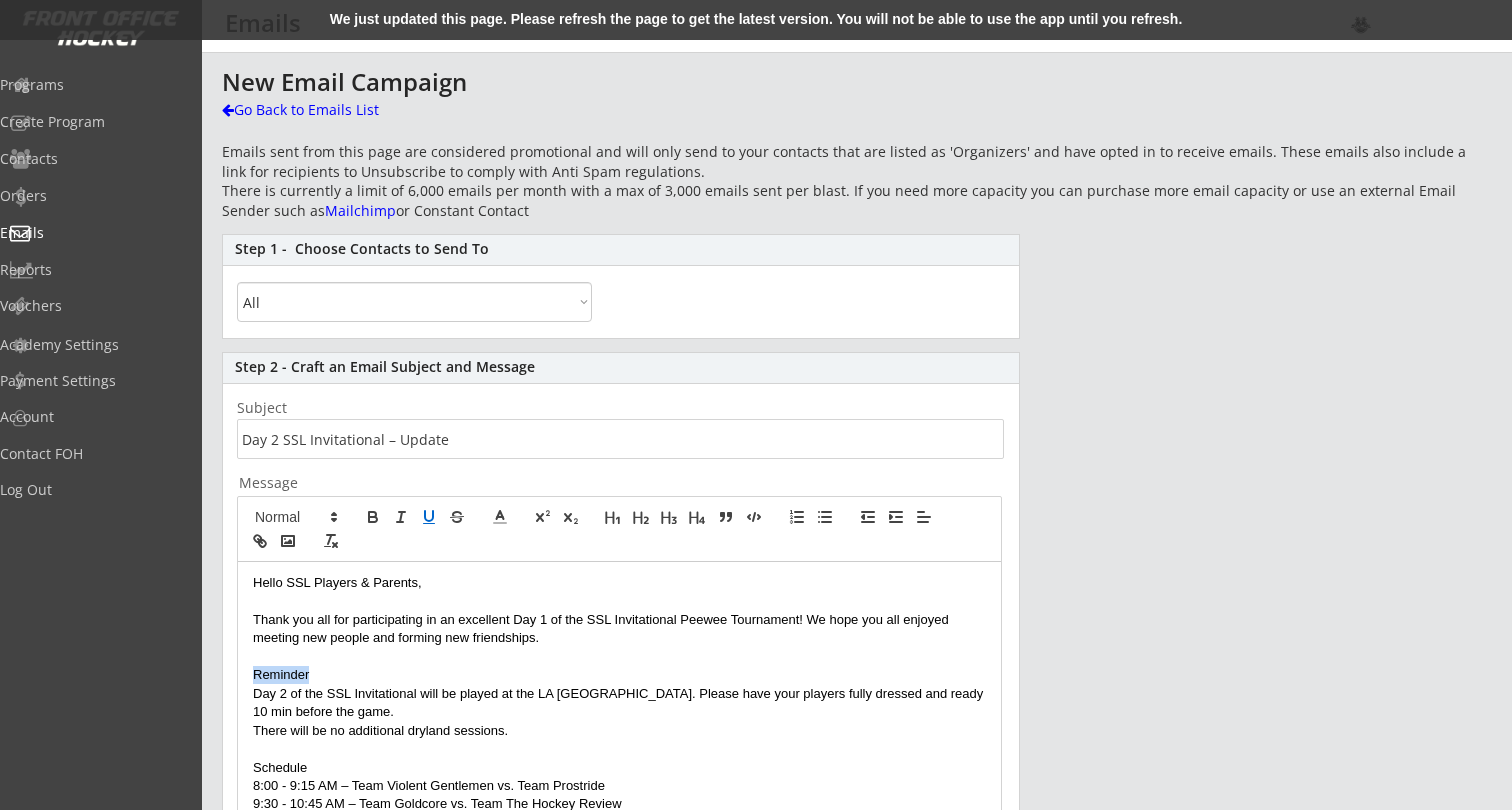 click 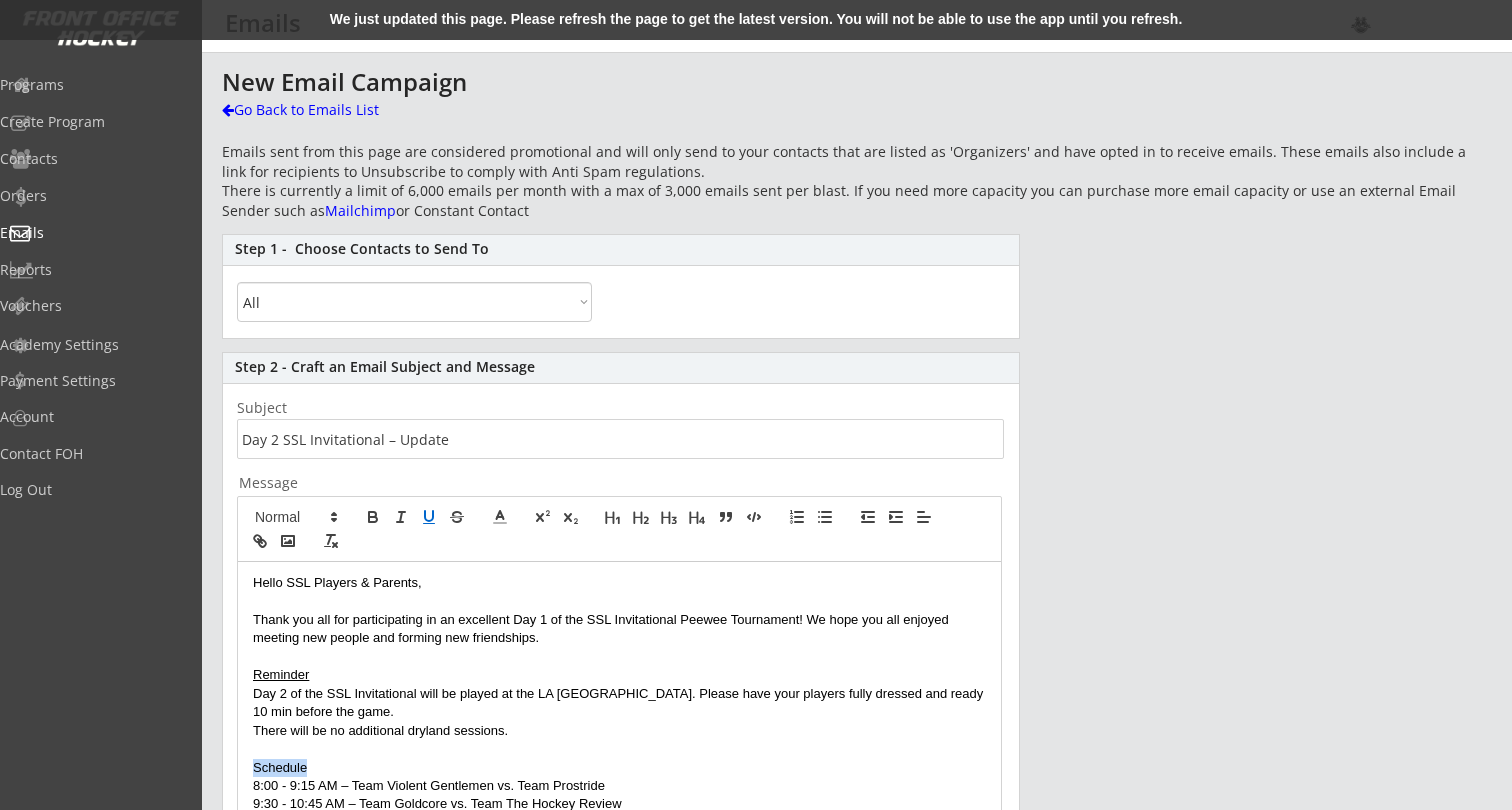 drag, startPoint x: 314, startPoint y: 764, endPoint x: 240, endPoint y: 763, distance: 74.00676 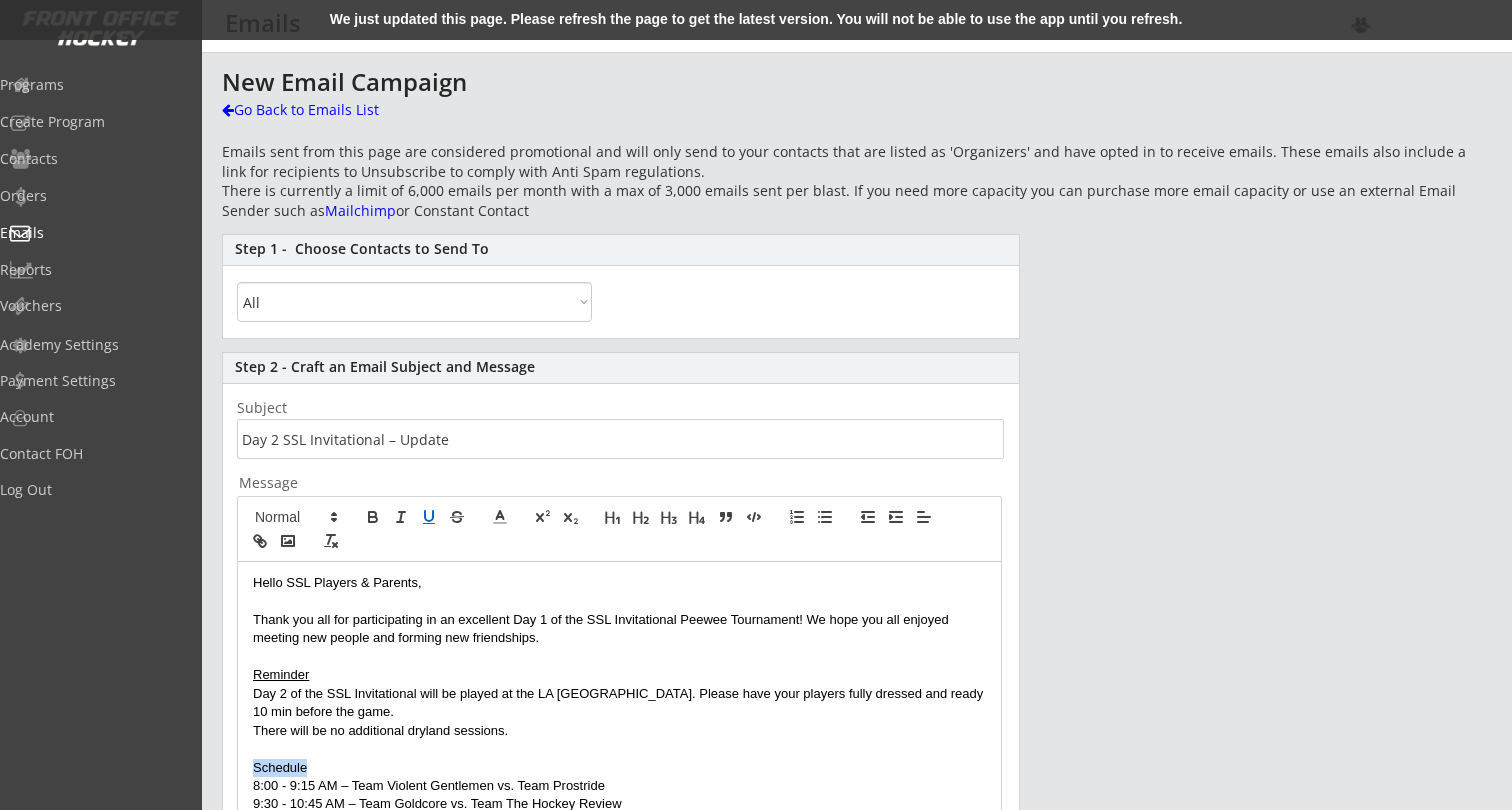 click 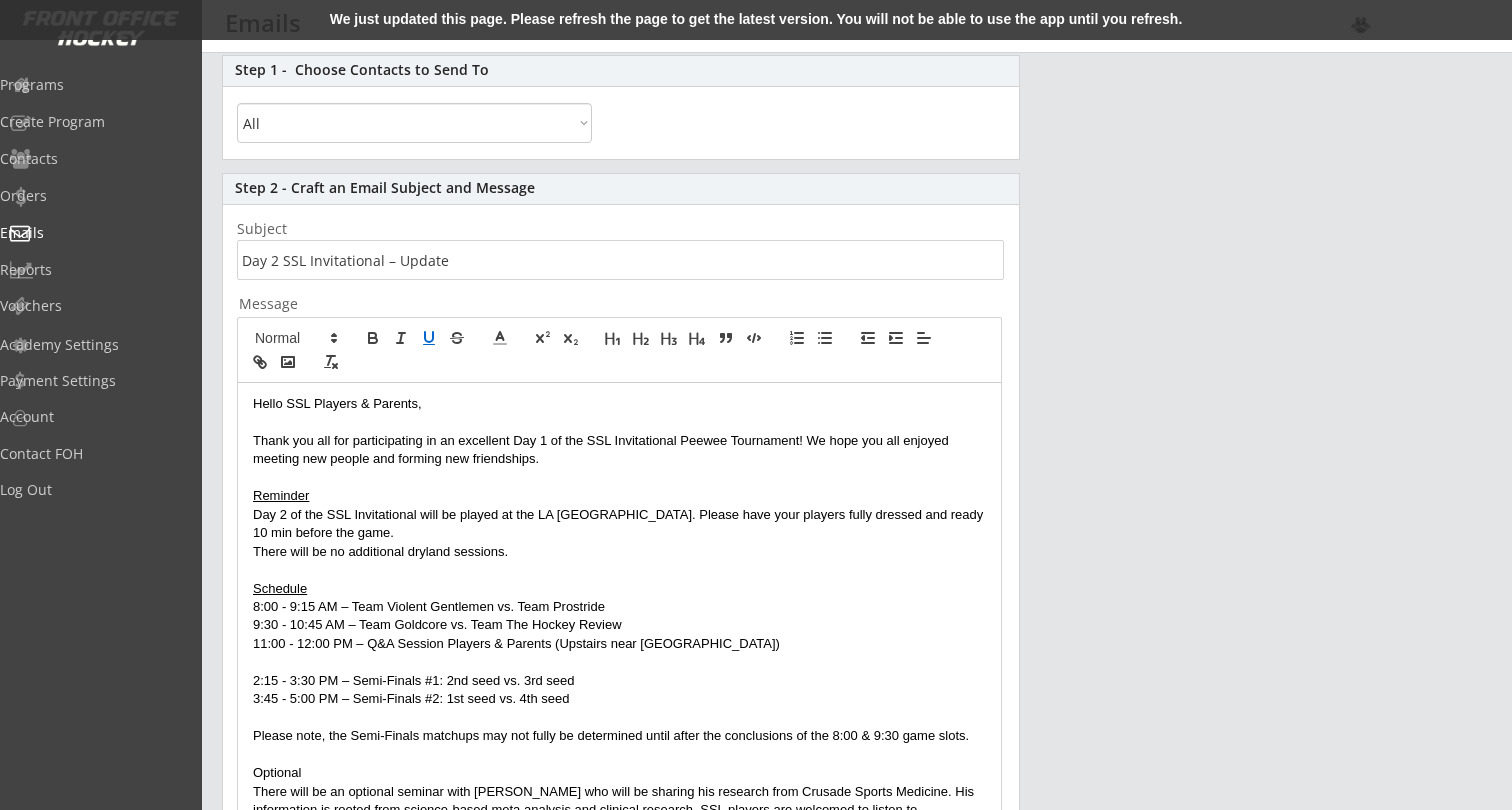 scroll, scrollTop: 182, scrollLeft: 0, axis: vertical 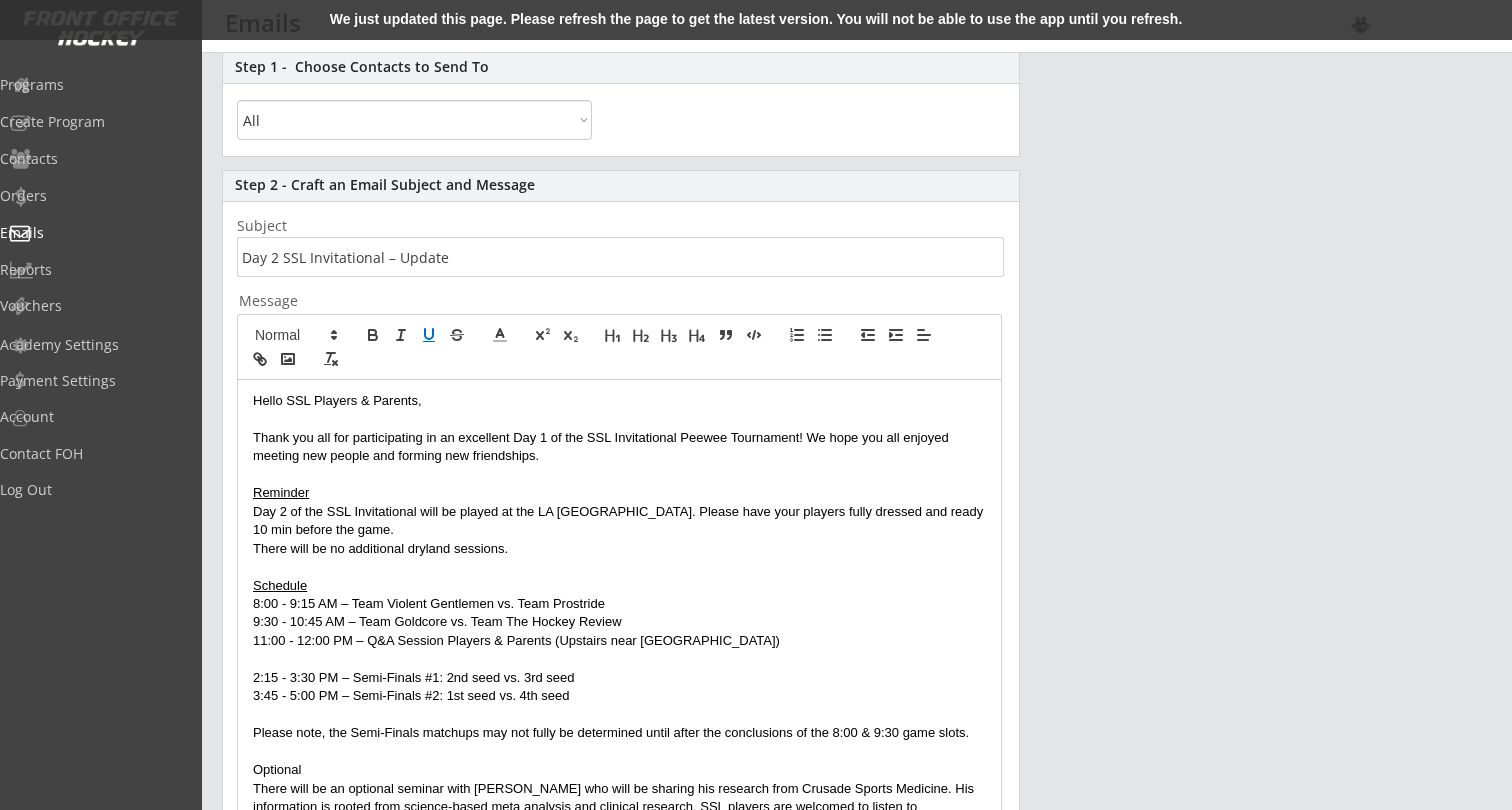 click at bounding box center (619, 659) 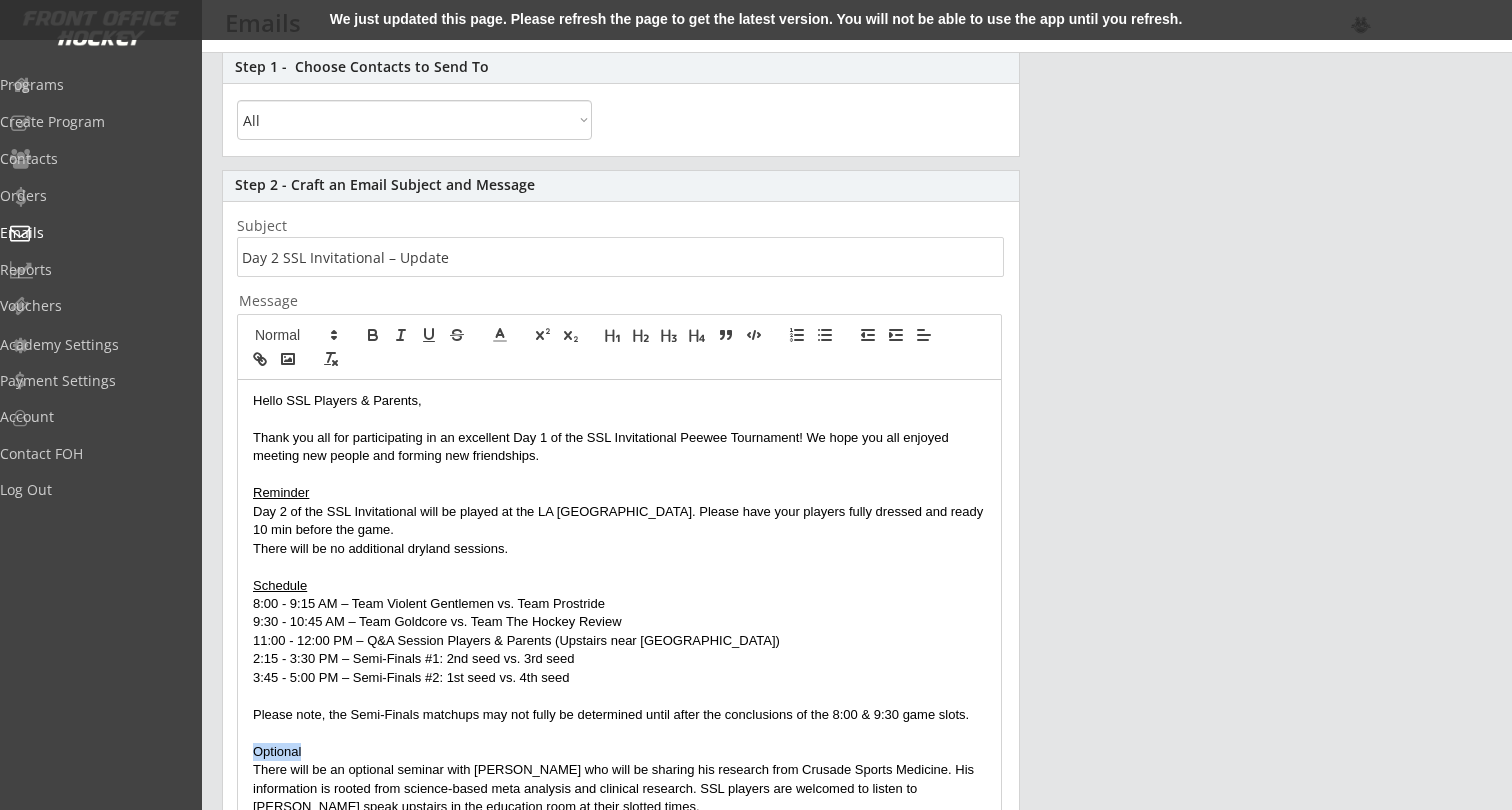 drag, startPoint x: 309, startPoint y: 740, endPoint x: 218, endPoint y: 739, distance: 91.00549 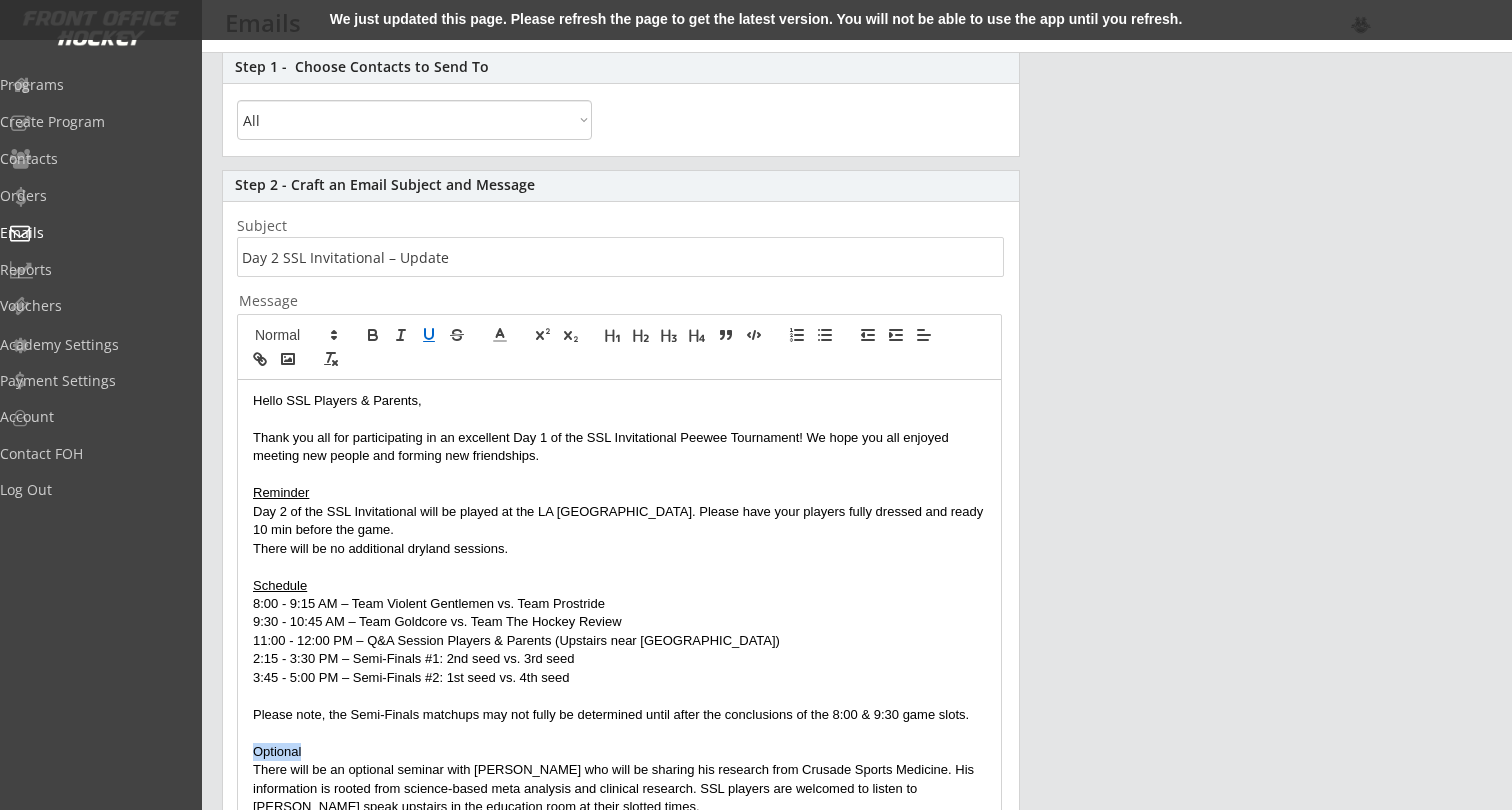 click 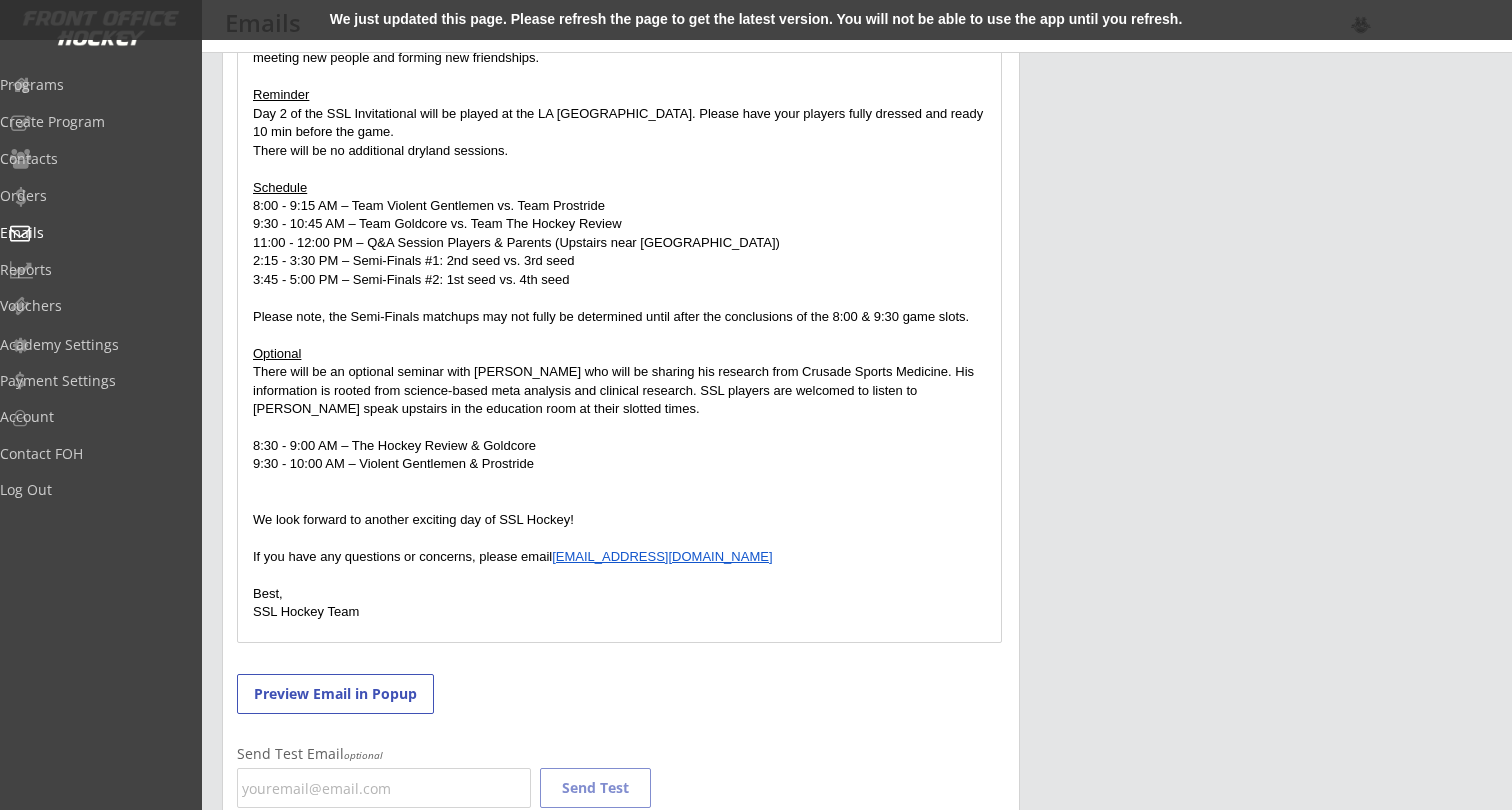 scroll, scrollTop: 588, scrollLeft: 0, axis: vertical 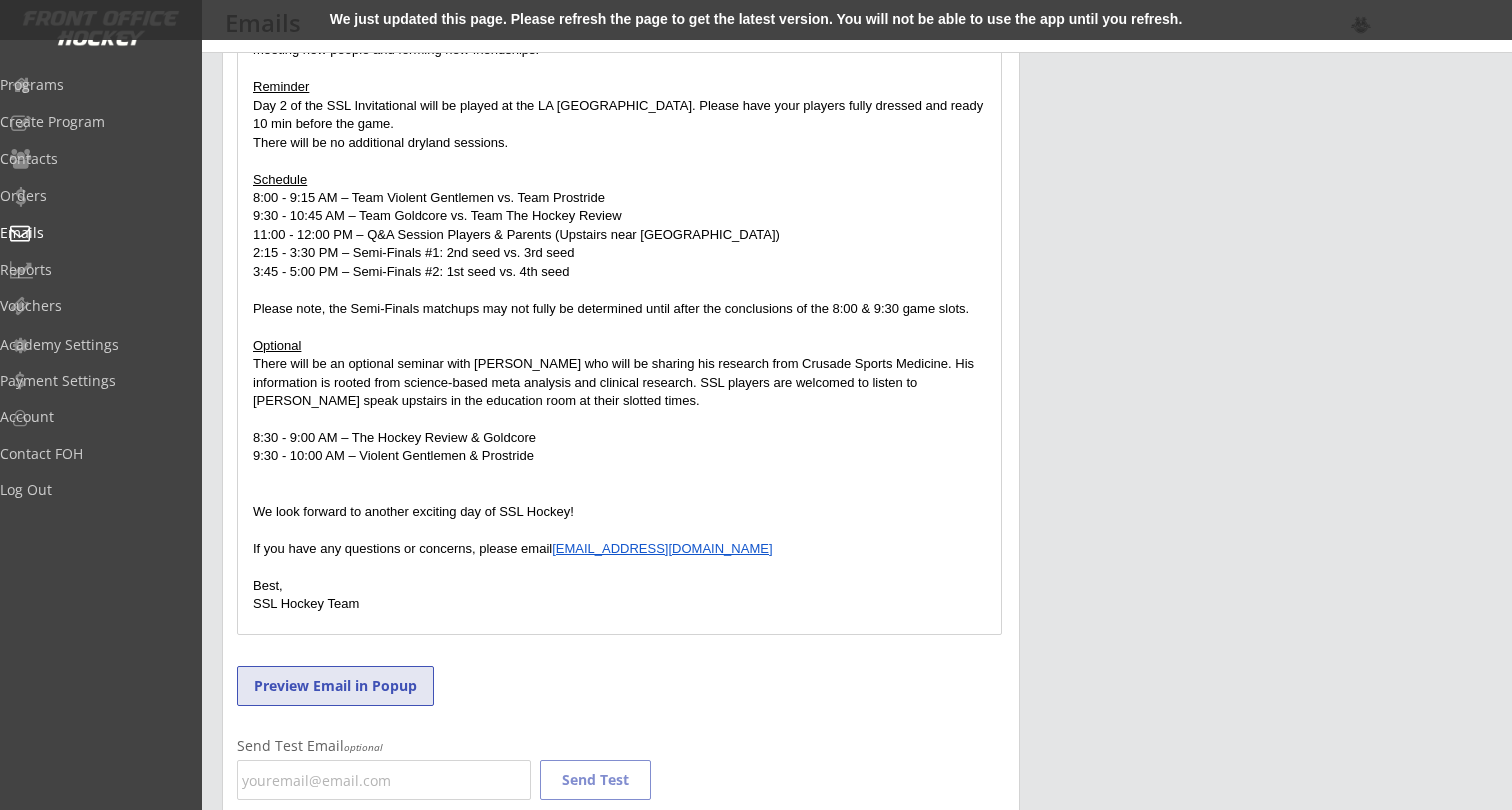 click on "Preview Email in Popup" at bounding box center [335, 686] 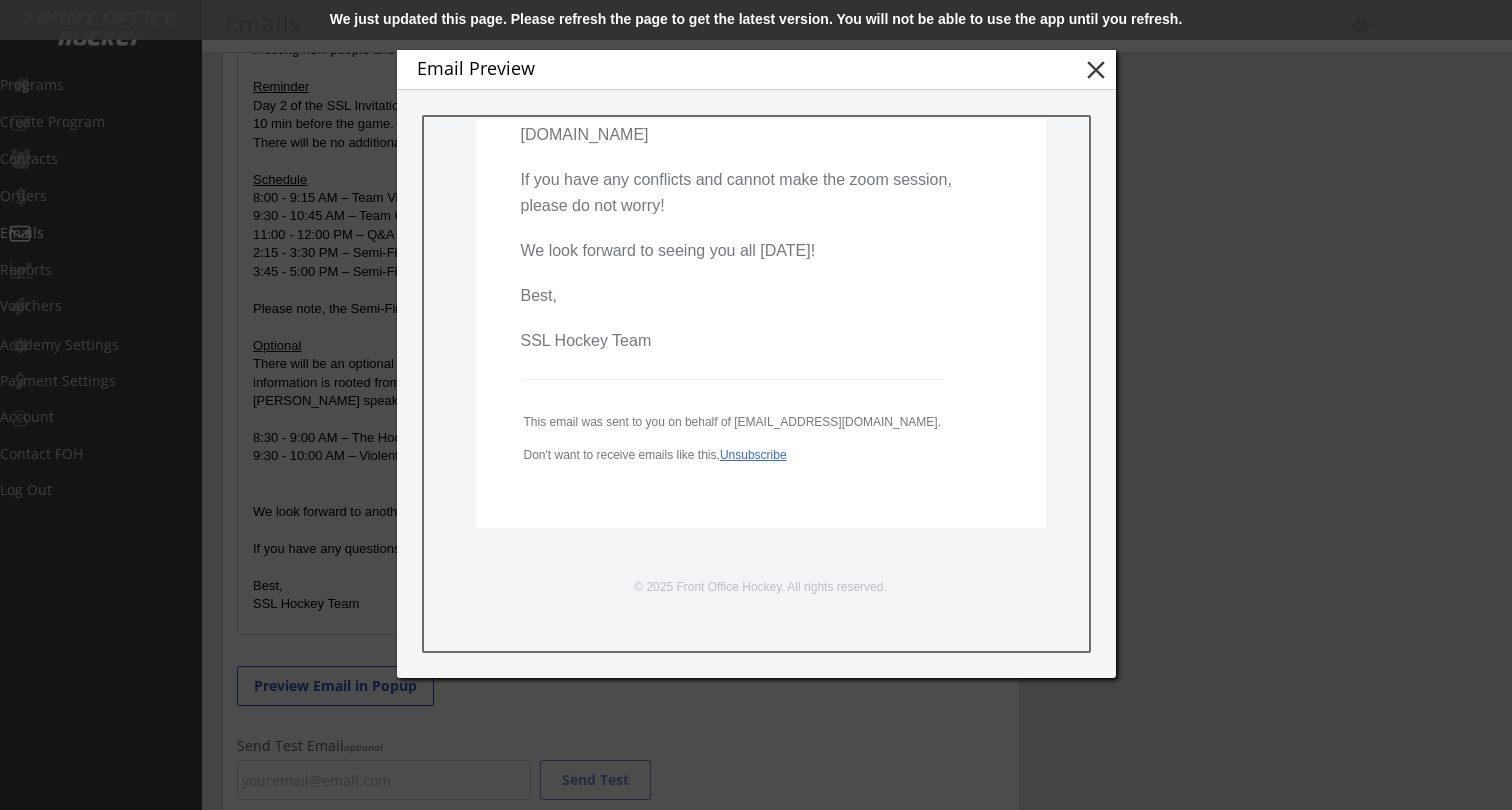 click on "close" at bounding box center [1096, 70] 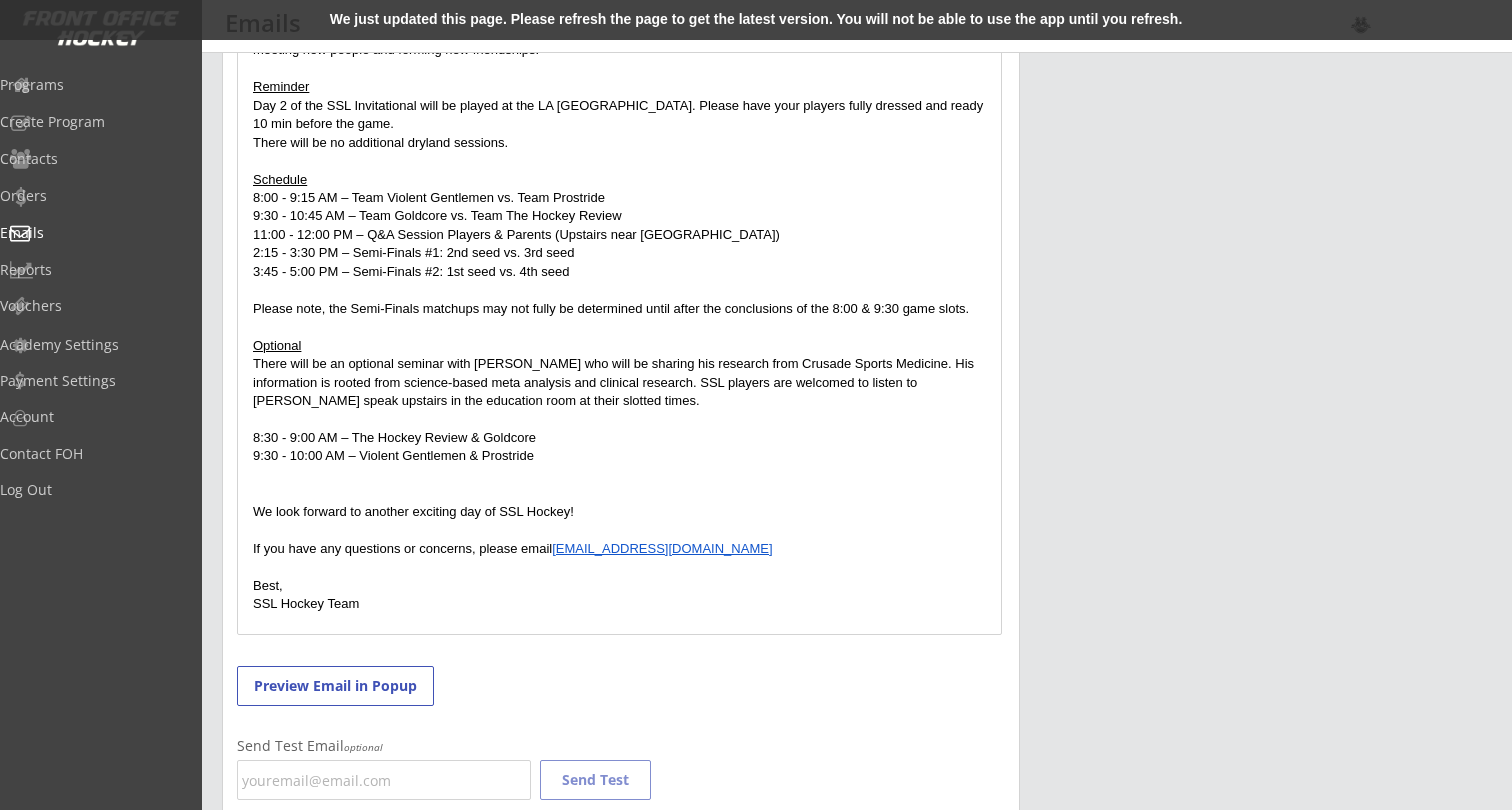 scroll, scrollTop: 636, scrollLeft: 0, axis: vertical 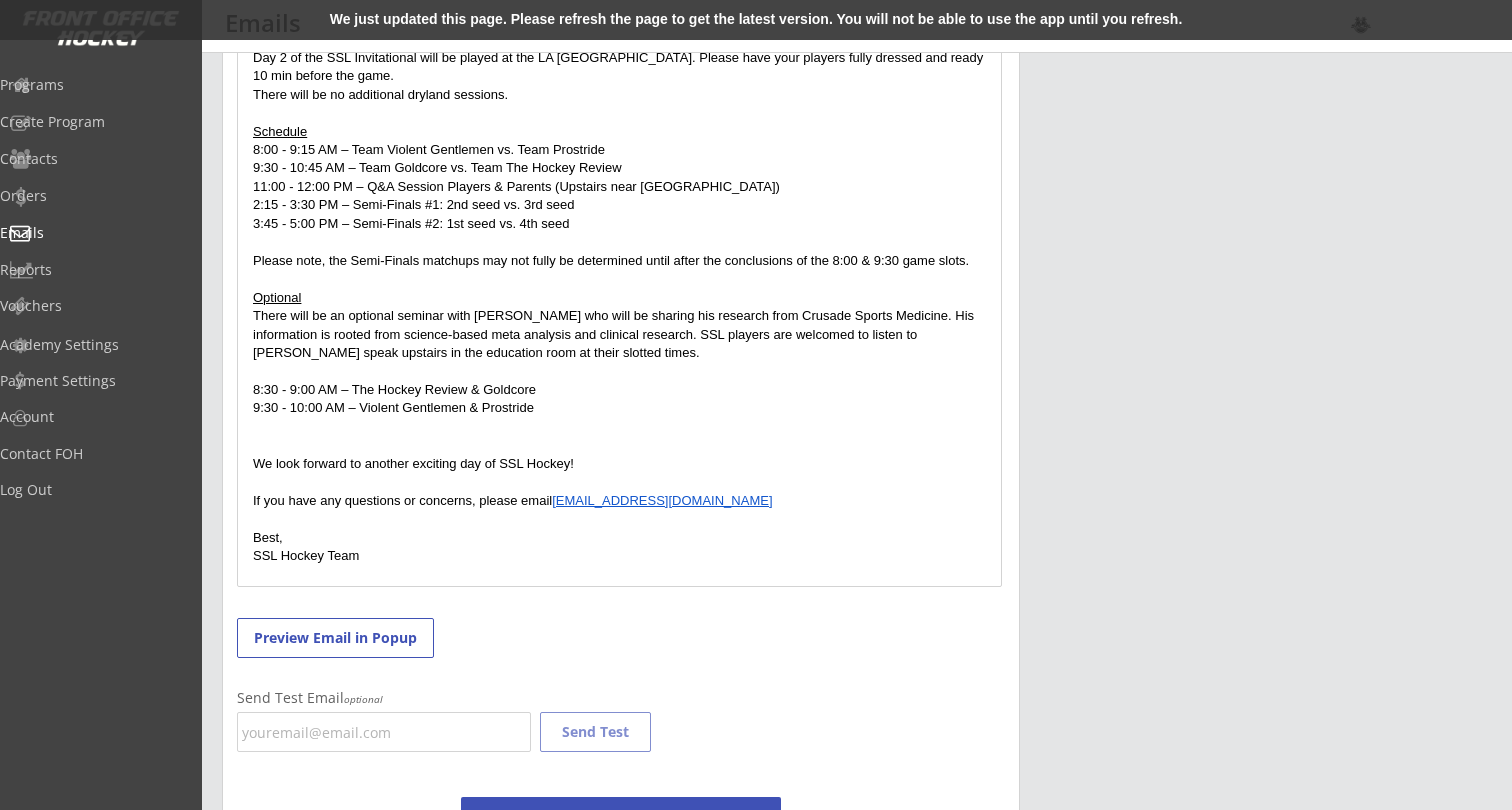 click at bounding box center [619, 445] 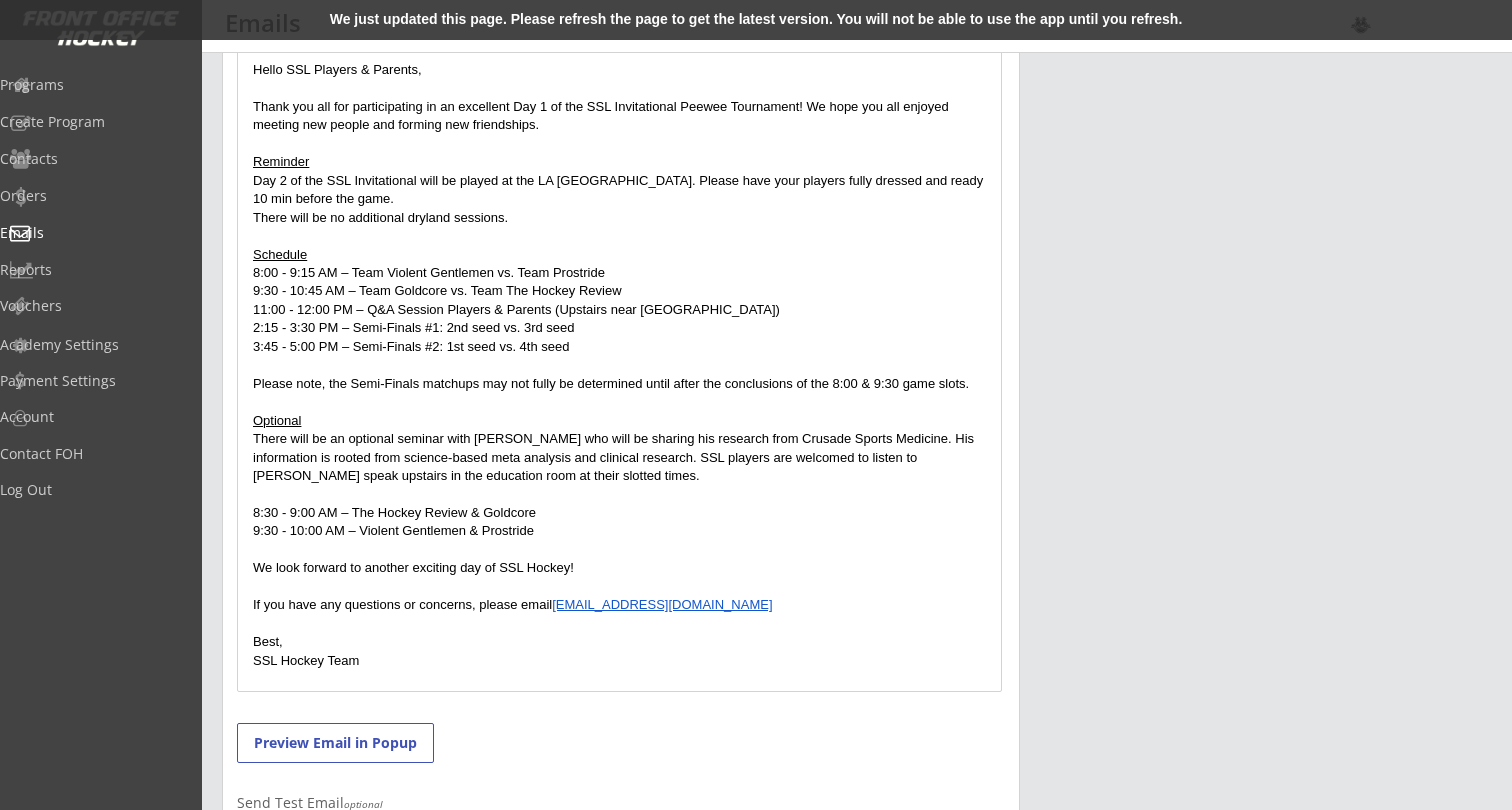 scroll, scrollTop: 529, scrollLeft: 0, axis: vertical 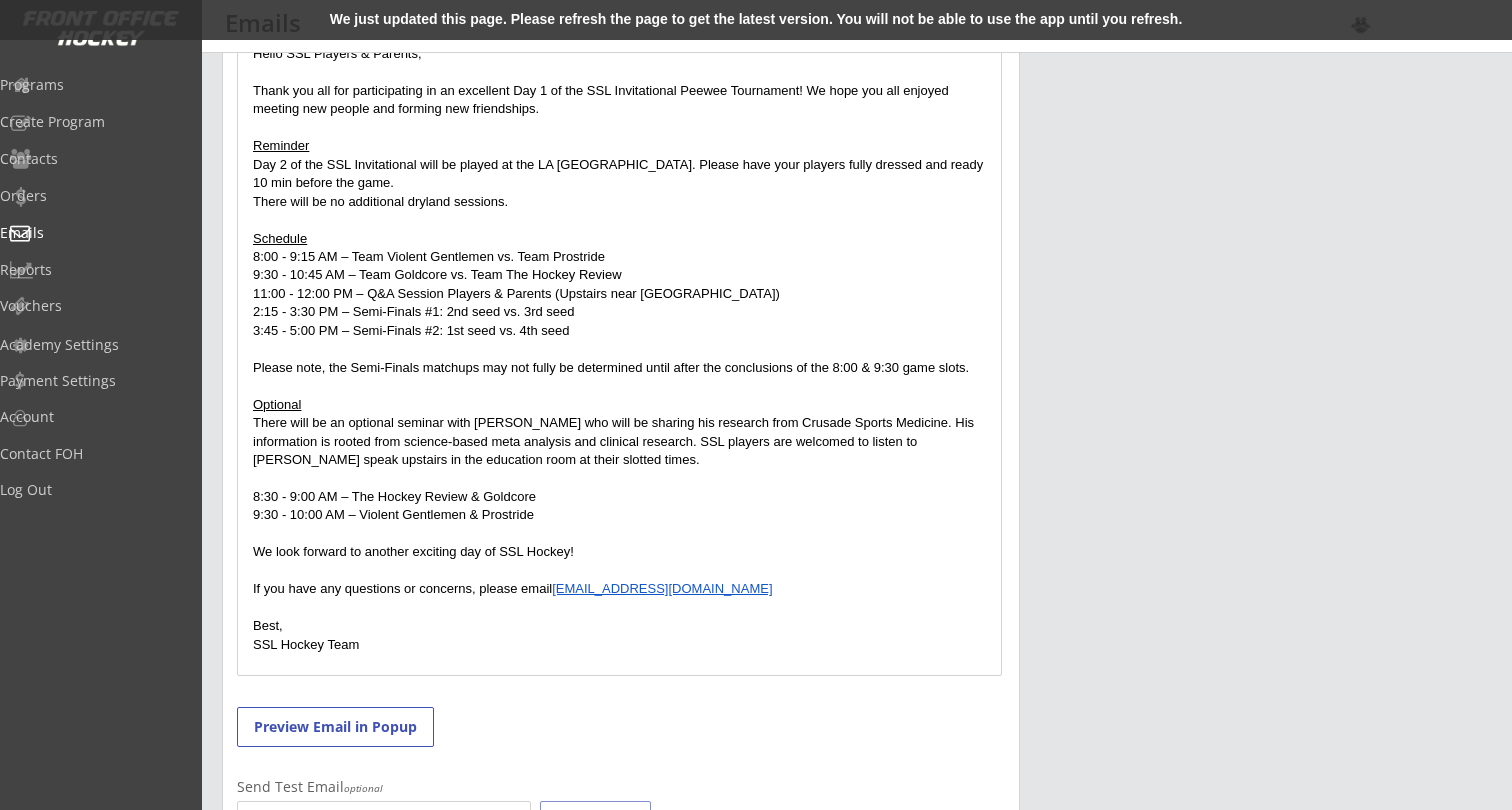 click at bounding box center [619, 571] 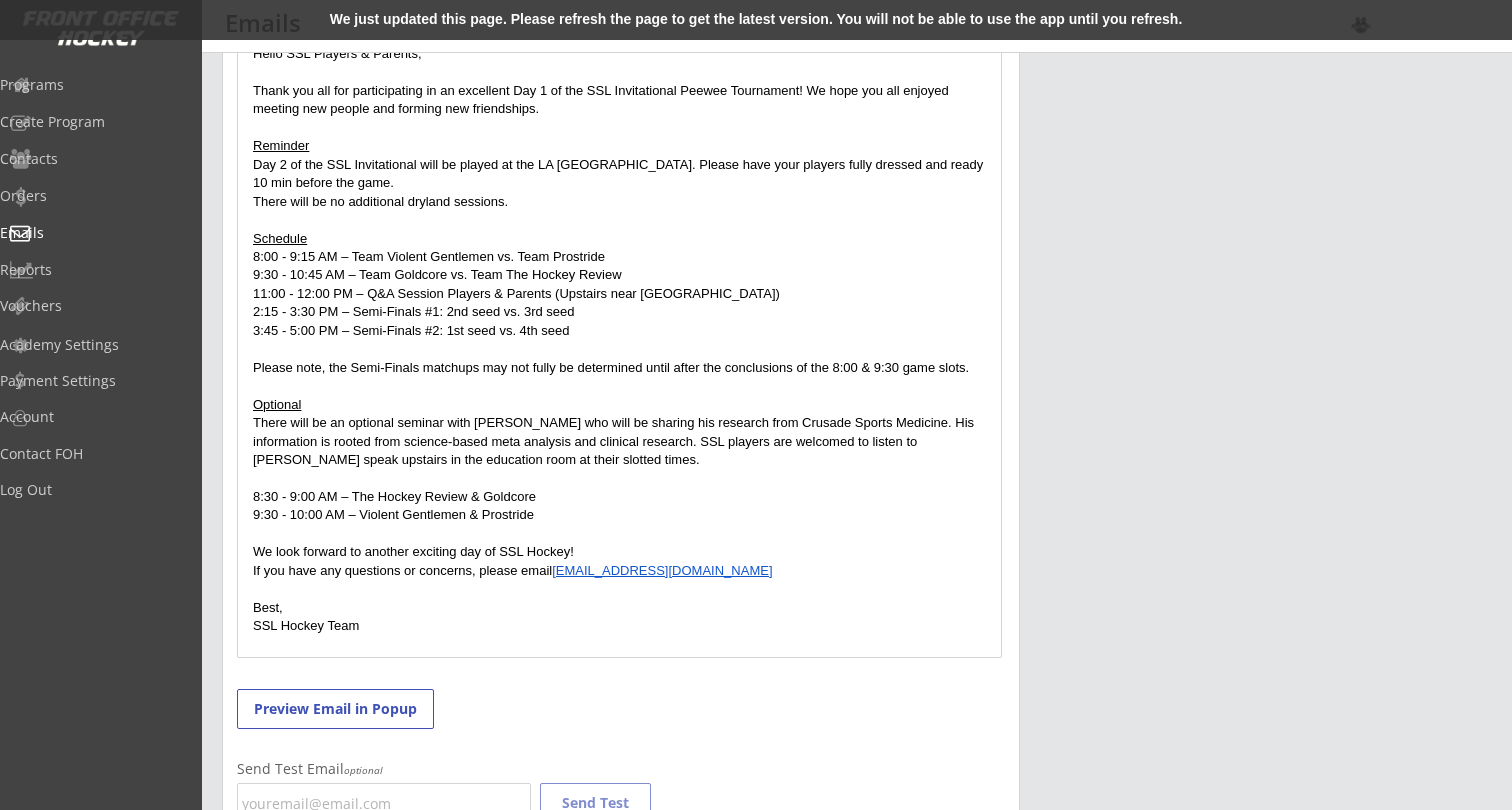 click on "Hello SSL Players & Parents, Thank you all for participating in an excellent Day 1 of the SSL Invitational Peewee Tournament! We hope you all enjoyed meeting new people and forming new friendships. Reminder Day 2 of the SSL Invitational will be played at the LA [GEOGRAPHIC_DATA]. Please have your players fully dressed and ready 10 min before the game. There will be no additional dryland sessions.  Schedule 8:00 - 9:15 AM – Team Violent Gentlemen vs. Team Prostride 9:30 - 10:45 AM – Team Goldcore vs. Team The Hockey Review 11:00 - 12:00 PM – Q&A Session Players & Parents (Upstairs near [GEOGRAPHIC_DATA] Dining Area) 2:15 - 3:30 PM – Semi-Finals #1: 2nd seed vs. 3rd seed  3:45 - 5:00 PM – Semi-Finals #2: 1st seed vs. 4th seed Please note, the Semi-Finals matchups may not fully be determined until after the conclusions of the 8:00 & 9:30 game slots. Optional 8:30 - 9:00 AM – The Hockey Review & Goldcore 9:30 - 10:00 AM – Violent Gentlemen & Prostride [EMAIL_ADDRESS][DOMAIN_NAME]" at bounding box center [619, 345] 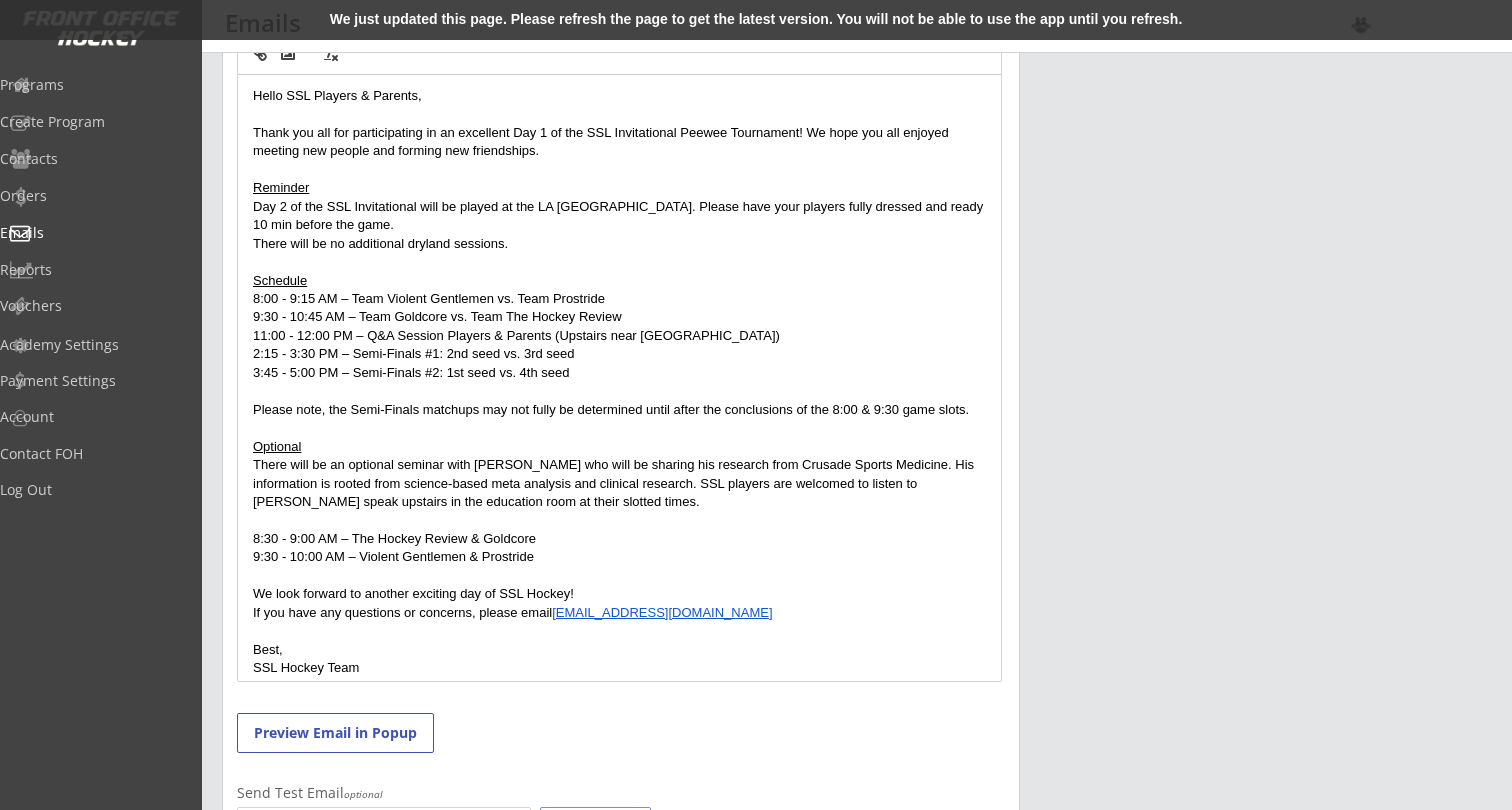 scroll, scrollTop: 442, scrollLeft: 0, axis: vertical 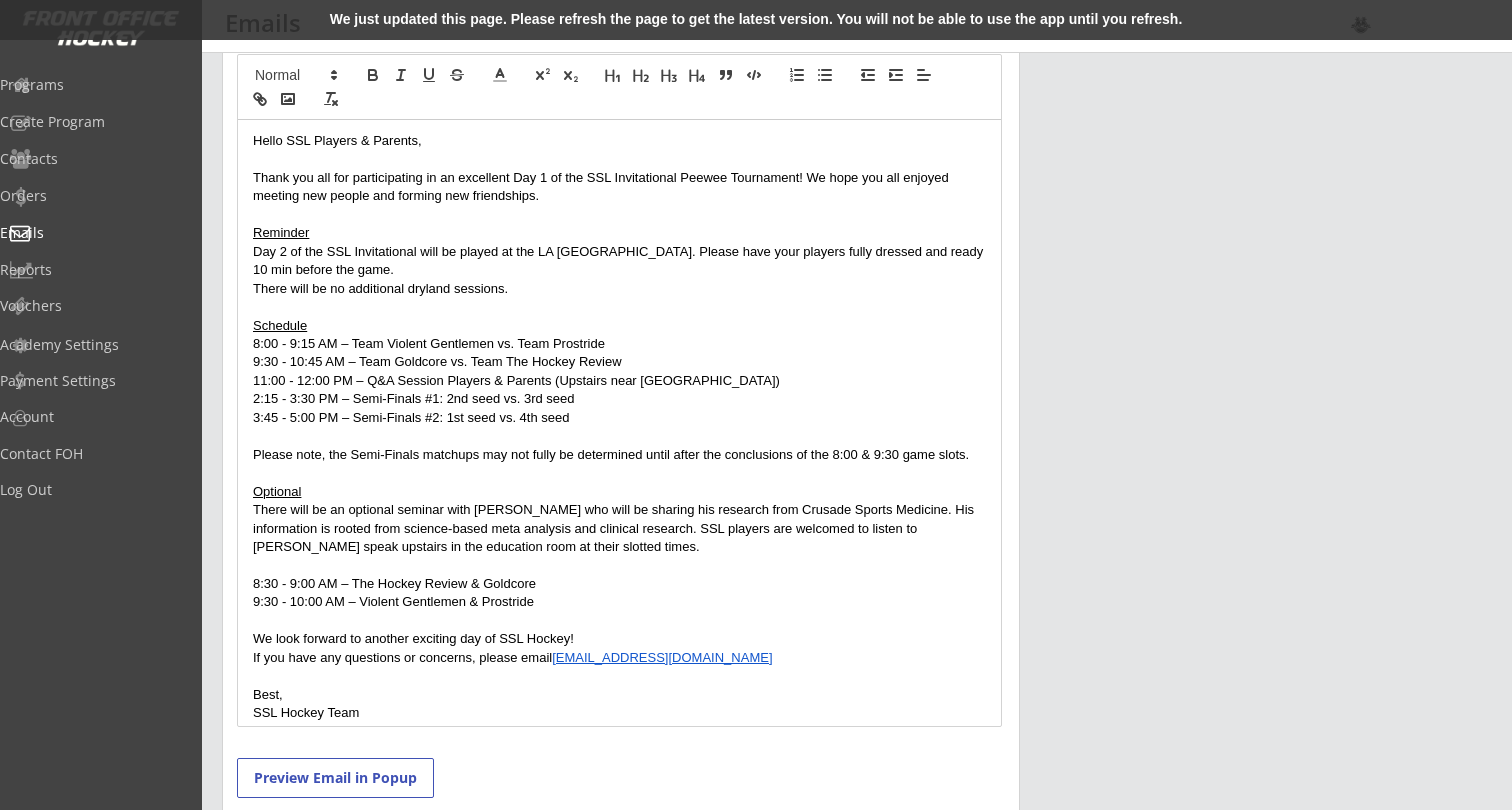 click at bounding box center (619, 436) 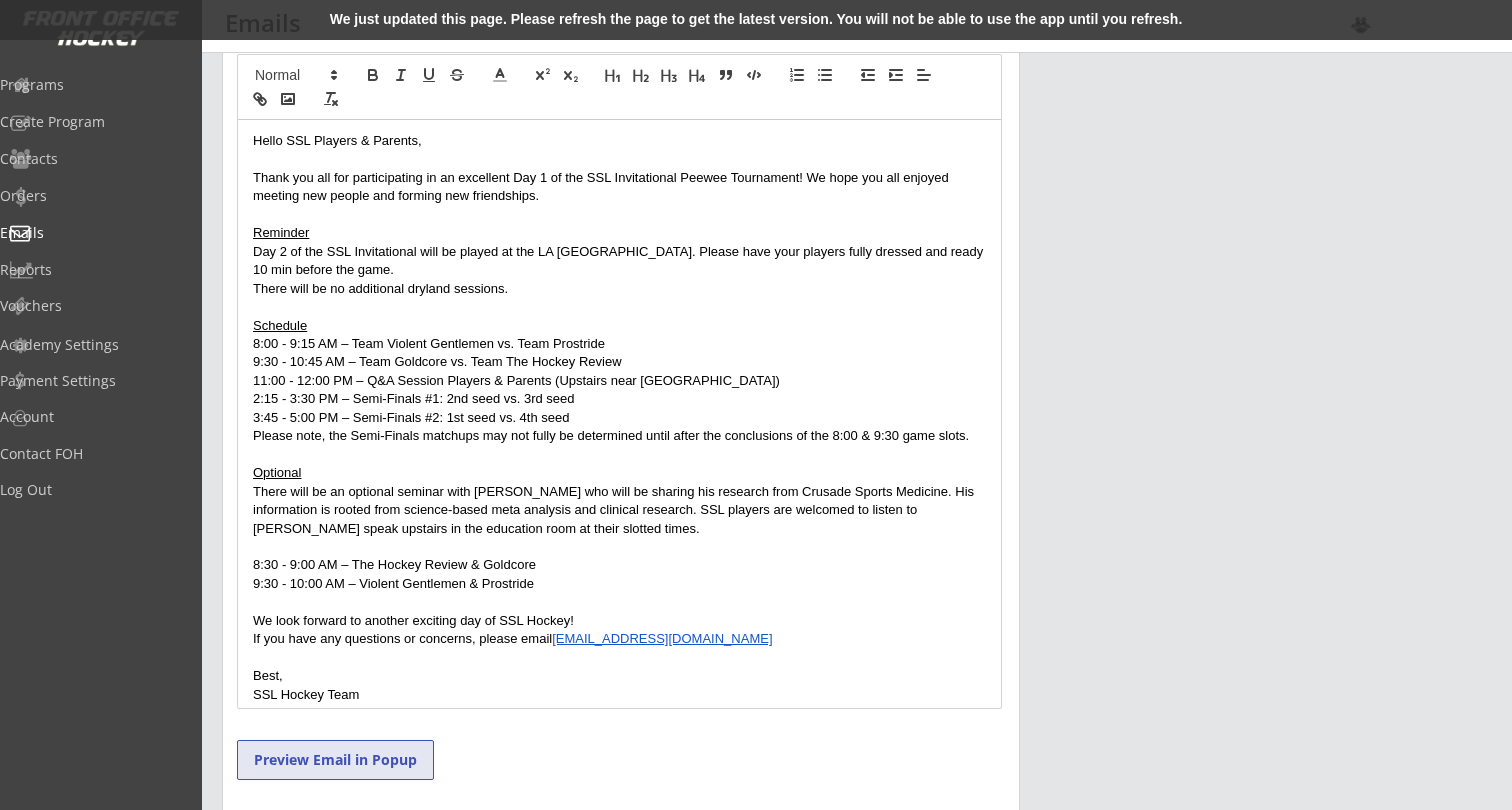click on "Preview Email in Popup" at bounding box center (335, 760) 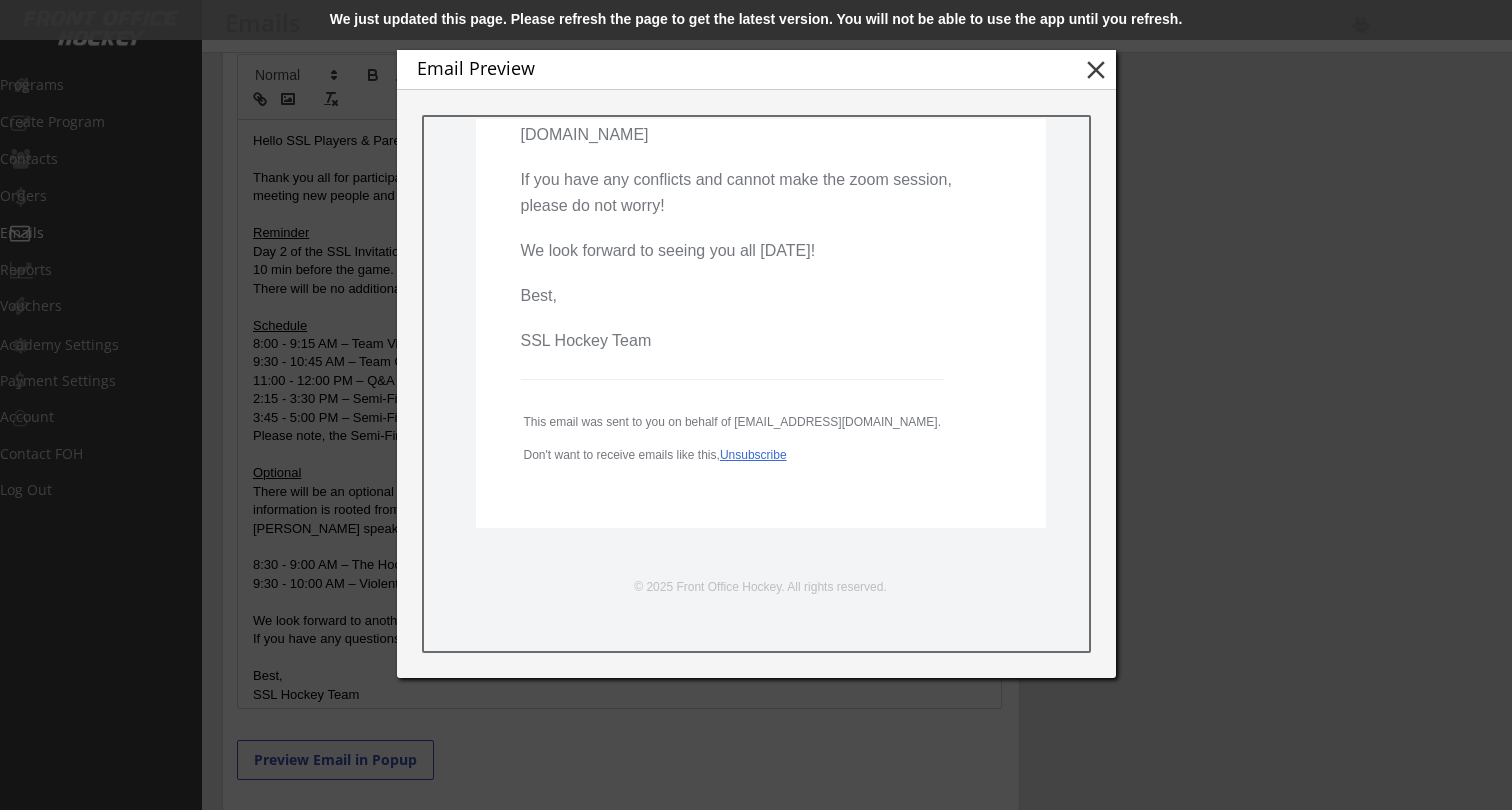 click on "close" at bounding box center [1096, 70] 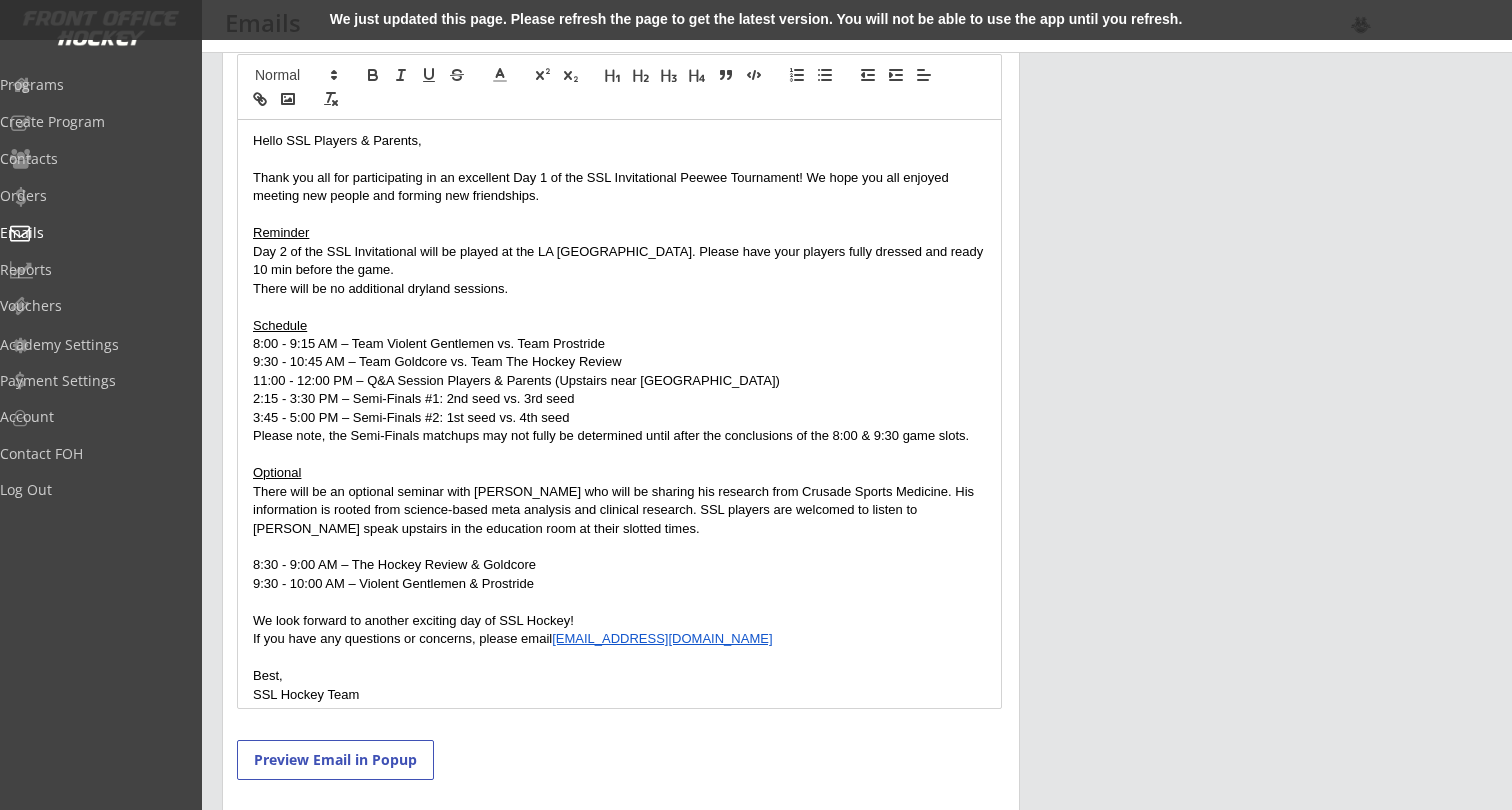 click on "Please note, the Semi-Finals matchups may not fully be determined until after the conclusions of the 8:00 & 9:30 game slots." at bounding box center (619, 436) 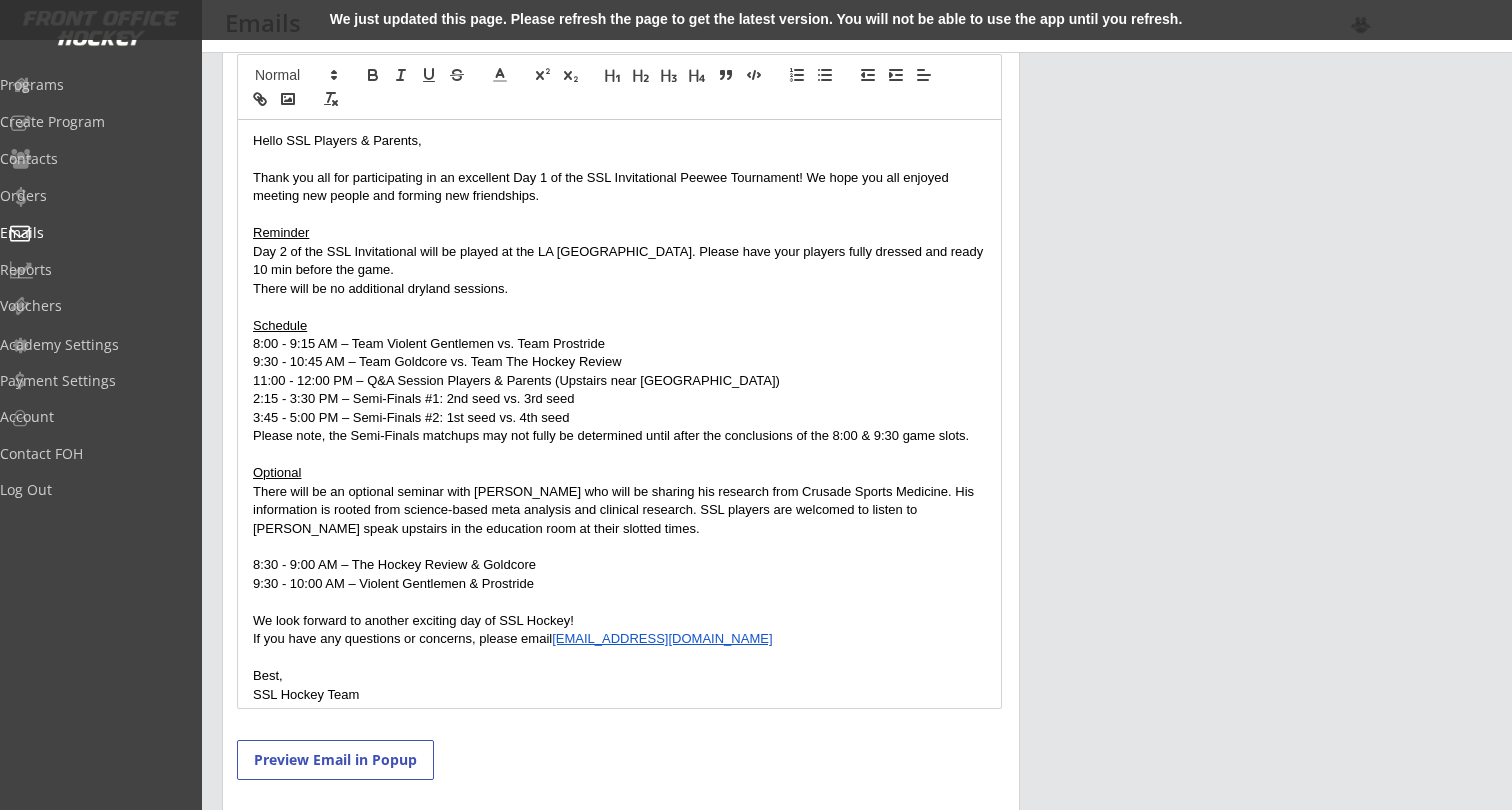 type 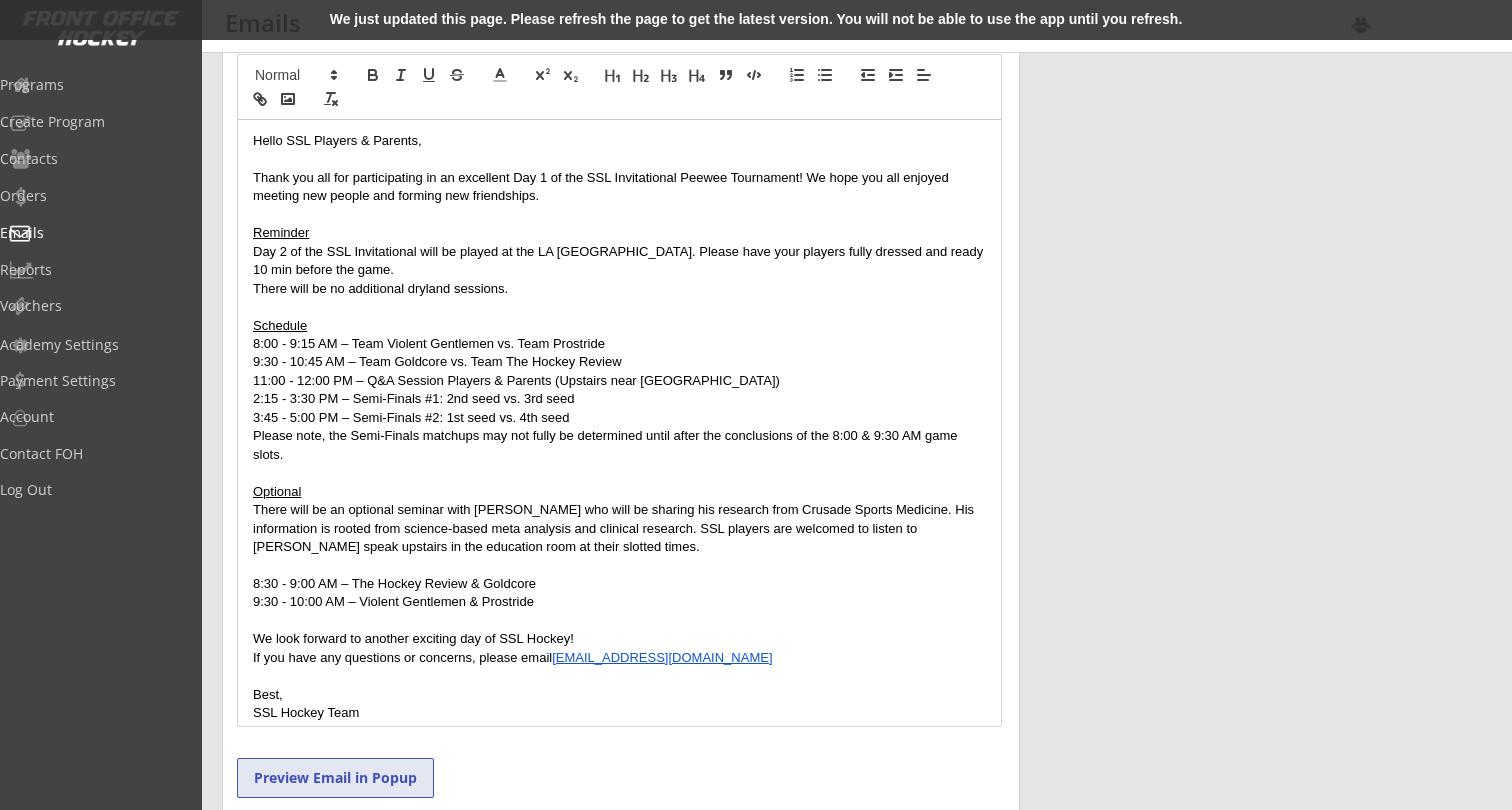 click on "Preview Email in Popup" at bounding box center [335, 778] 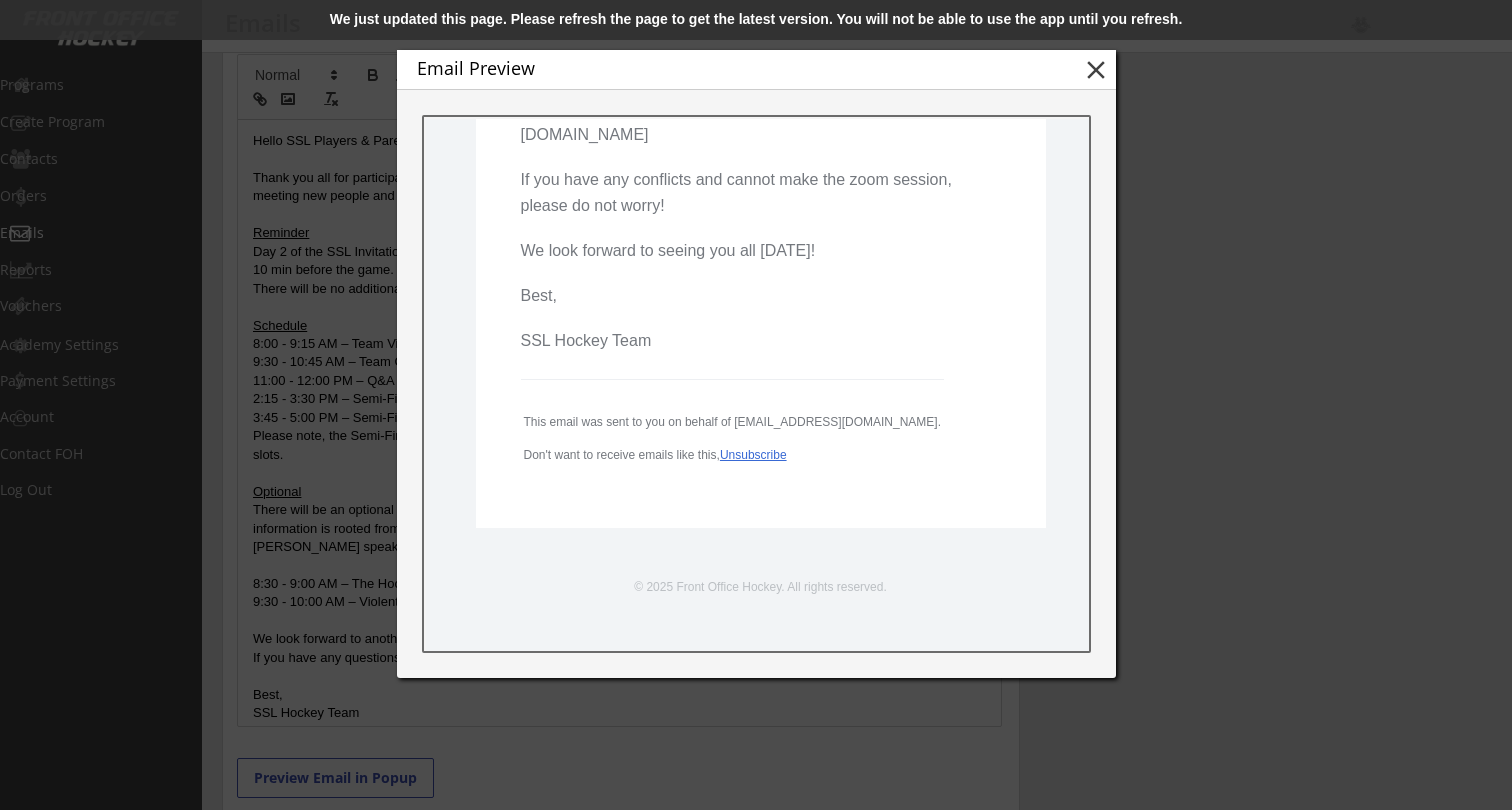 click on "close" at bounding box center (1096, 70) 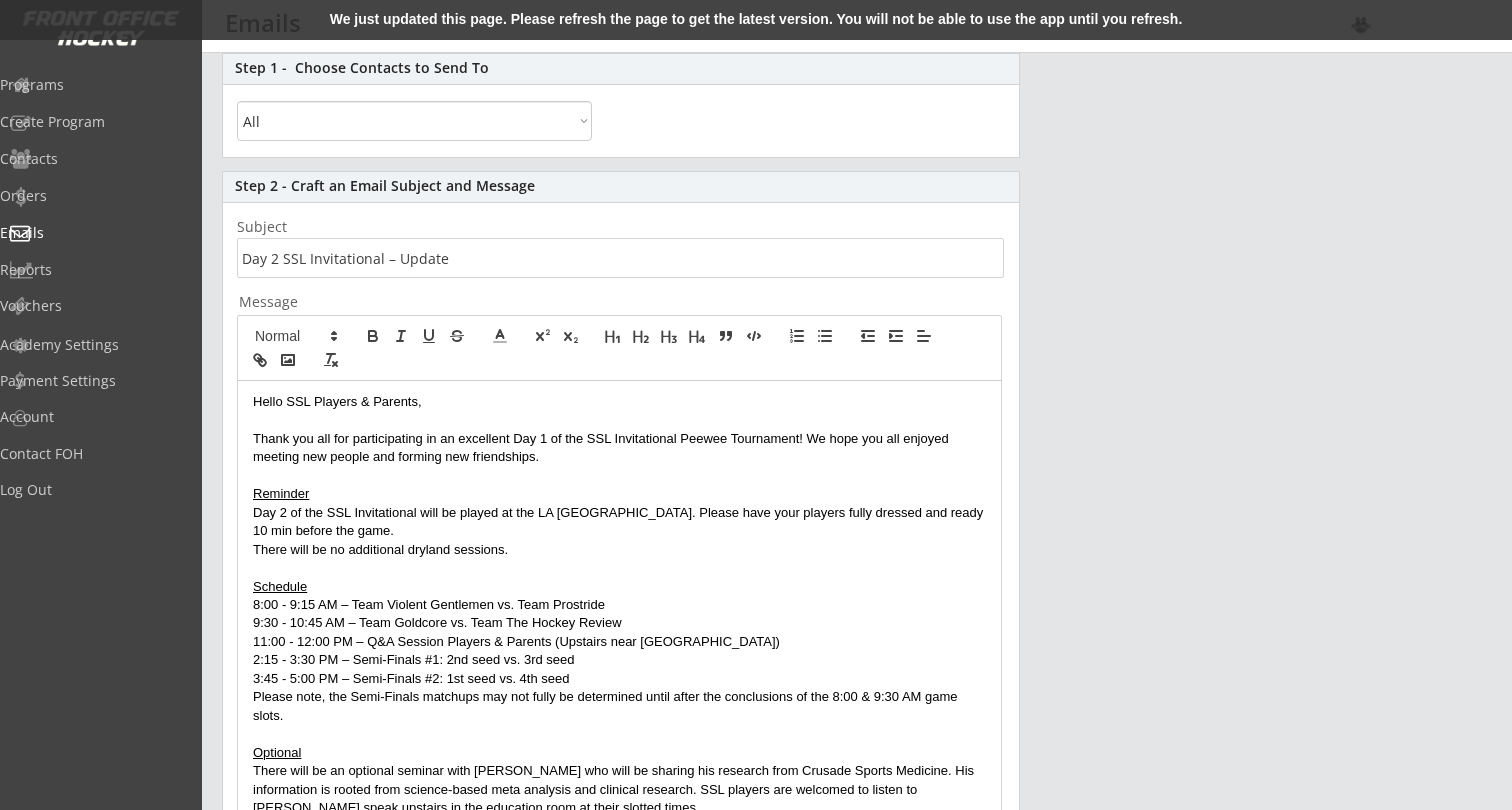 scroll, scrollTop: 172, scrollLeft: 0, axis: vertical 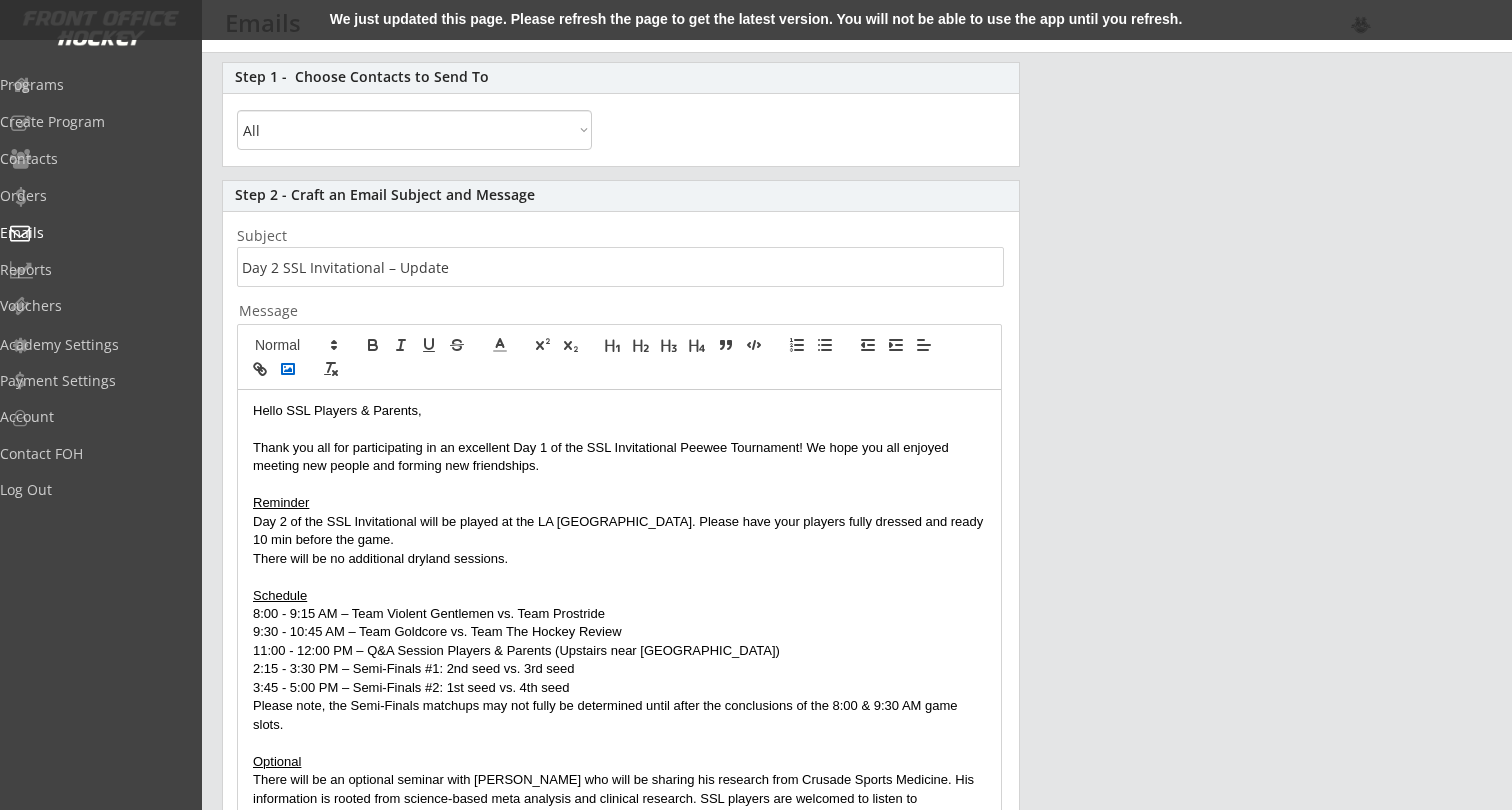click 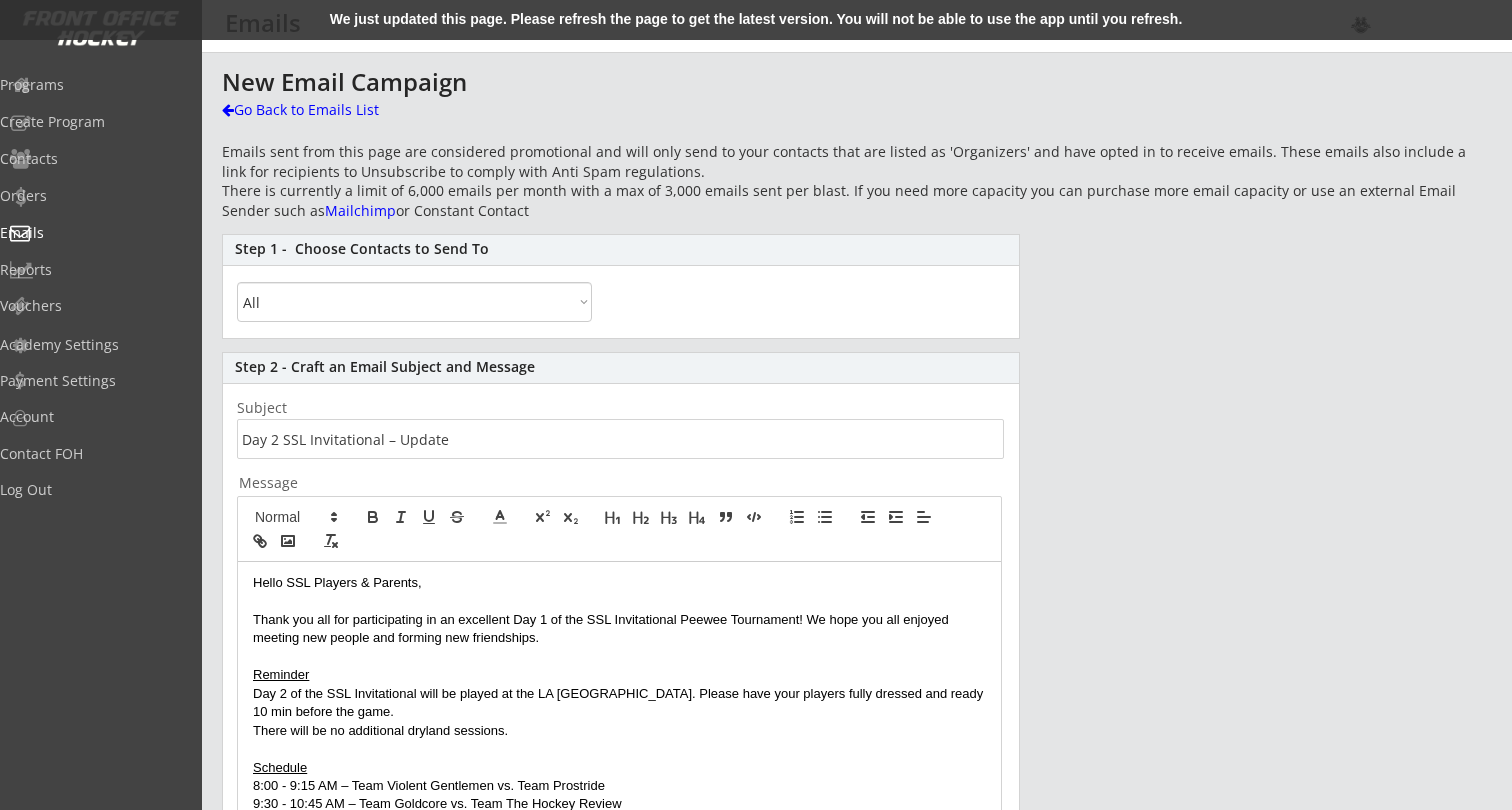 scroll, scrollTop: 0, scrollLeft: 0, axis: both 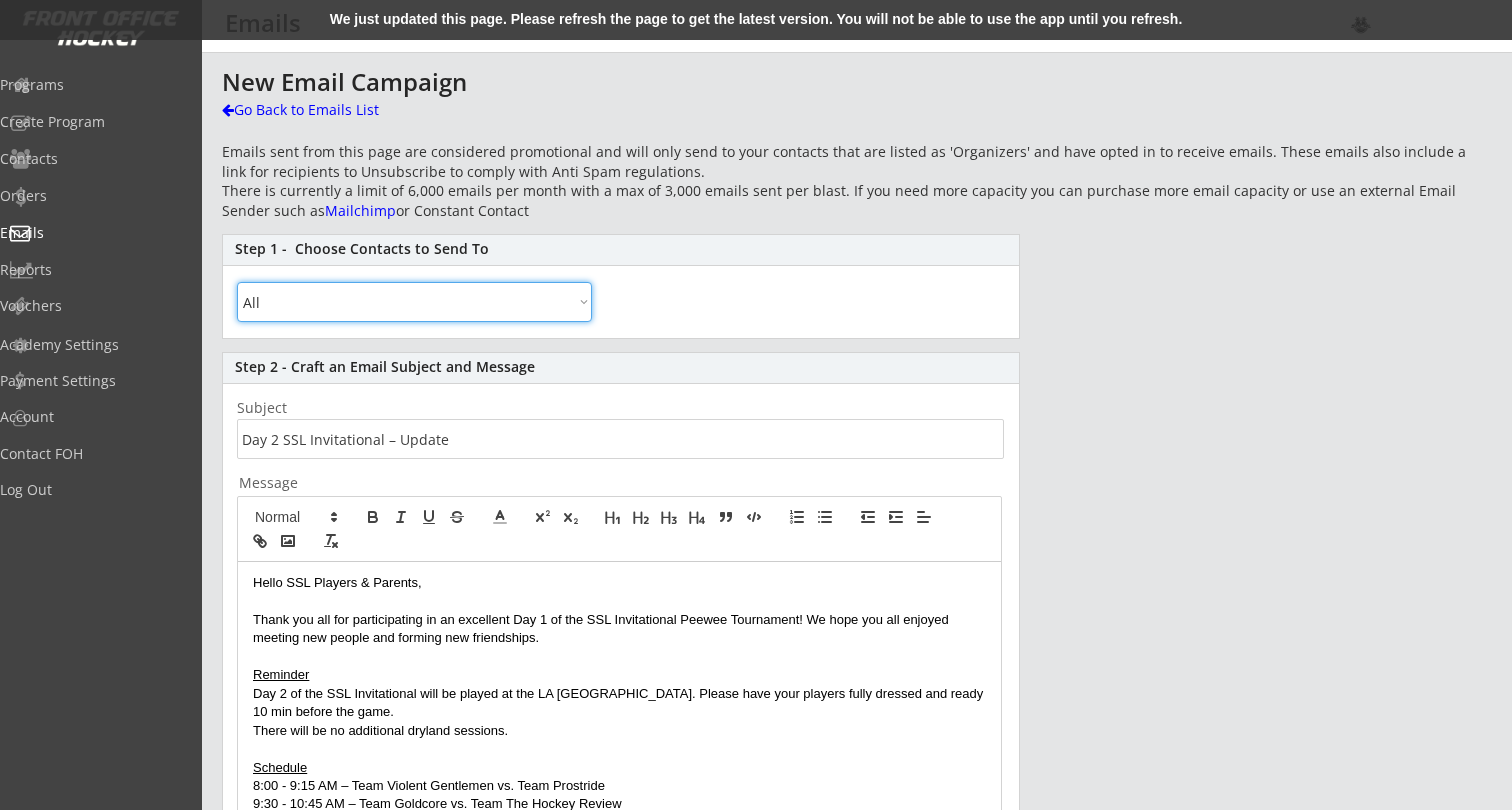 select on ""By Specific Programs"" 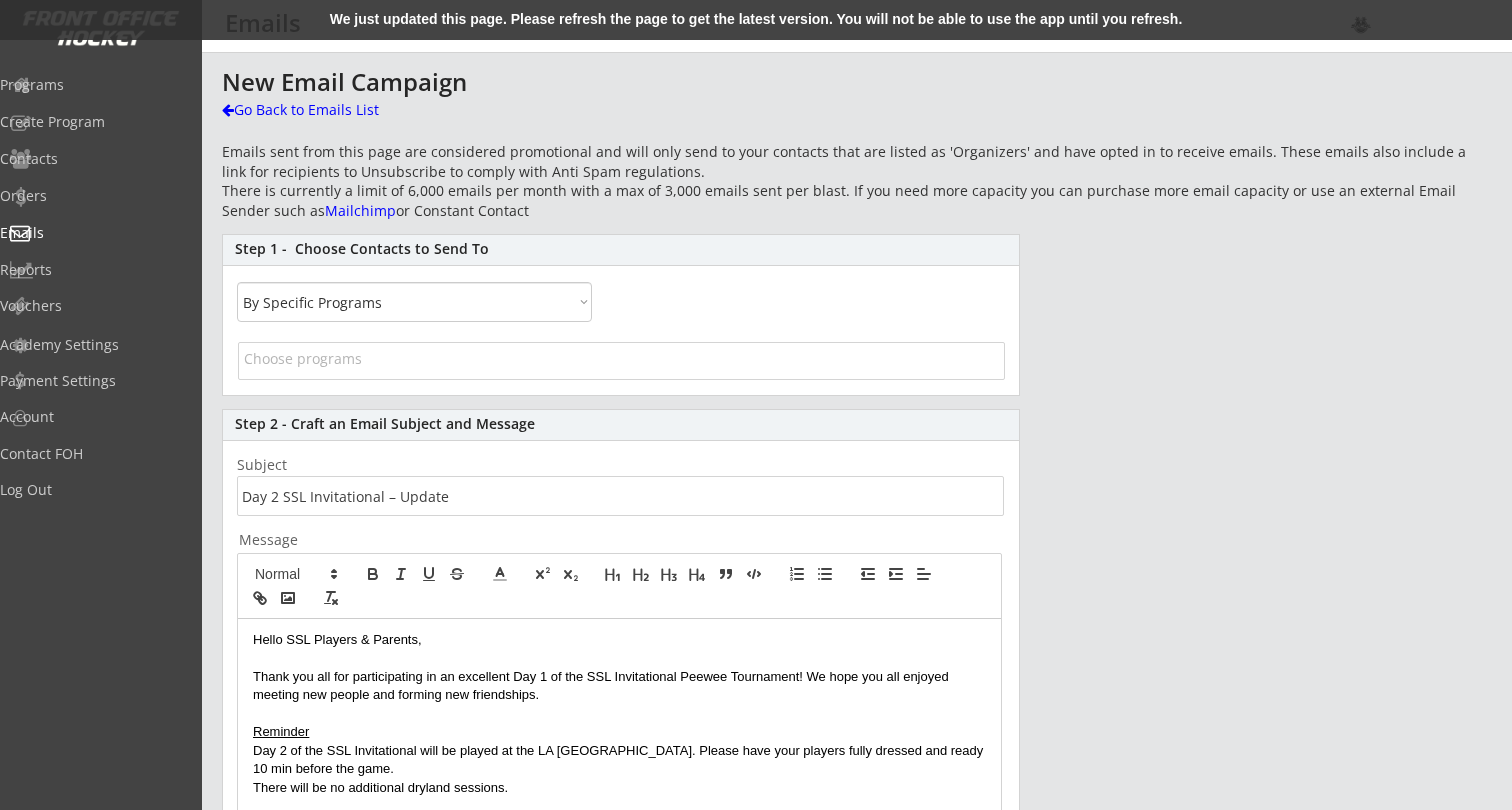 click at bounding box center (621, 363) 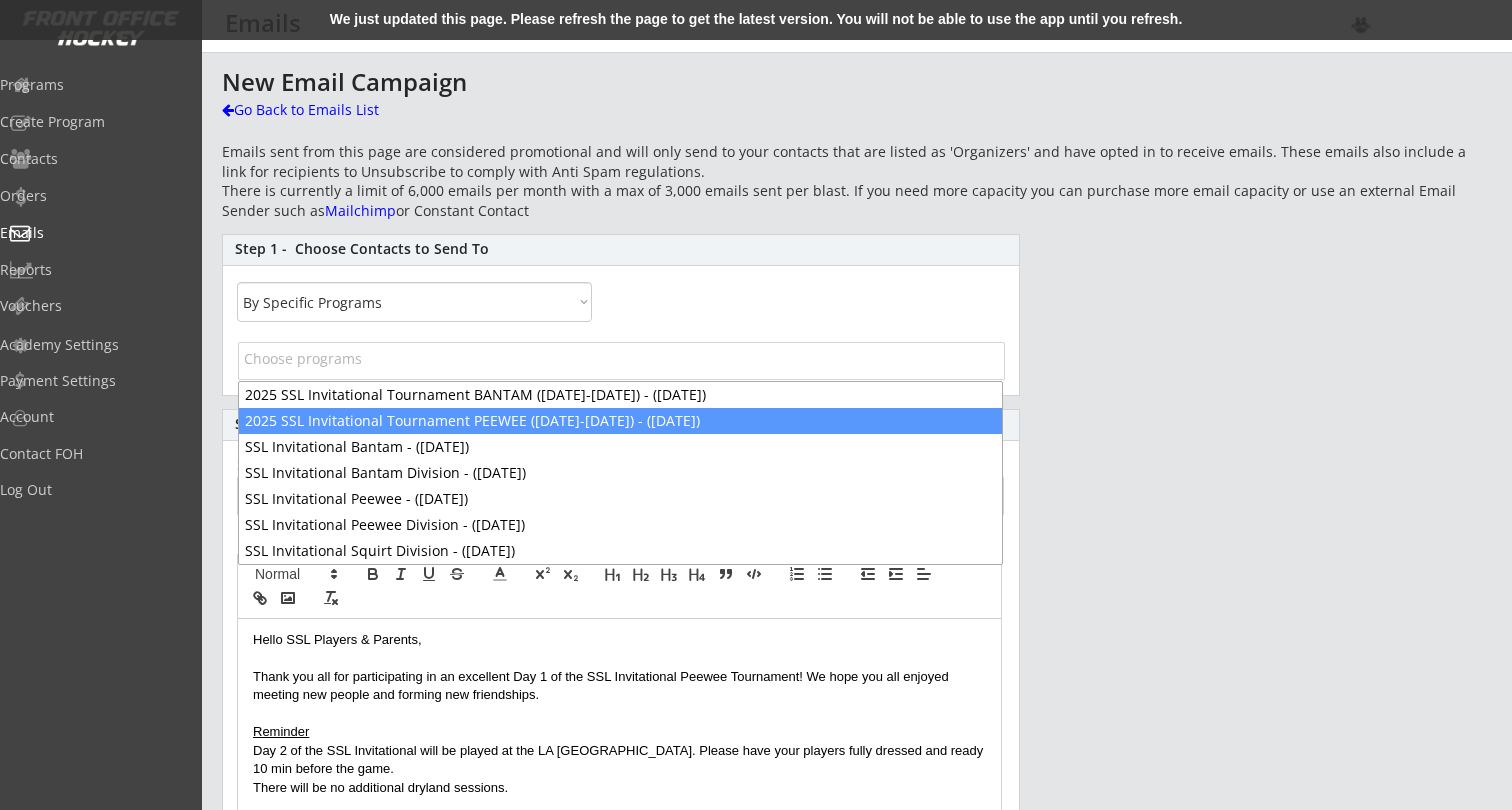 select on "1348695171700984260__LOOKUP__1738010941150x972594107022835700" 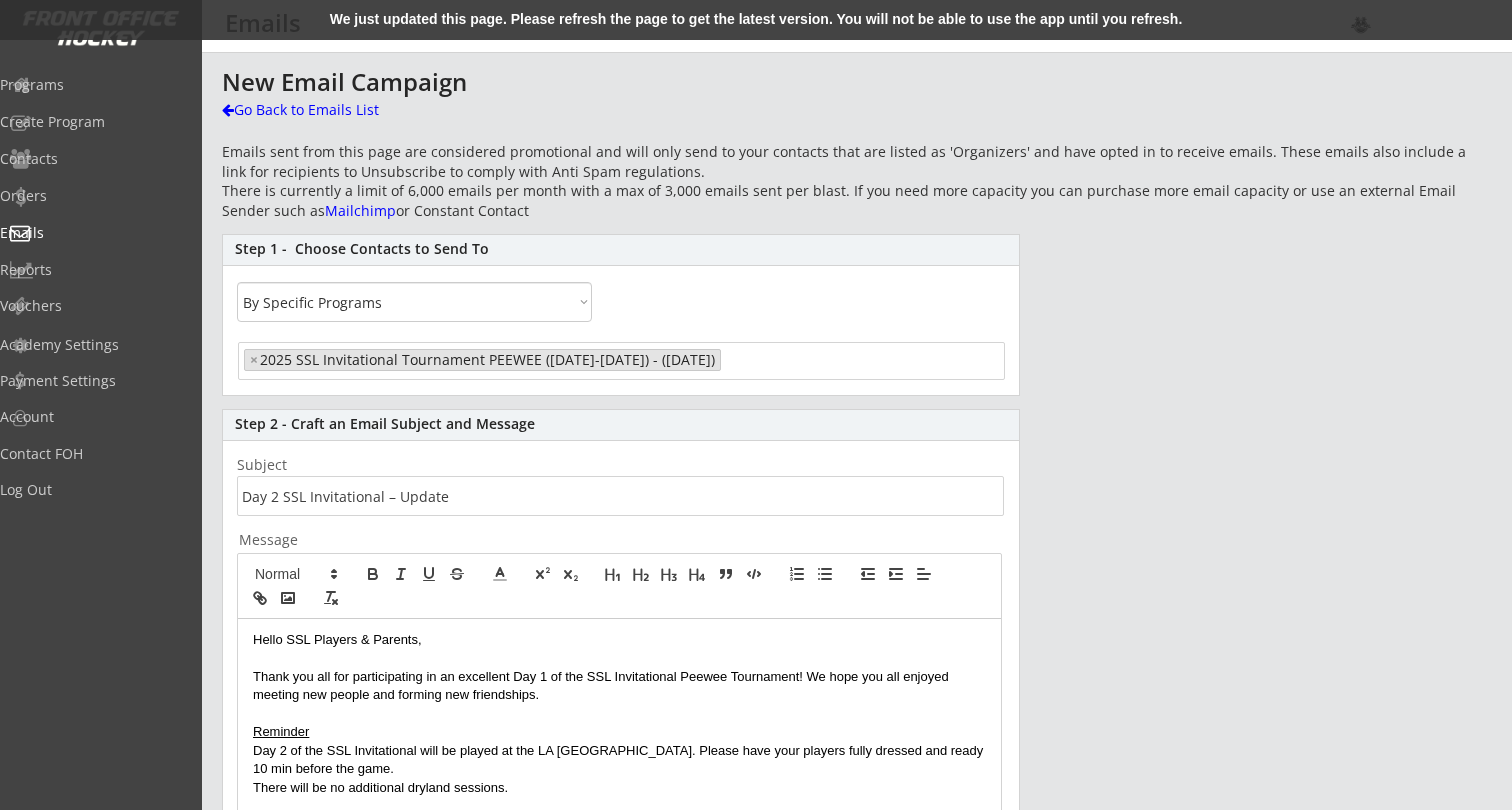scroll, scrollTop: 14, scrollLeft: 0, axis: vertical 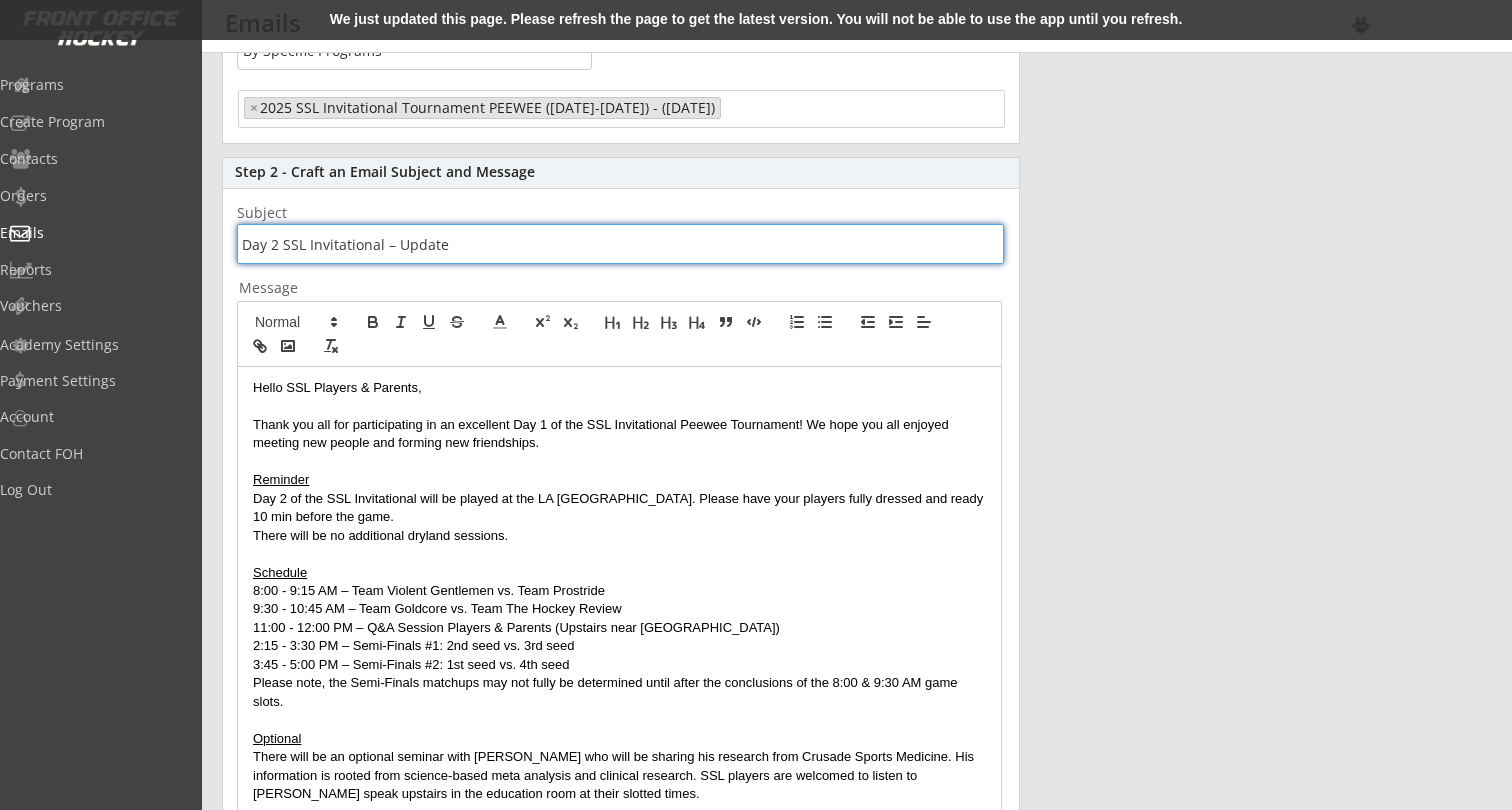 drag, startPoint x: 282, startPoint y: 242, endPoint x: 233, endPoint y: 245, distance: 49.09175 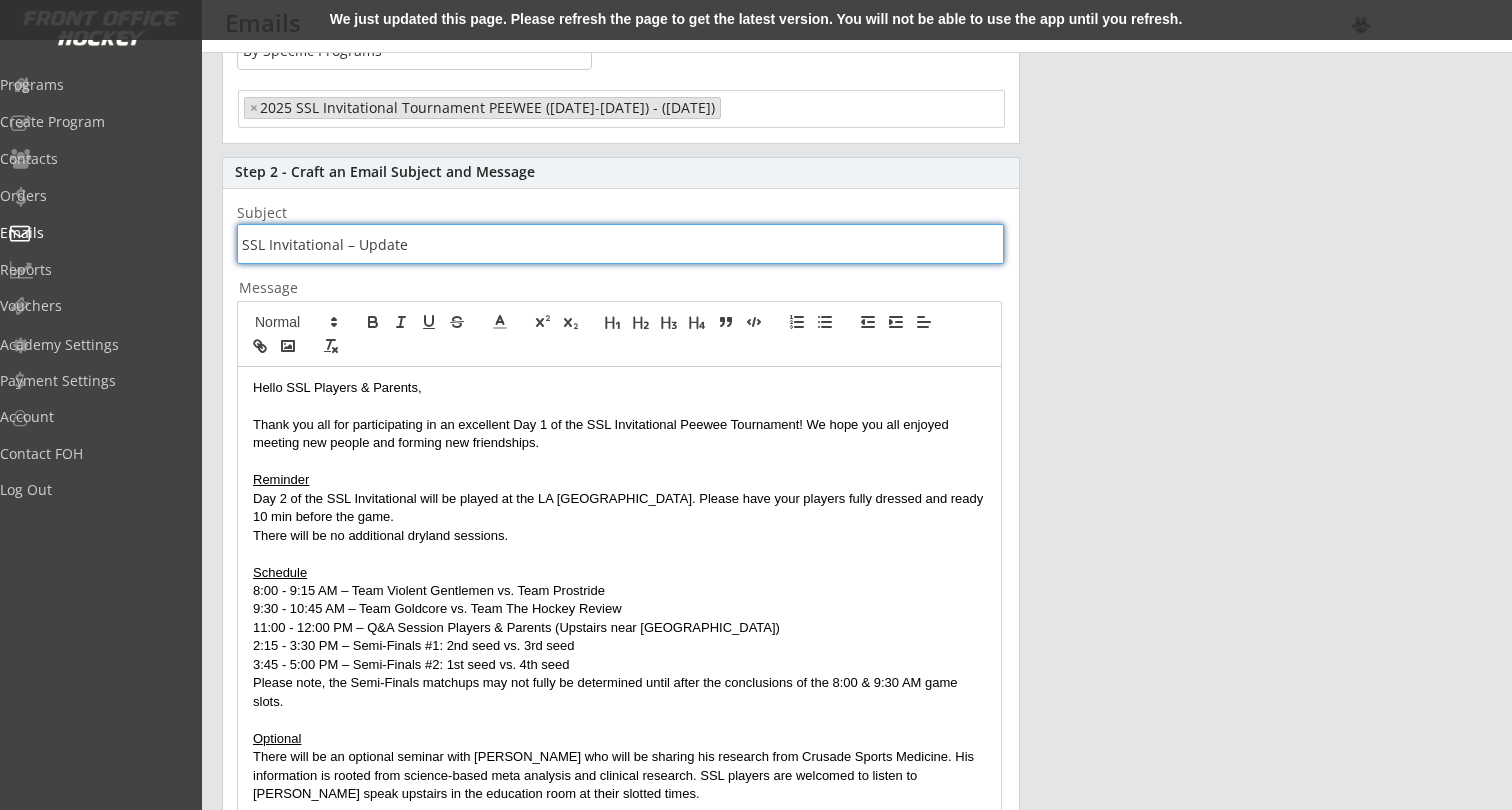 click at bounding box center [620, 244] 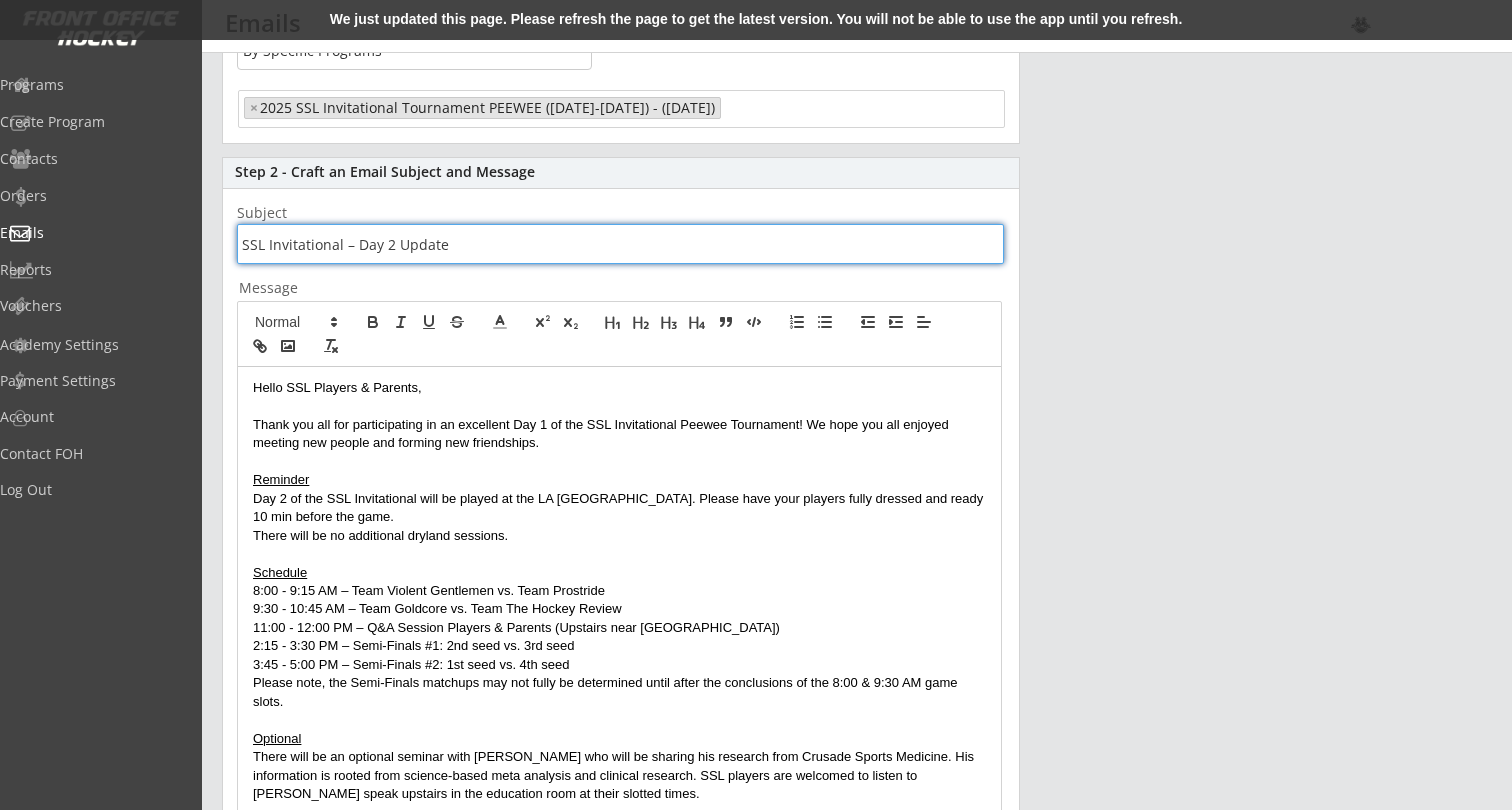 click at bounding box center [620, 244] 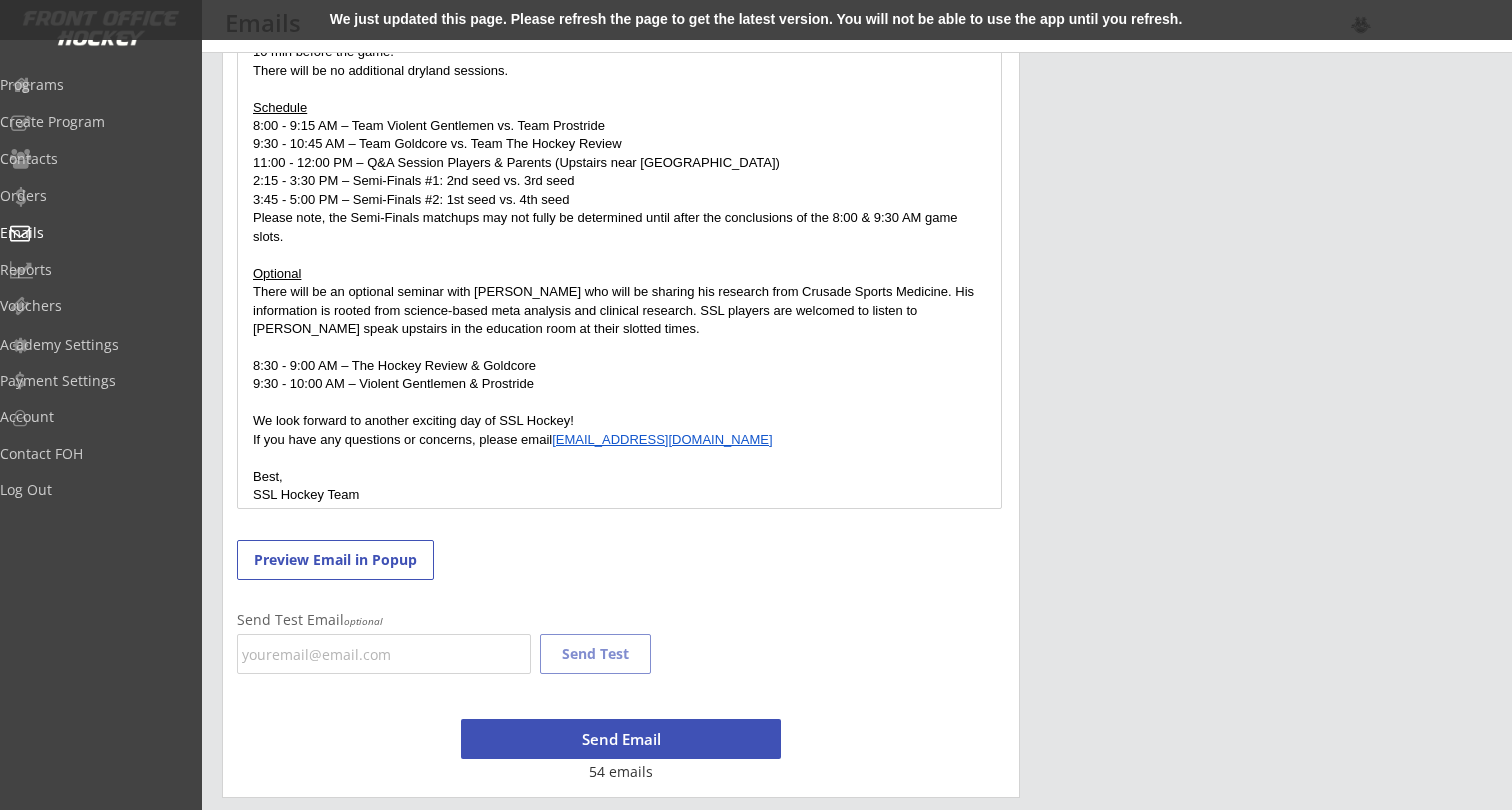 scroll, scrollTop: 717, scrollLeft: 0, axis: vertical 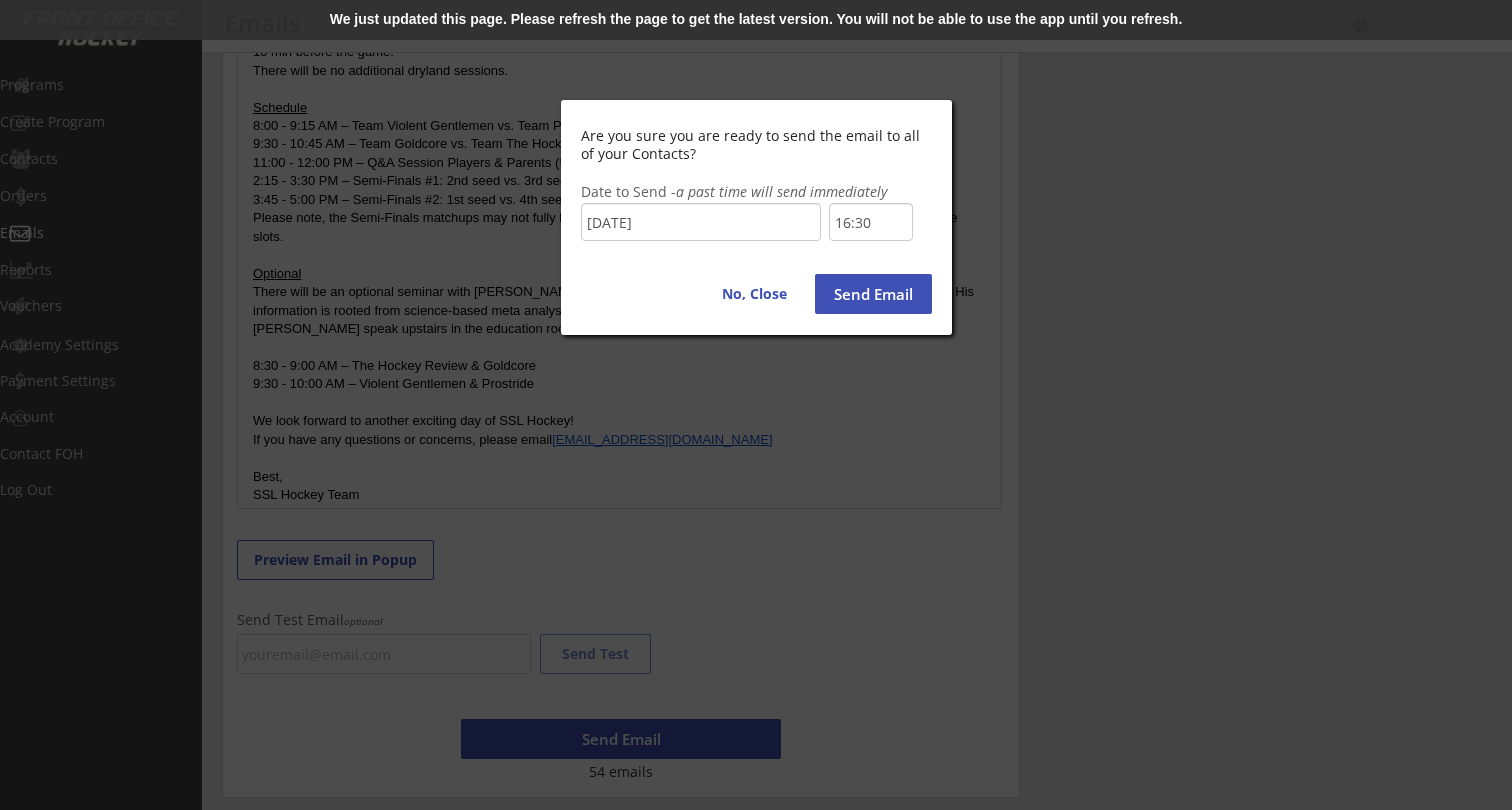 click on "16:30" at bounding box center (871, 222) 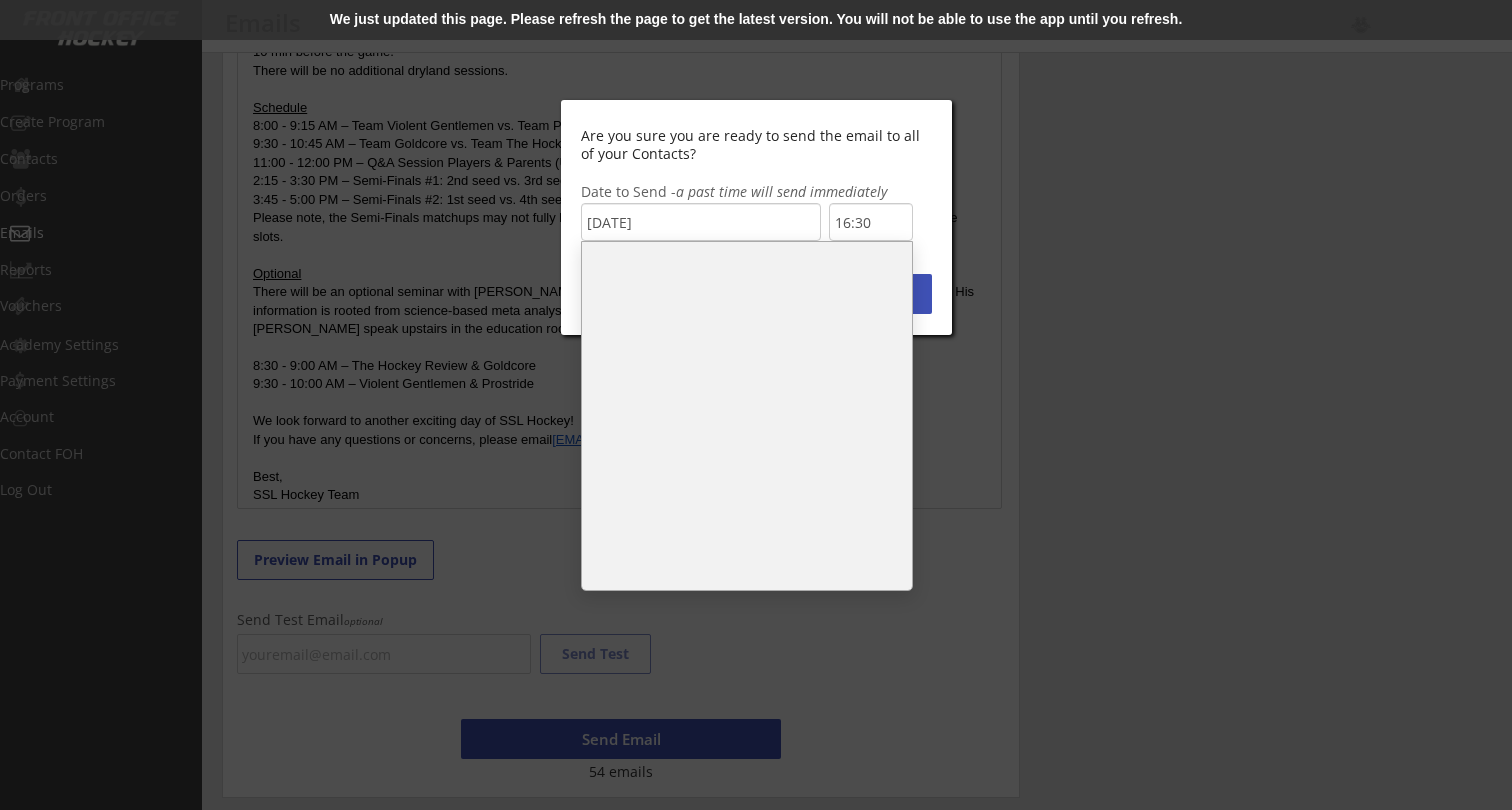 click on "16:00" at bounding box center (747, 313) 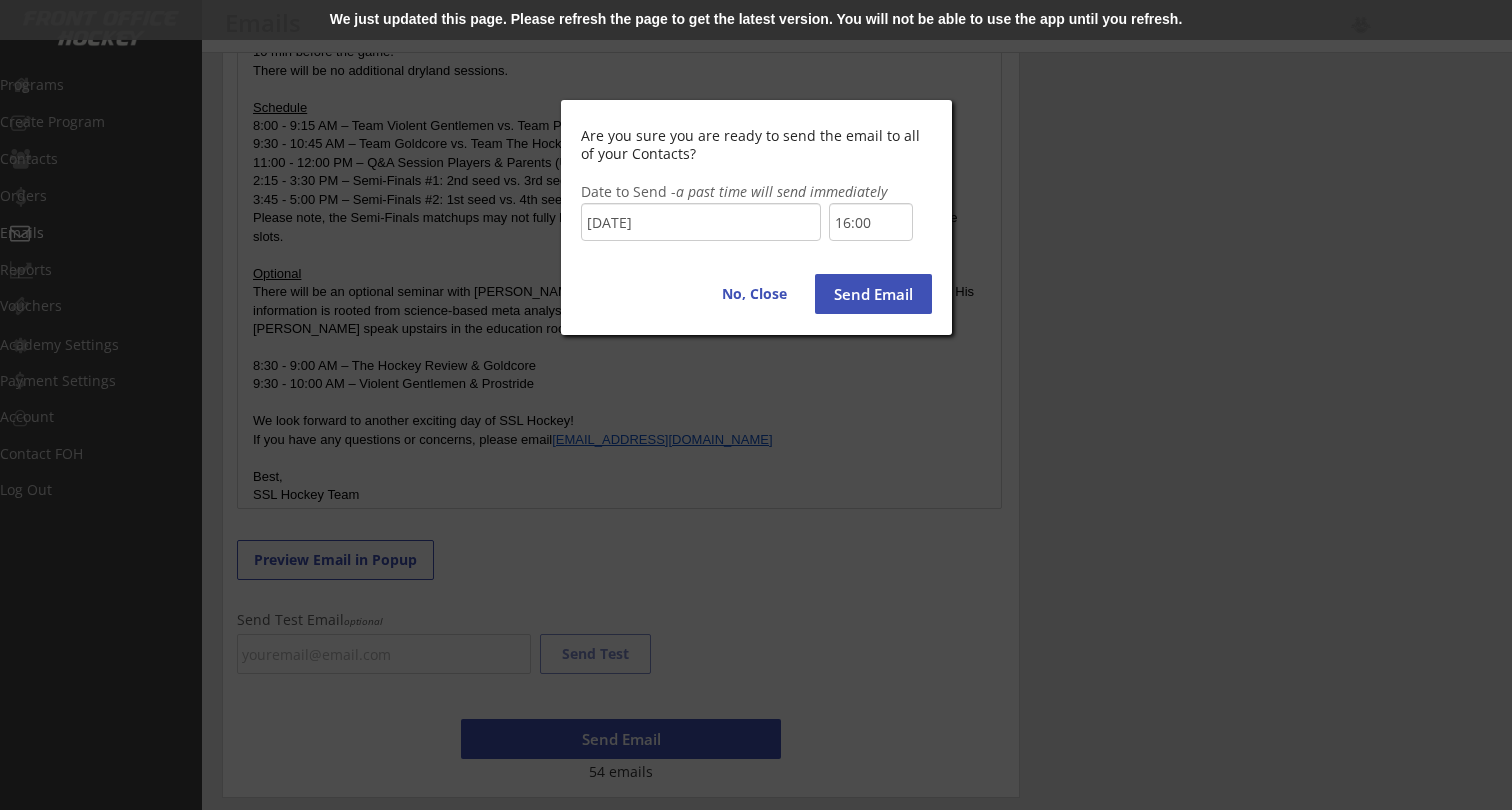scroll, scrollTop: 942, scrollLeft: 0, axis: vertical 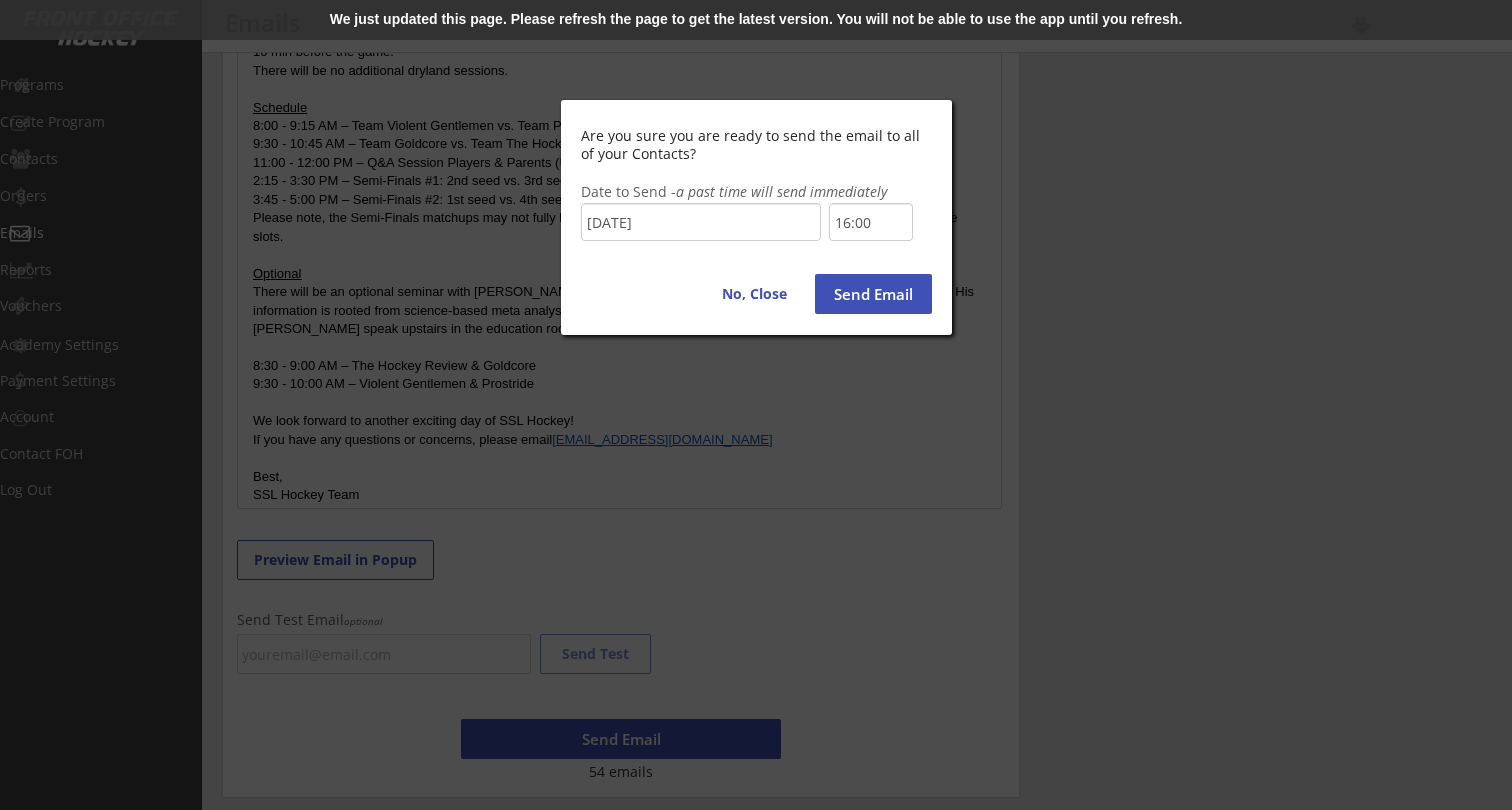 click on "Send Email" at bounding box center [873, 294] 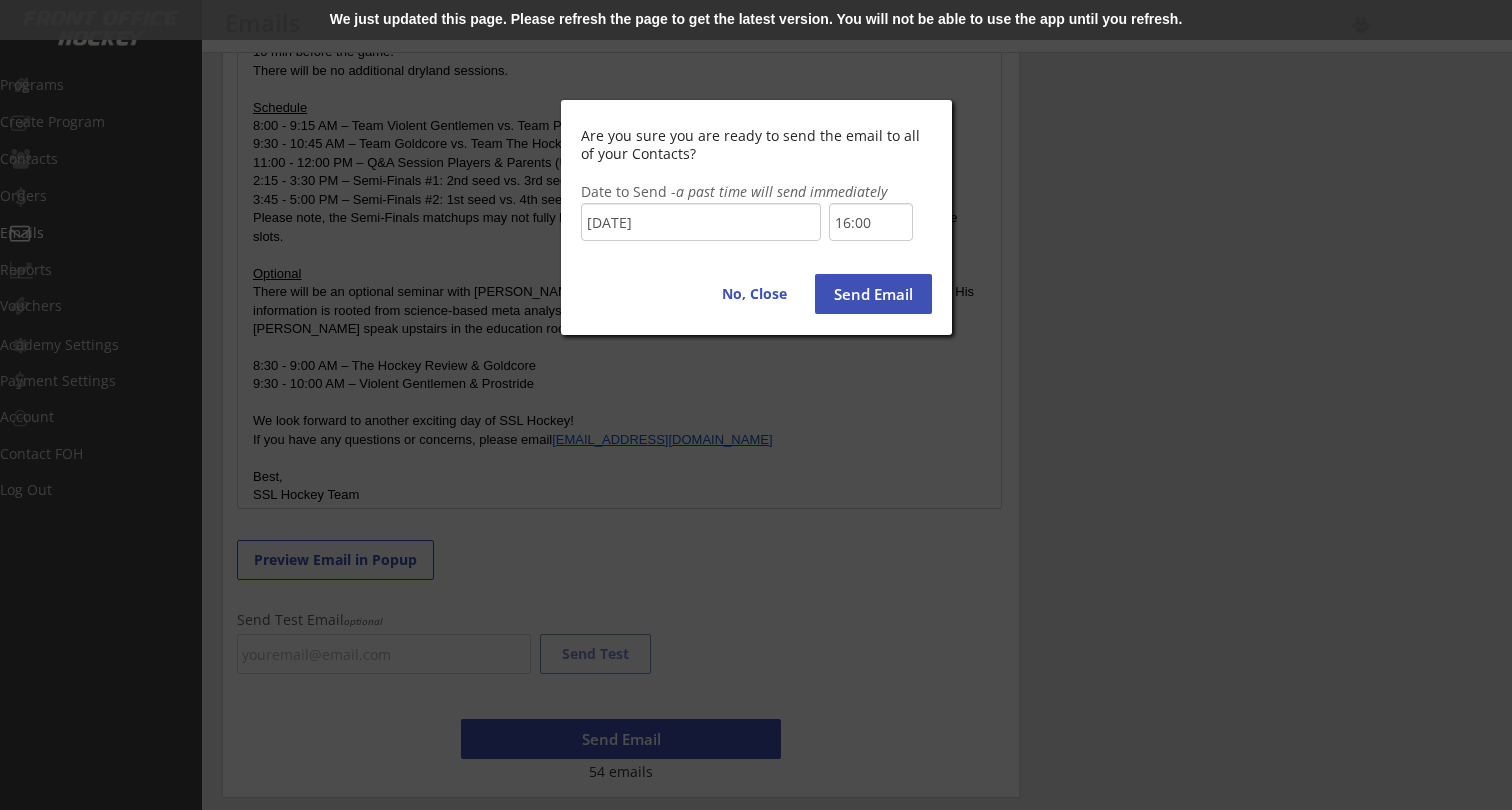 click on "Send Email" at bounding box center (873, 294) 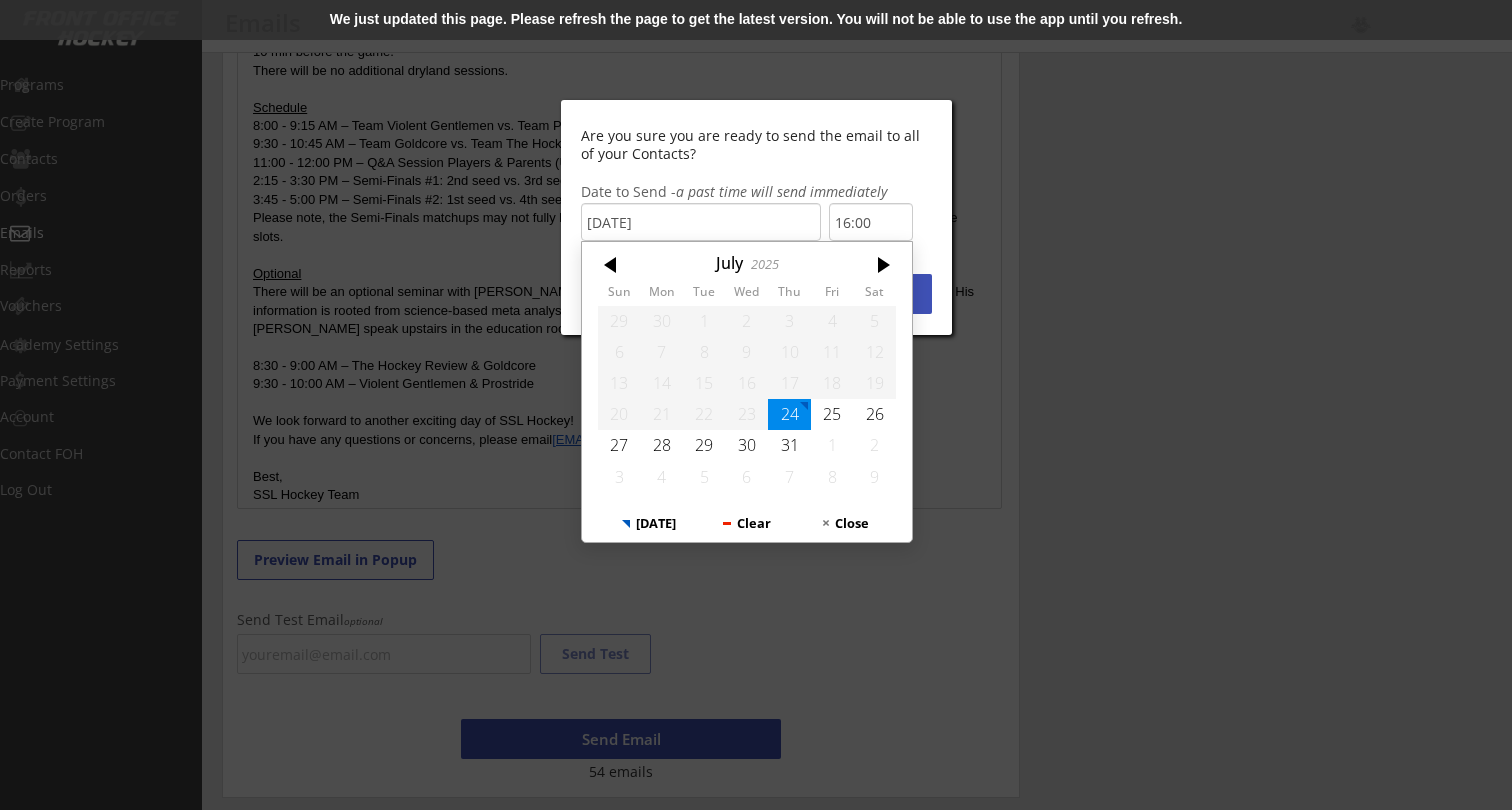 click on "24" at bounding box center [789, 414] 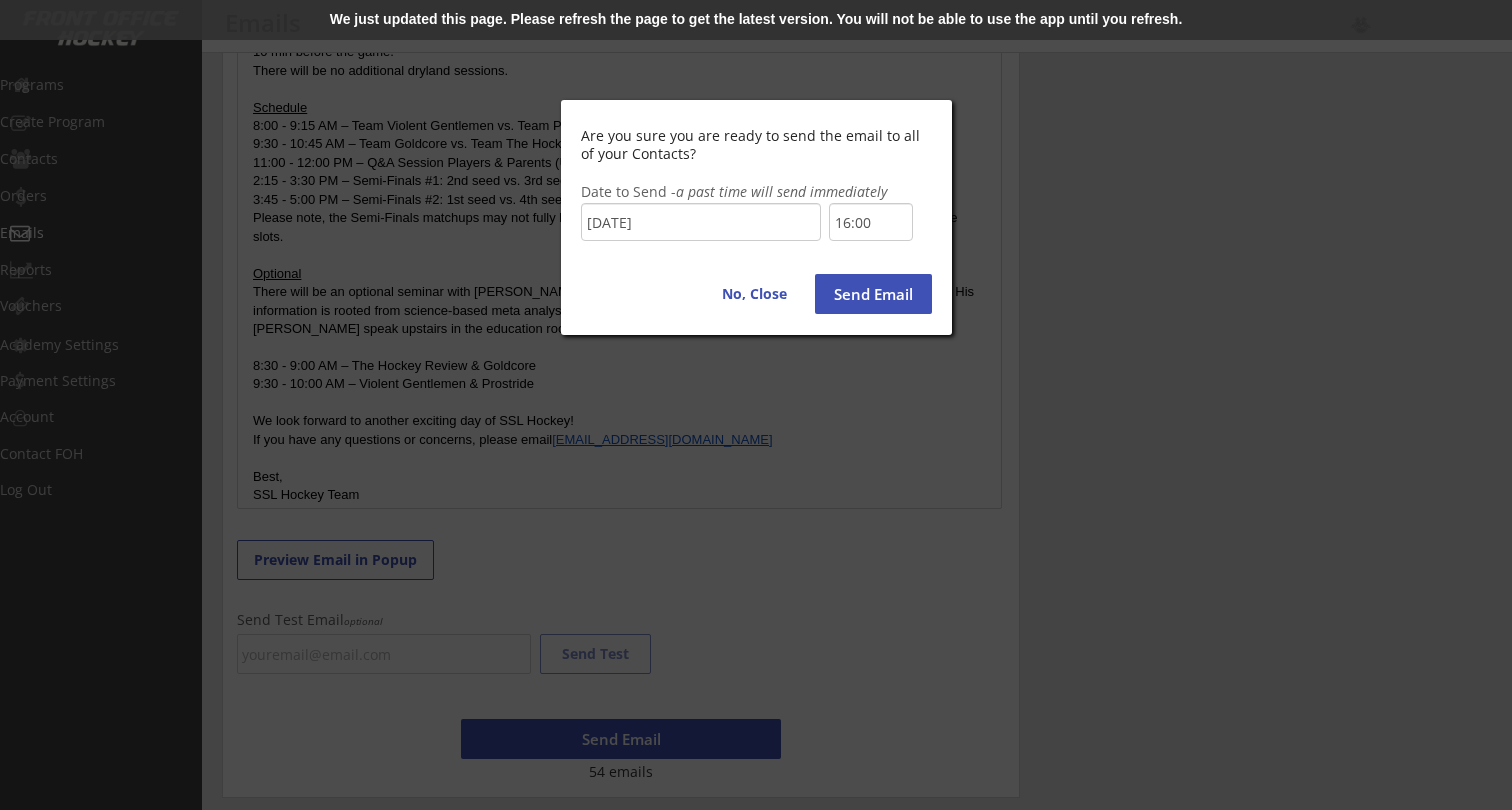 click on "16:00" at bounding box center (871, 222) 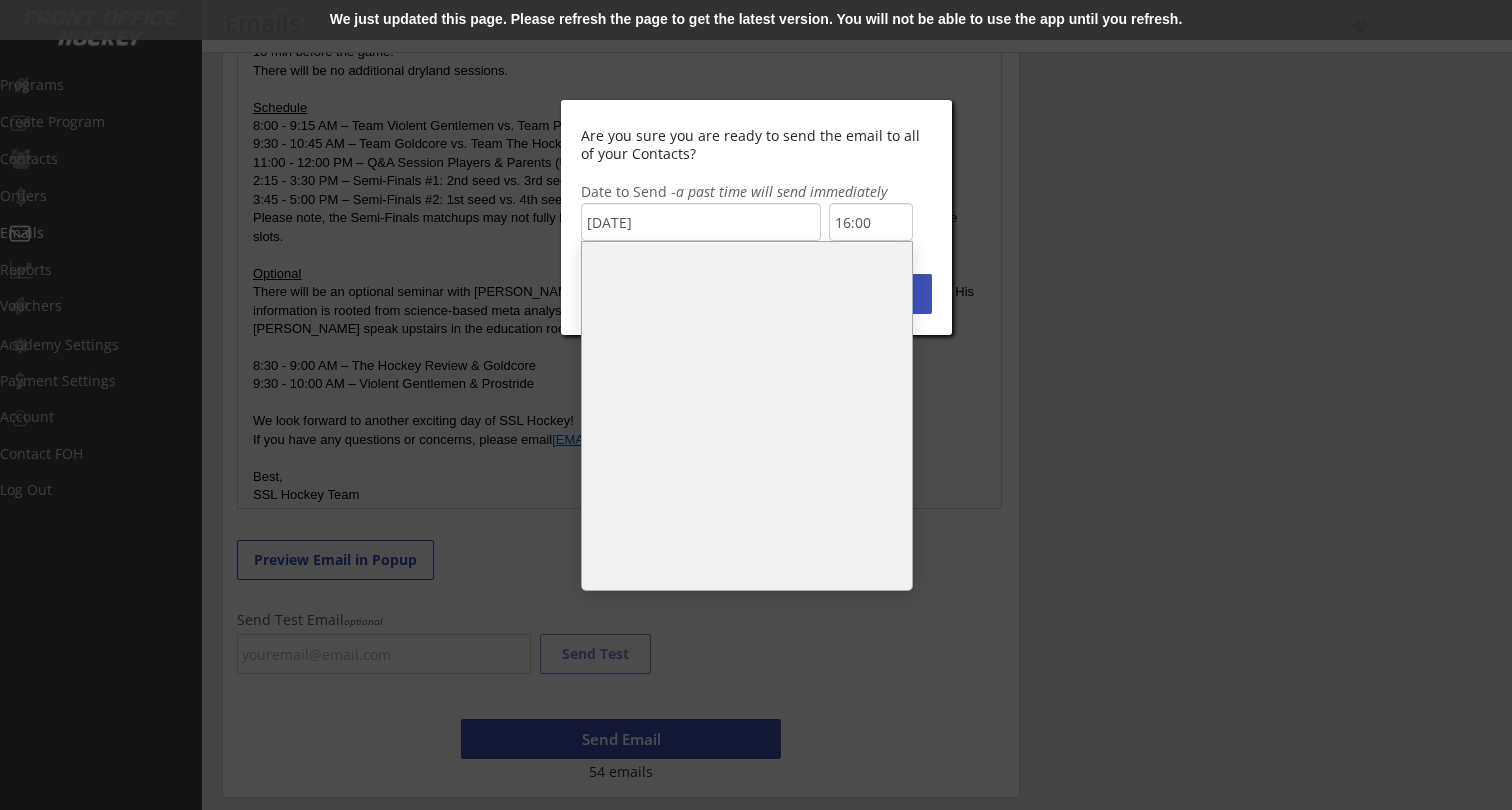 click on "15:30" at bounding box center (747, 312) 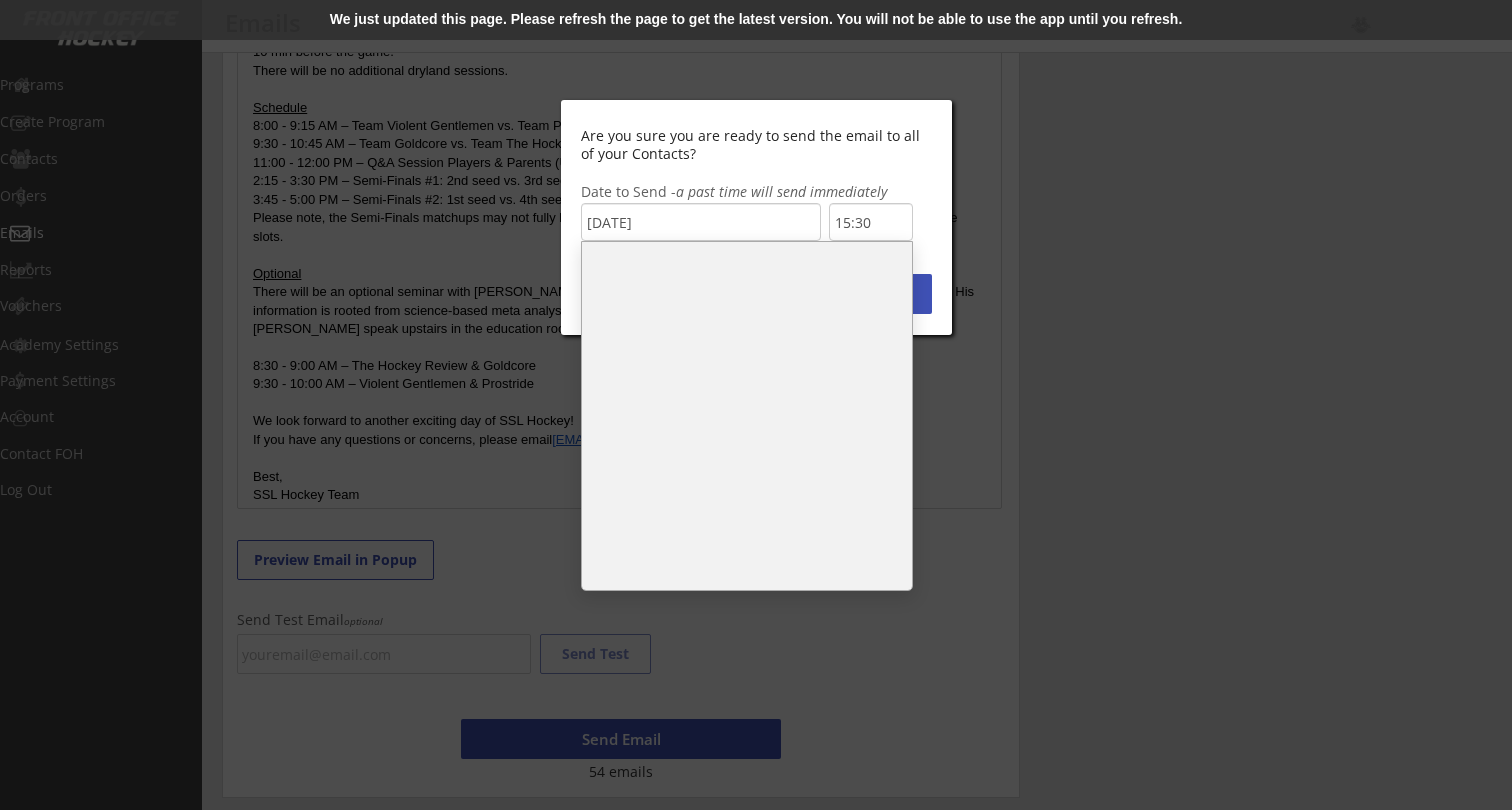scroll, scrollTop: 911, scrollLeft: 0, axis: vertical 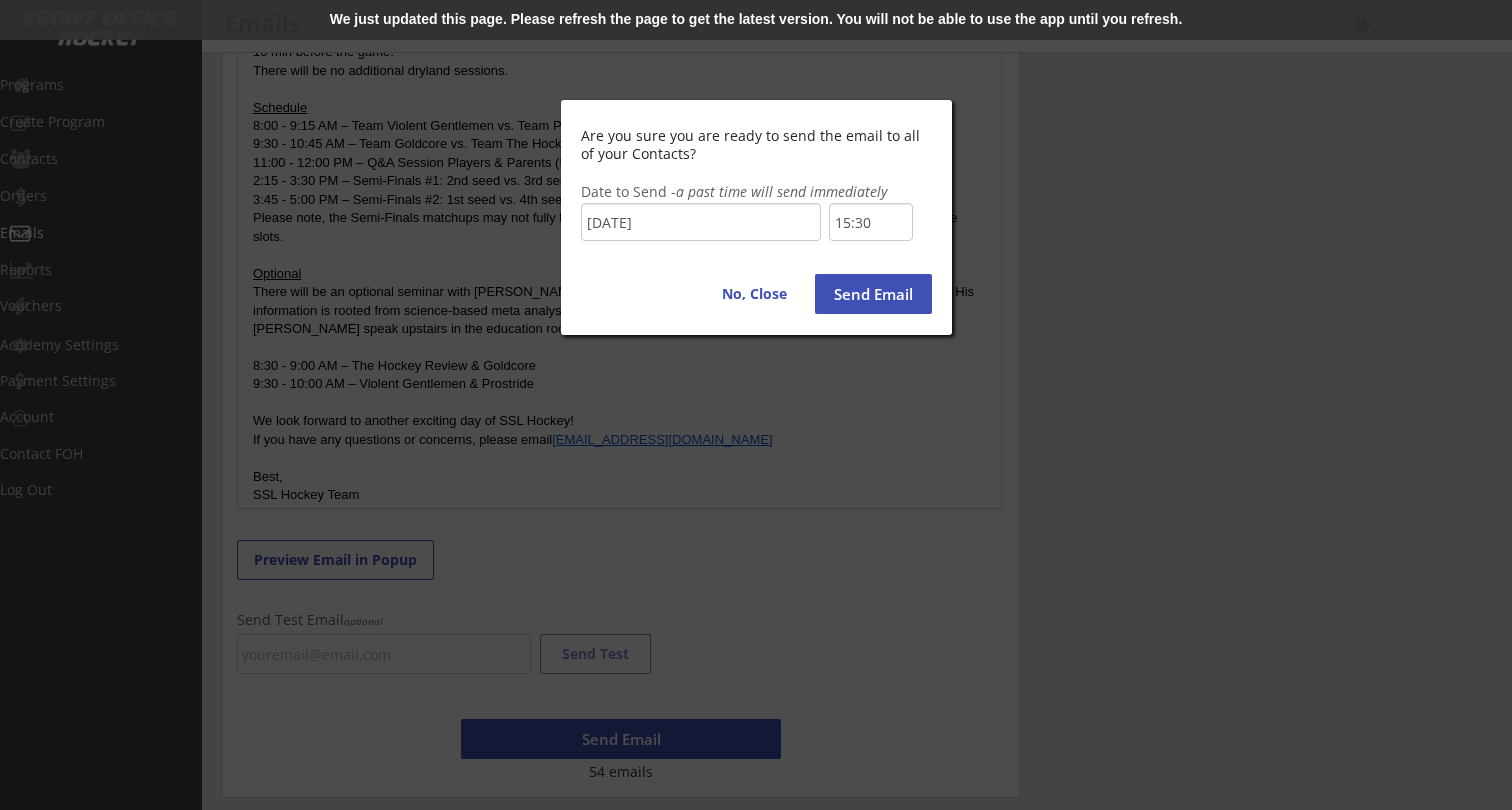 click on "Send Email" at bounding box center (873, 294) 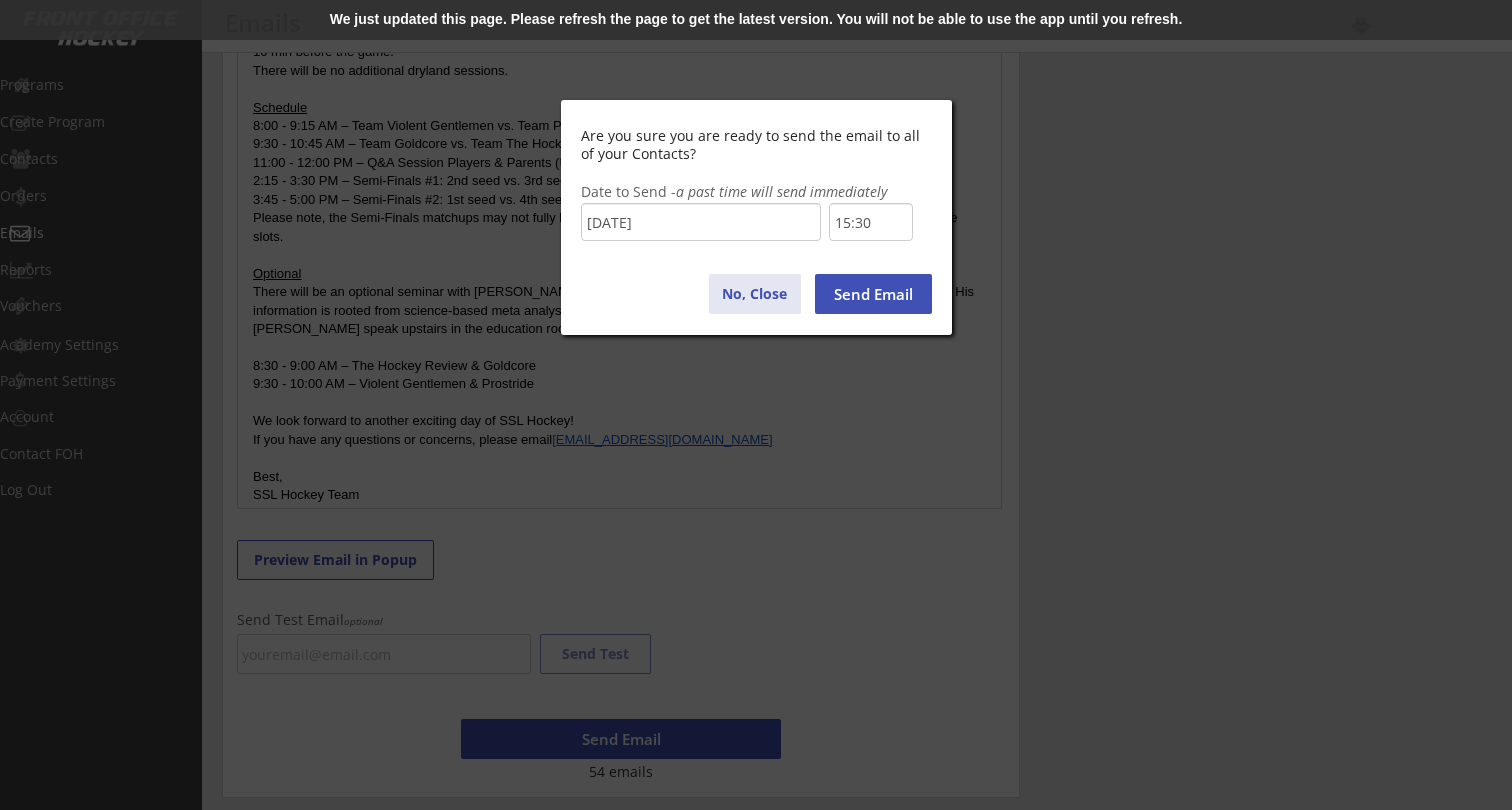 click on "No, Close" at bounding box center (755, 294) 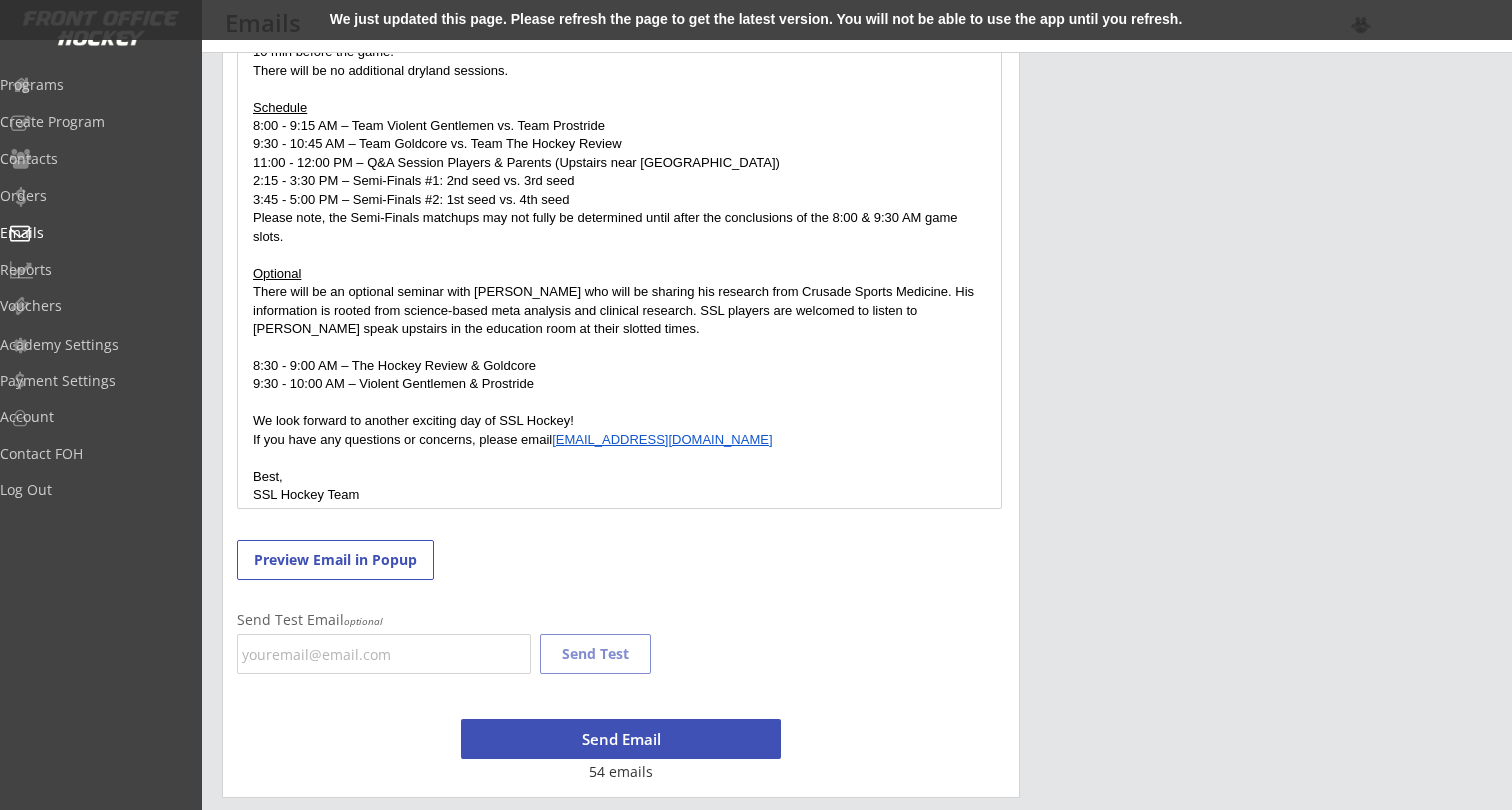 scroll, scrollTop: 717, scrollLeft: 0, axis: vertical 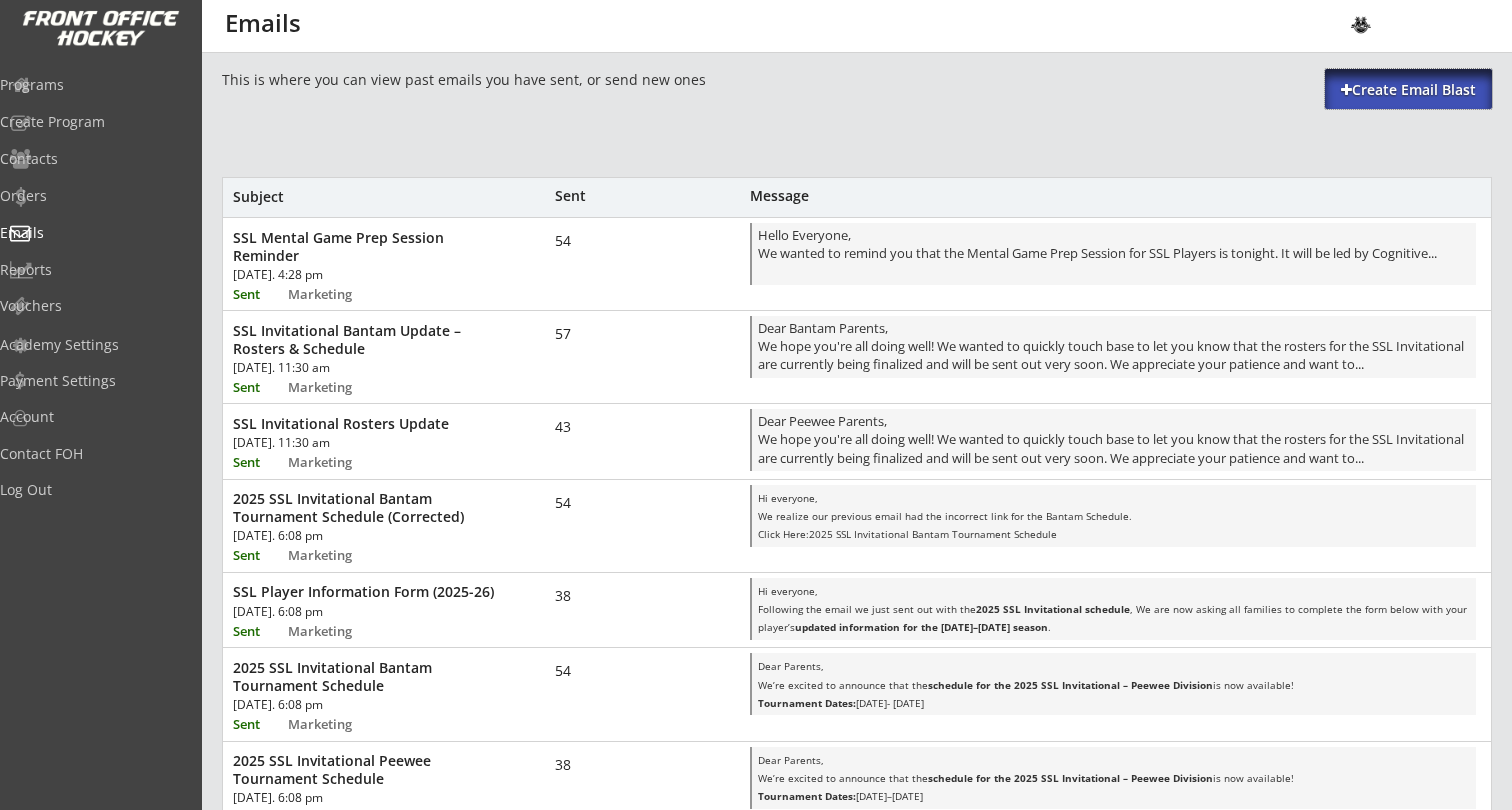 click on "Create Email Blast" at bounding box center (1408, 90) 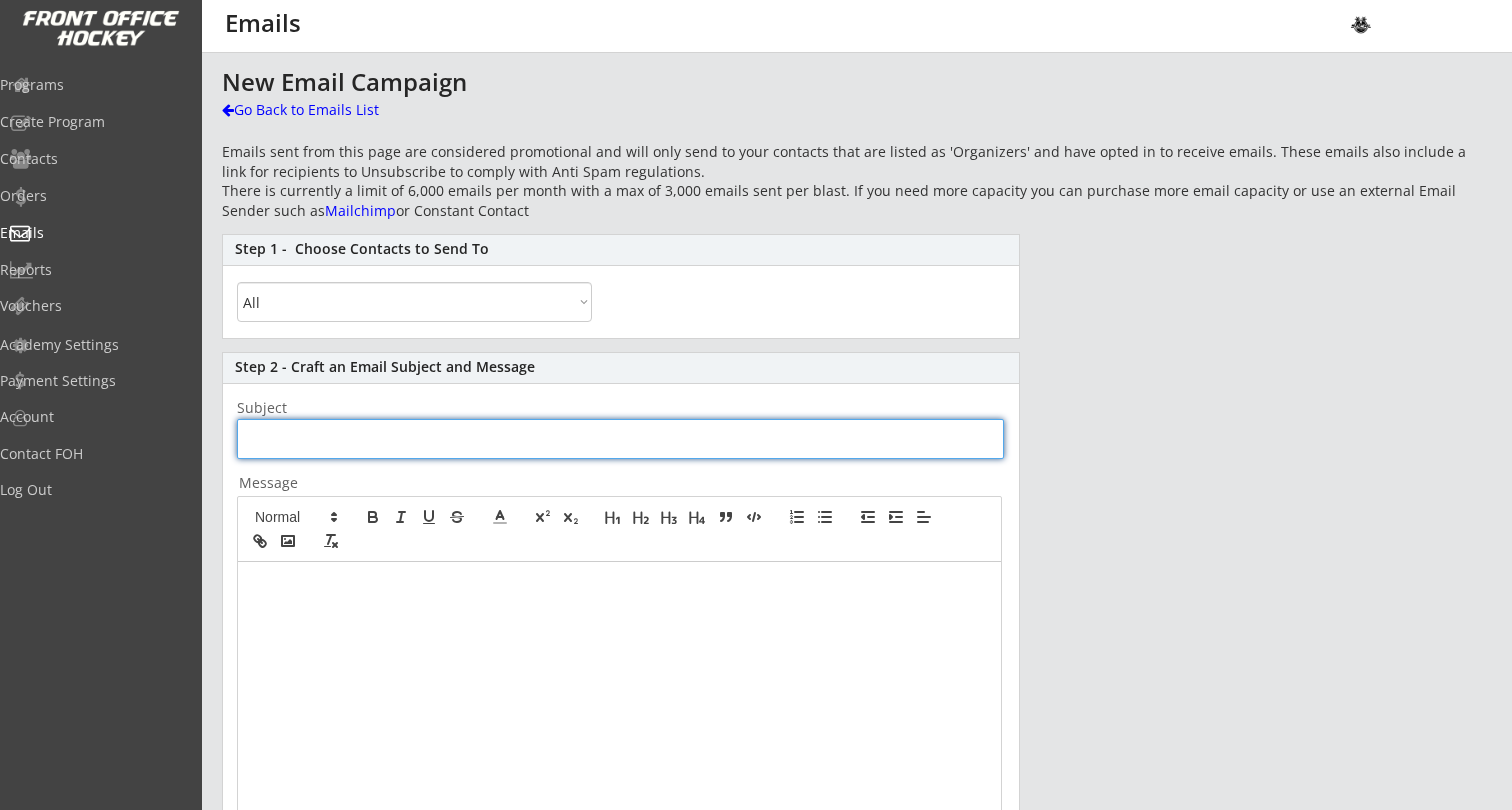paste on "Hello SSL Players & Parents,  Thank you all for participating in an excellent Day 1 of the SSL Invitational Peewee Tournament! We hope you all enjoyed meeting new people and forming new friendships.  Reminder Day 2 of the SSL Invitational will be played at the LA Kings Toyota Sports Performance Center. Please have your players fully dressed and ready 10 min before the game. There will be no additional dryland sessions.   Schedule 8:00 - 9:15 AM – Team Violent Gentlemen vs. Team Prostride 9:30 - 10:45 AM – Team Goldcore vs. Team The Hockey Review 11:00 - 12:00 PM – Q&A Session Players & Parents (Upstairs near King’s Cove Dining Area)  2:15 - 3:30 PM – Semi-Finals #1:  2nd seed vs. 3rd seed  3:45 - 5:00 PM – Semi-Finals #2:  1st seed vs. 4th seed  Please note, the Semi-Finals matchups may not fully be determined until after the conclusions of the 8:00 & 9:30 game slots.  Optional There will be an optional seminar with Michael Shara who will be sharing his research from Crusade Sports Medicine. His informatio..." 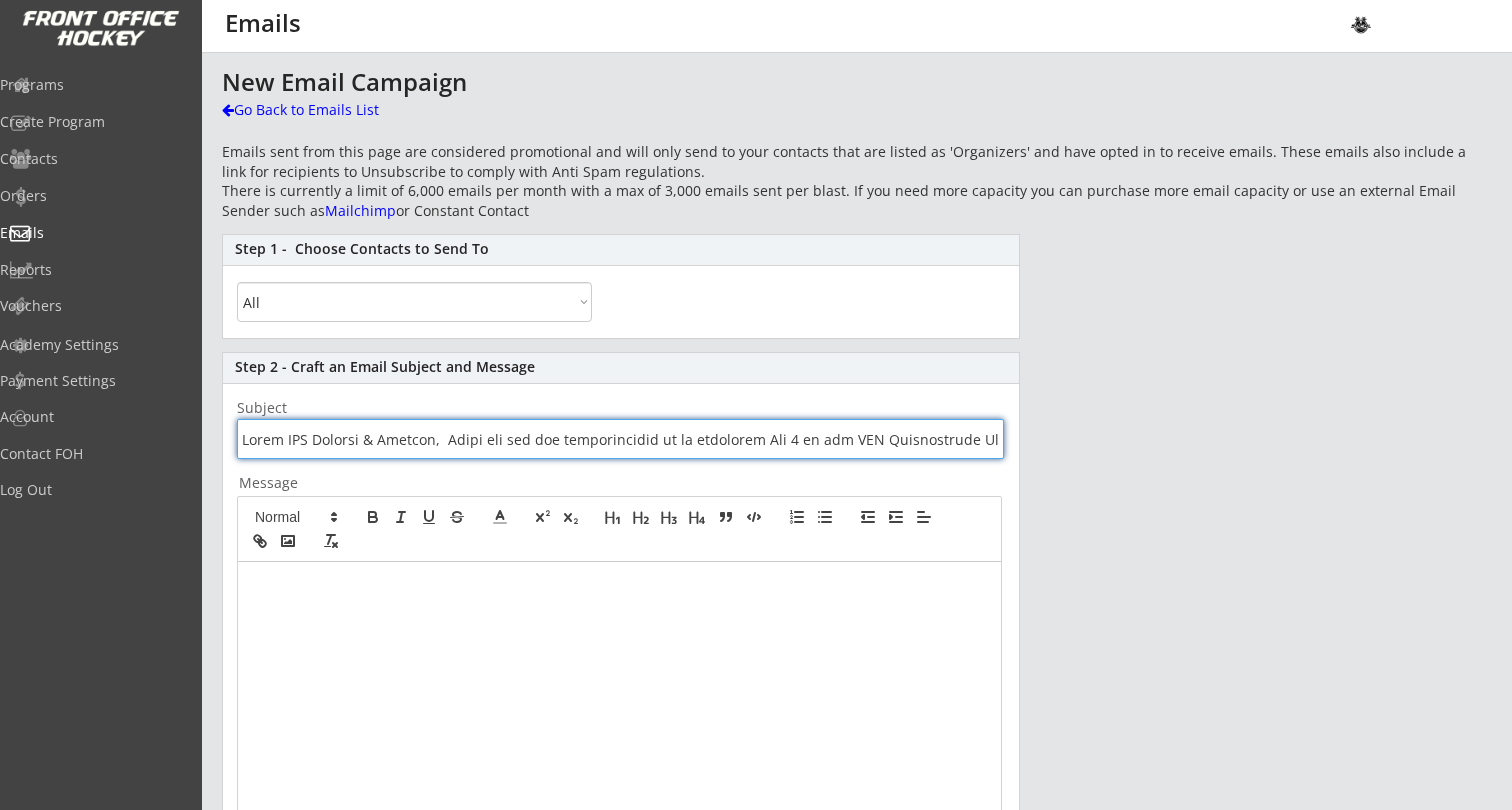 type 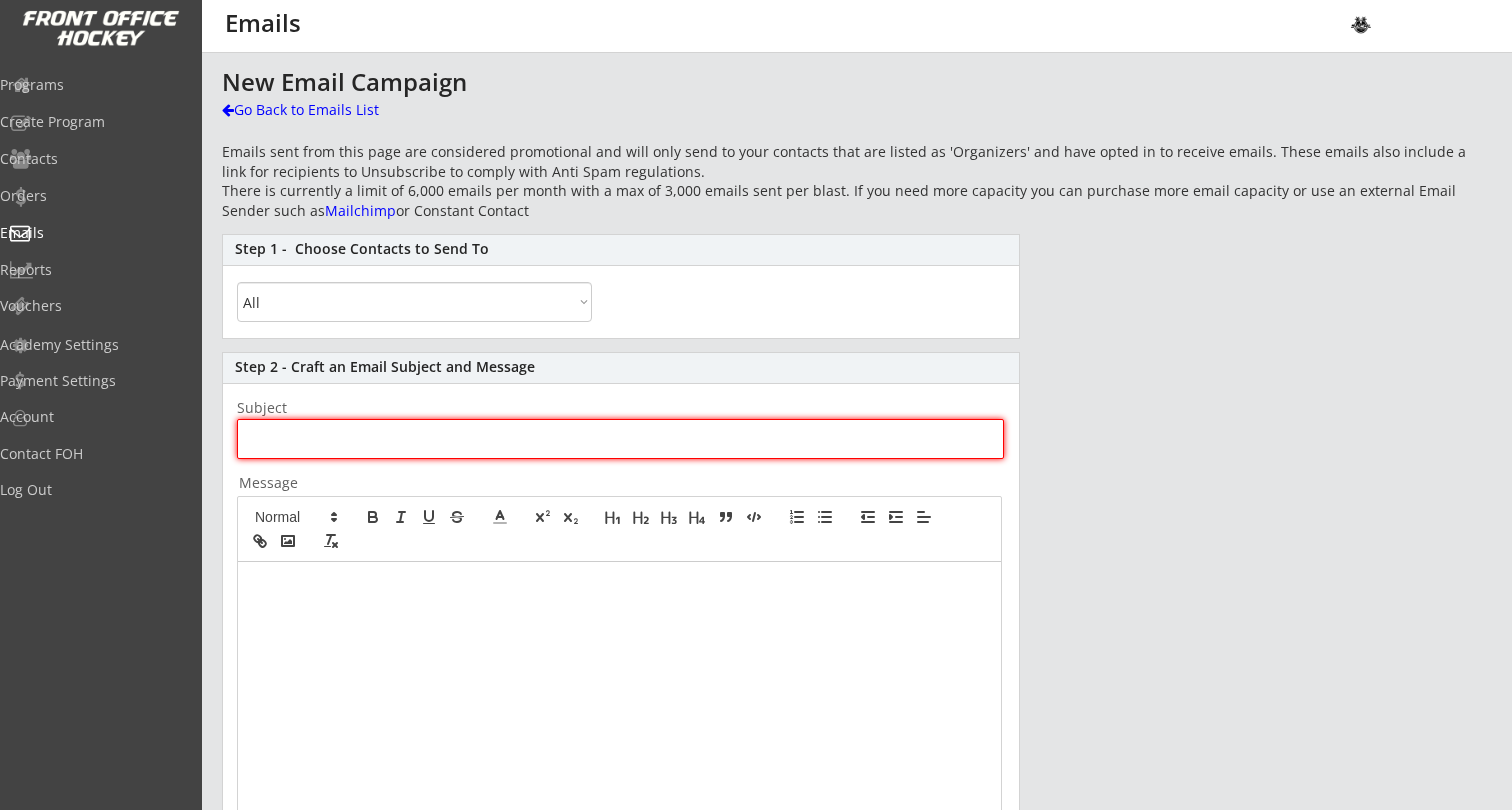 click at bounding box center (619, 749) 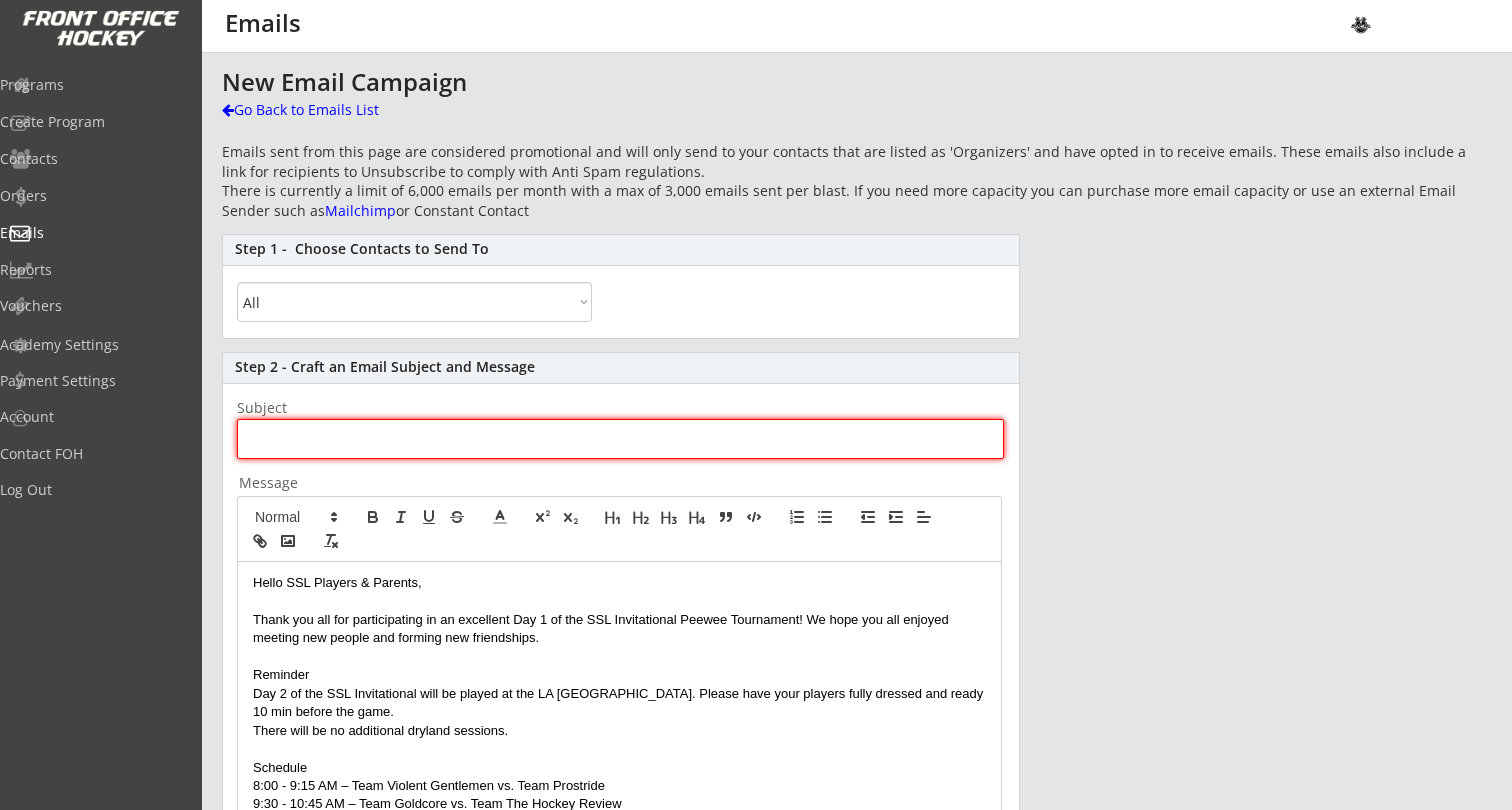 scroll, scrollTop: 12, scrollLeft: 0, axis: vertical 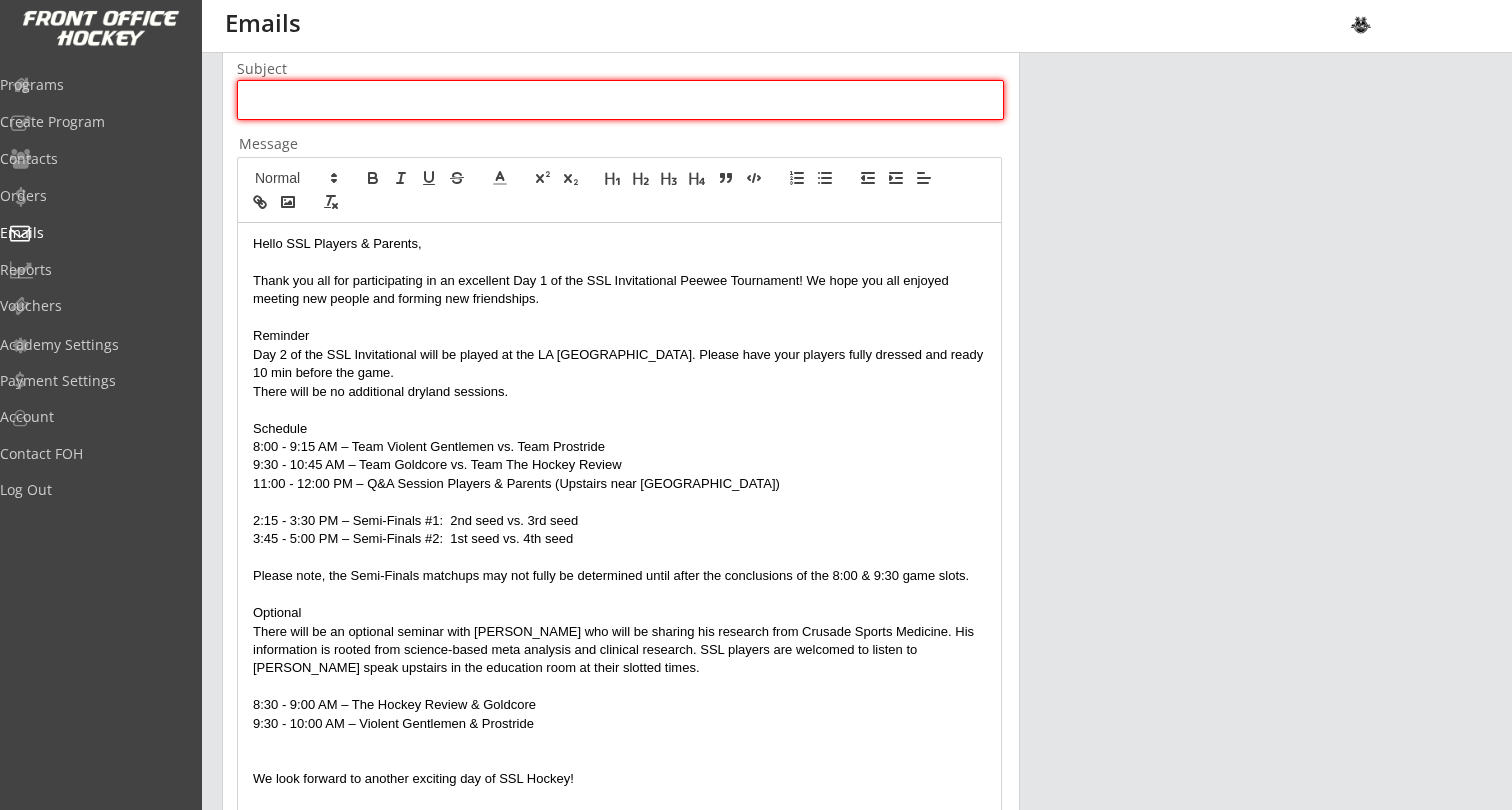 click on "Please note, the Semi-Finals matchups may not fully be determined until after the conclusions of the 8:00 & 9:30 game slots." at bounding box center [619, 576] 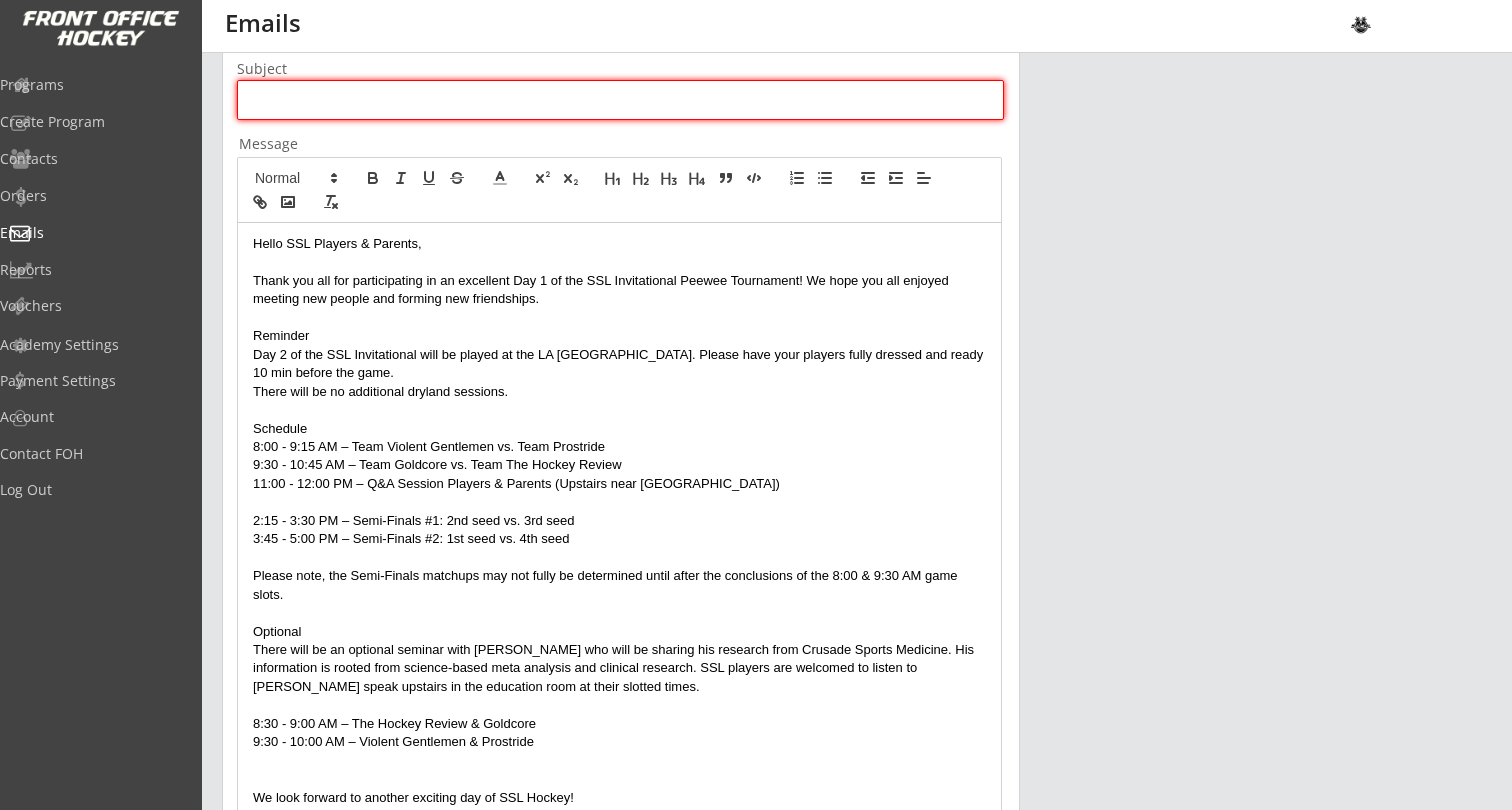 click on "Please note, the Semi-Finals matchups may not fully be determined until after the conclusions of the 8:00 & 9:30 AM game slots." at bounding box center [619, 585] 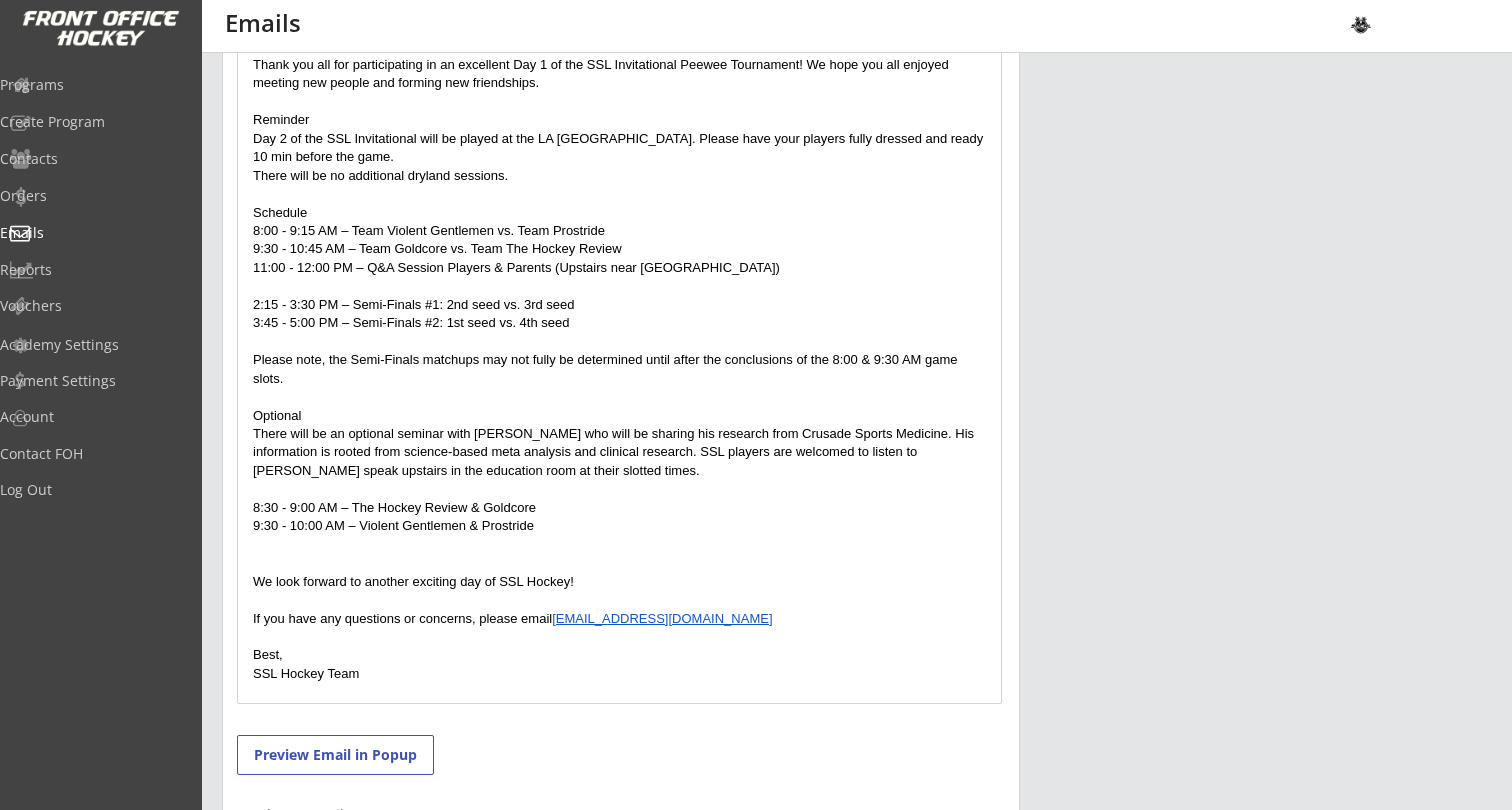 scroll, scrollTop: 577, scrollLeft: 0, axis: vertical 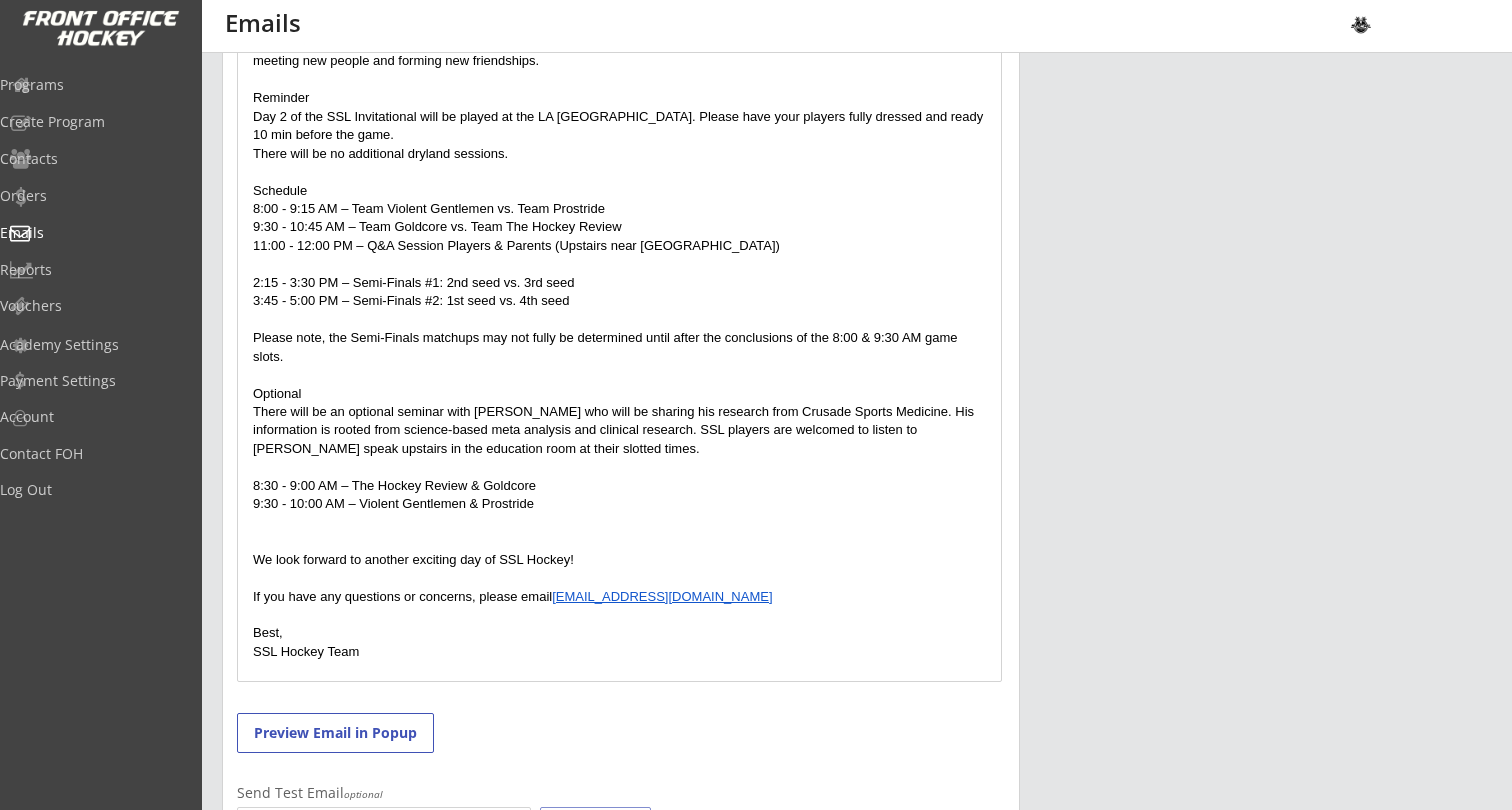 click on "Hello SSL Players & Parents, Thank you all for participating in an excellent Day 1 of the SSL Invitational Peewee Tournament! We hope you all enjoyed meeting new people and forming new friendships. Reminder Day 2 of the SSL Invitational will be played at the LA [GEOGRAPHIC_DATA]. Please have your players fully dressed and ready 10 min before the game. There will be no additional dryland sessions.  Schedule 8:00 - 9:15 AM – Team Violent Gentlemen vs. Team Prostride 9:30 - 10:45 AM – Team Goldcore vs. Team The Hockey Review 11:00 - 12:00 PM – Q&A Session Players & Parents (Upstairs near [GEOGRAPHIC_DATA] Dining Area) 2:15 - 3:30 PM – Semi-Finals #1: 2nd seed vs. 3rd seed  3:45 - 5:00 PM – Semi-Finals #2: 1st seed vs. 4th seed Please note, the Semi-Finals matchups may not fully be determined until after the conclusions of the 8:00 & 9:30 AM game slots. Optional 8:30 - 9:00 AM – The Hockey Review & Goldcore 9:30 - 10:00 AM – Violent Gentlemen & Prostride [EMAIL_ADDRESS][DOMAIN_NAME]" at bounding box center [619, 333] 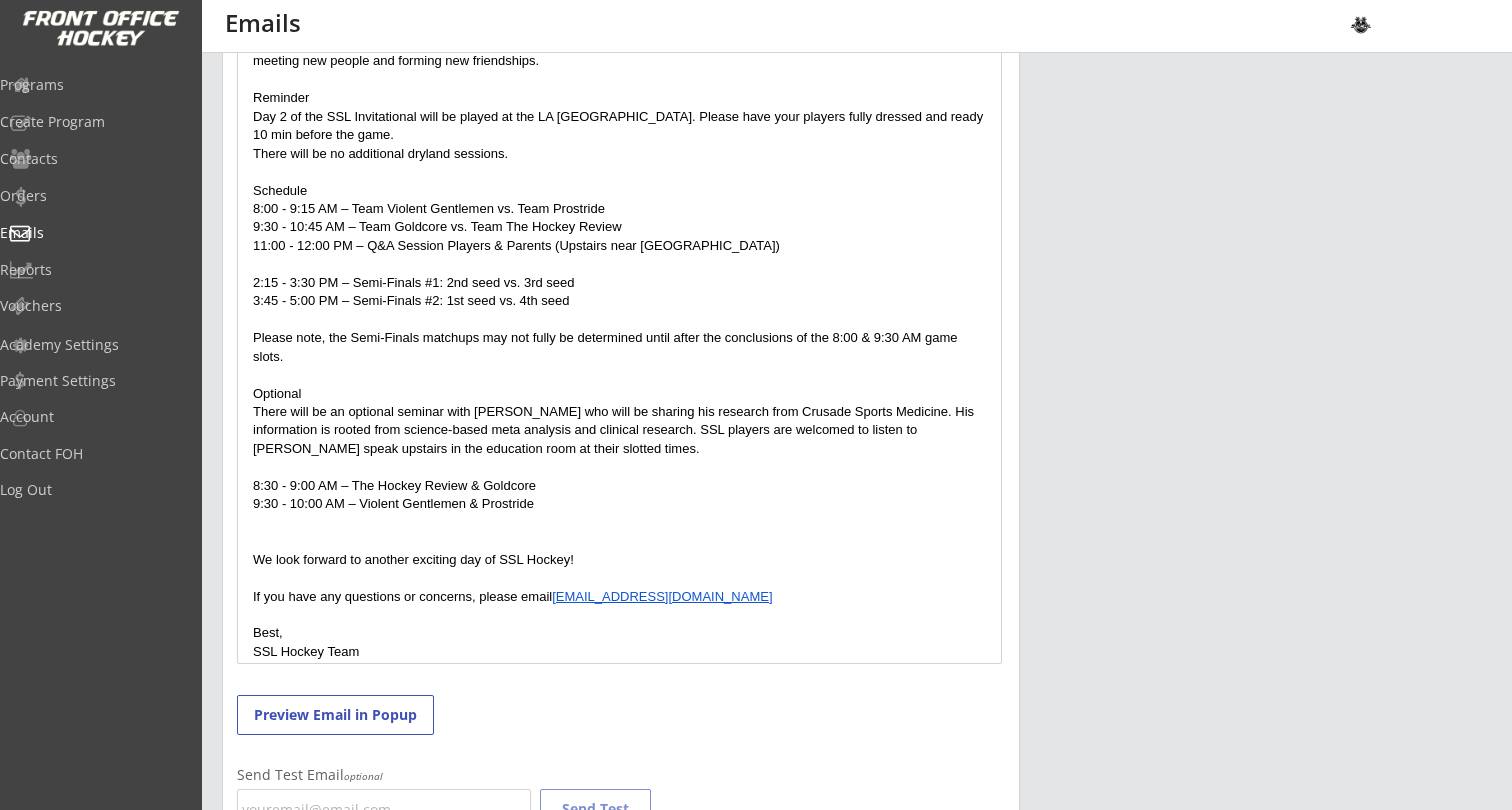 click at bounding box center (619, 578) 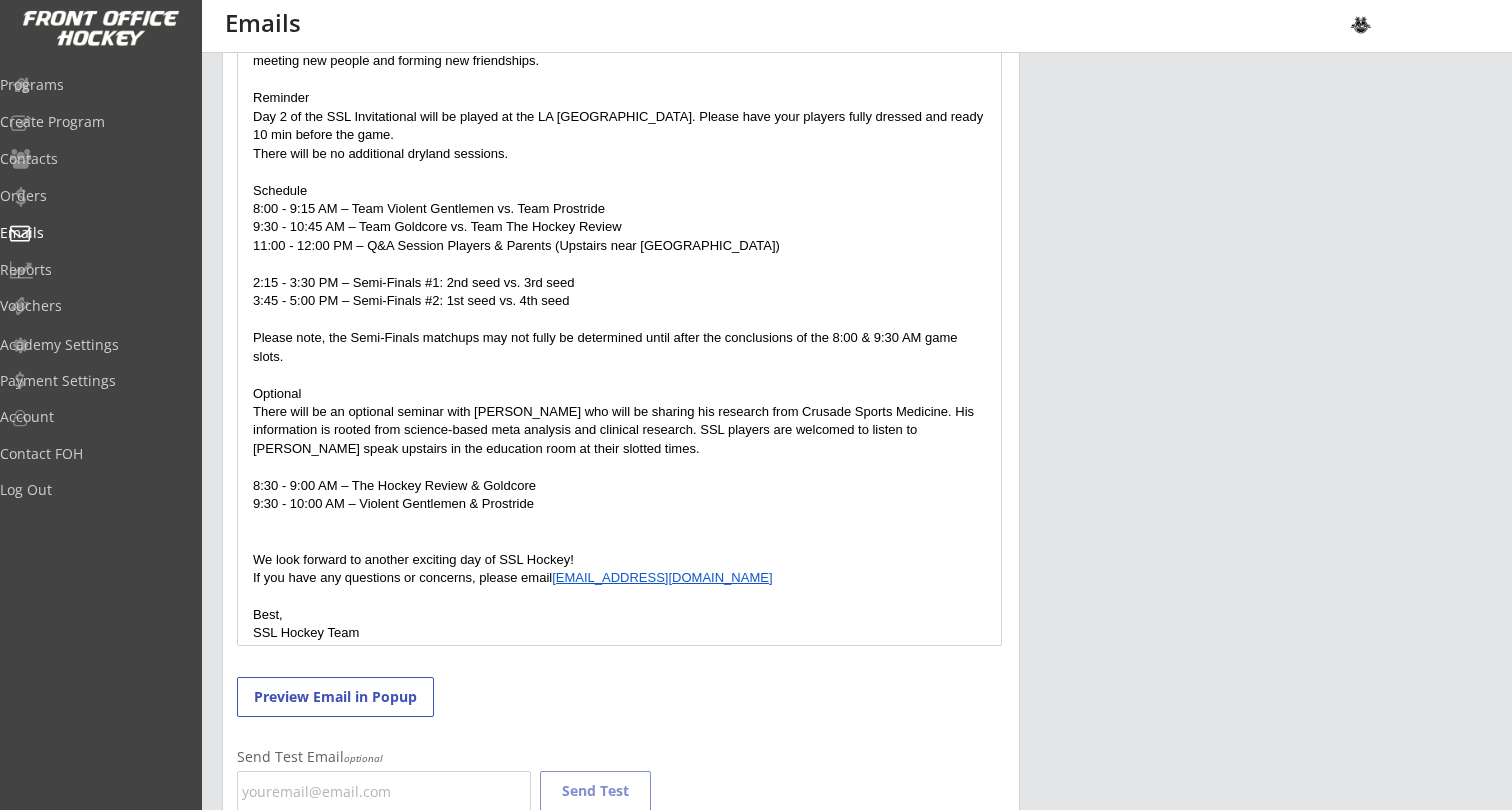 click at bounding box center (619, 541) 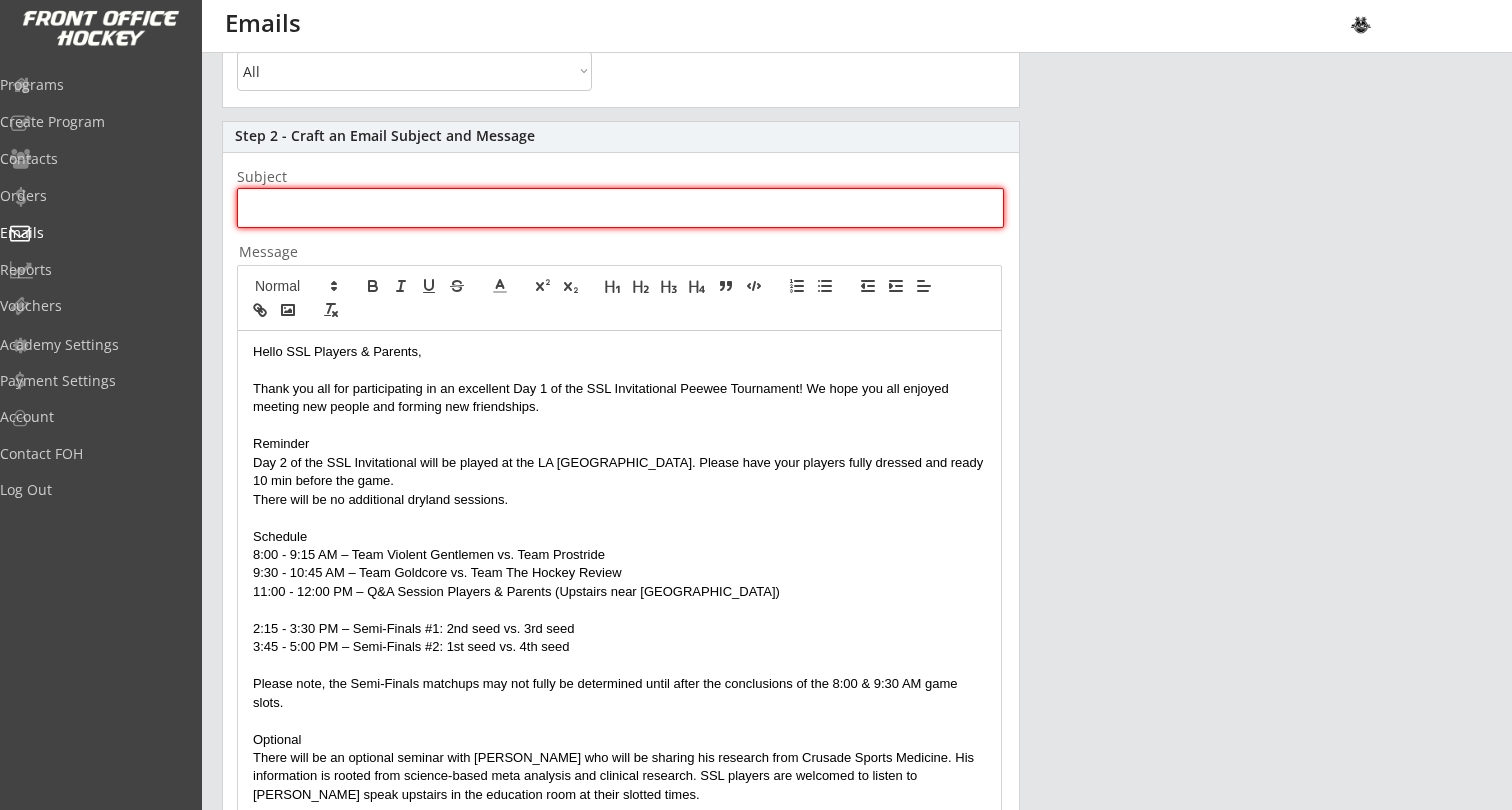 scroll, scrollTop: 221, scrollLeft: 0, axis: vertical 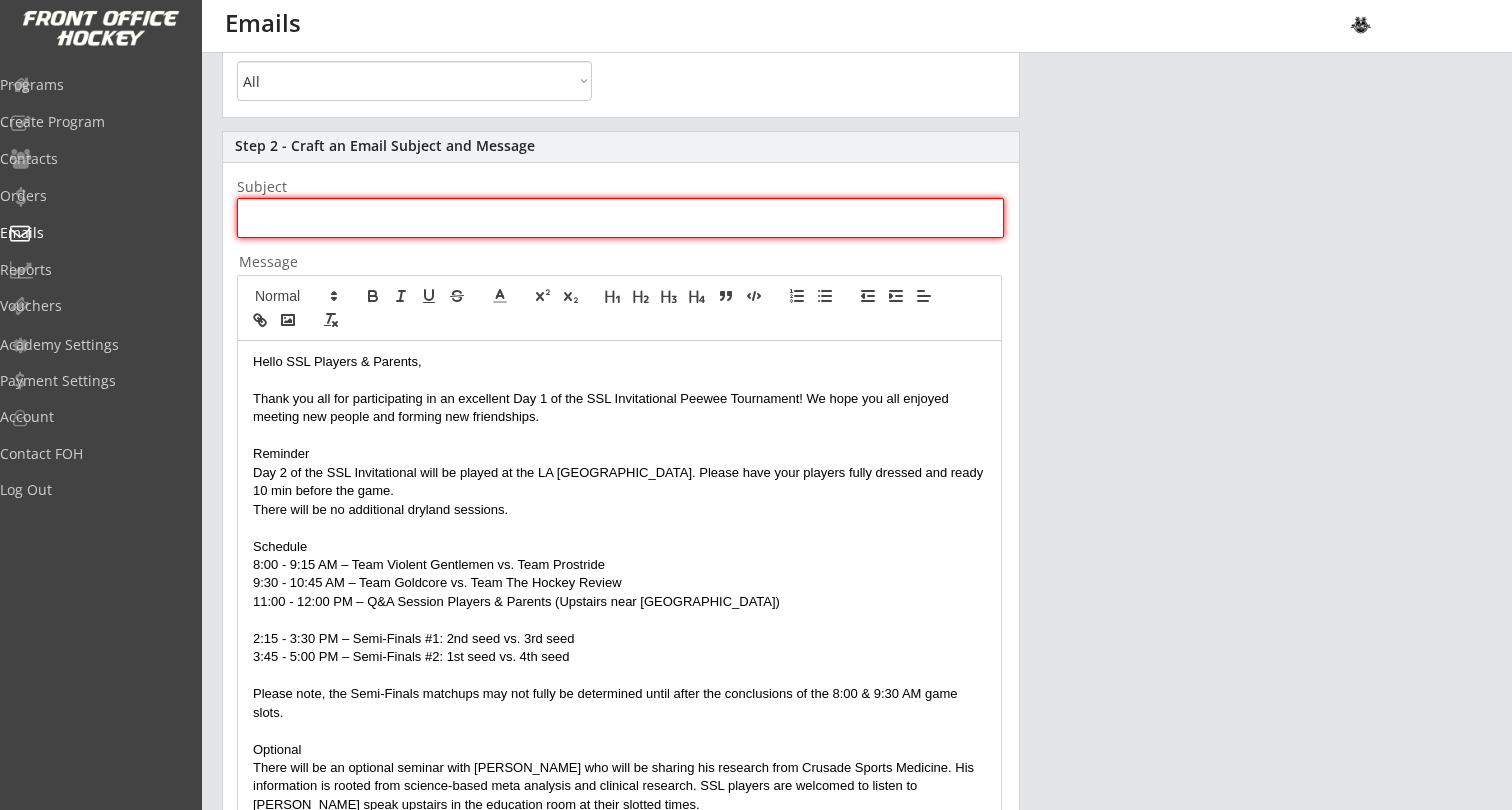 click at bounding box center (620, 218) 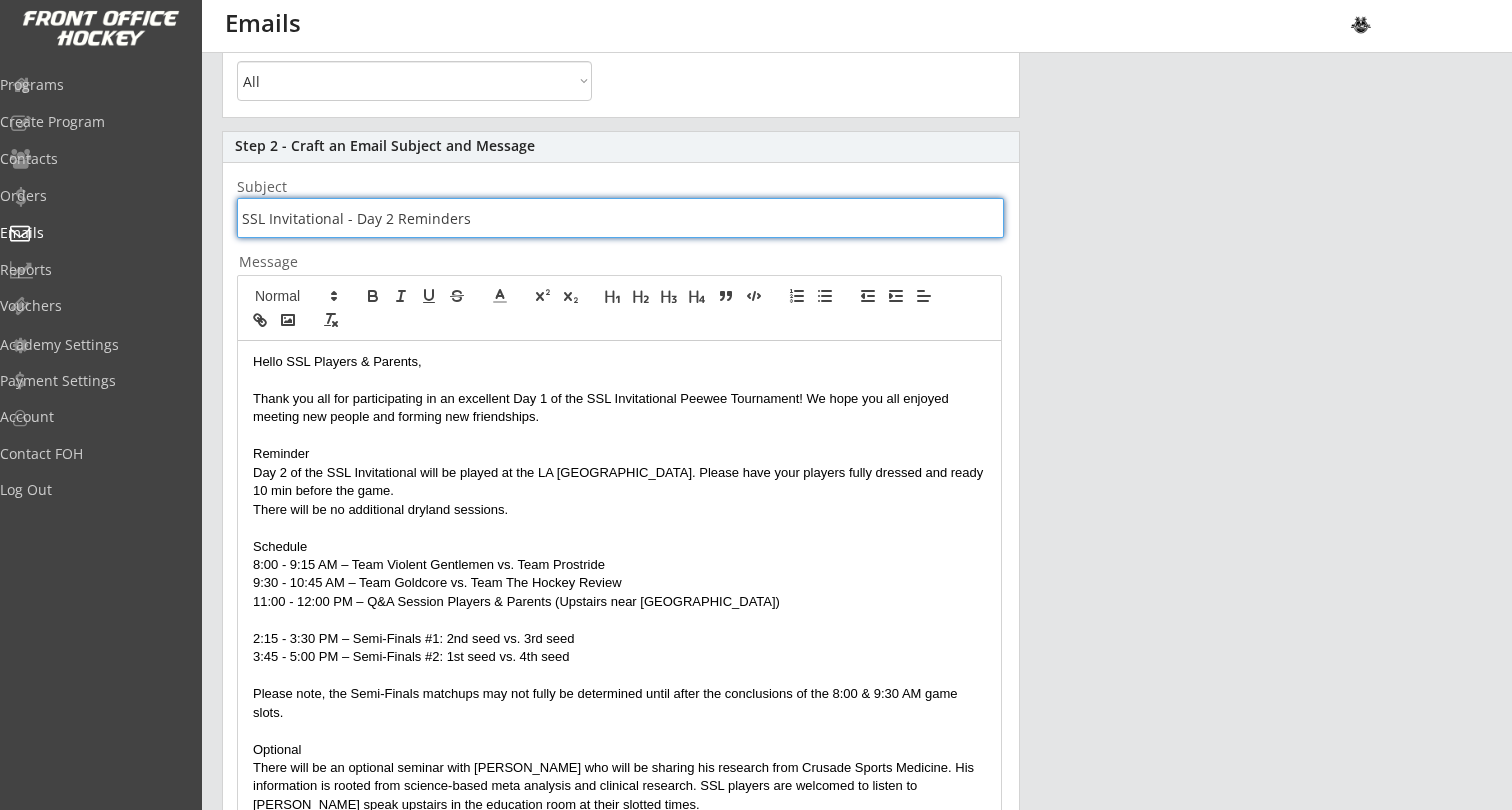 click at bounding box center (620, 218) 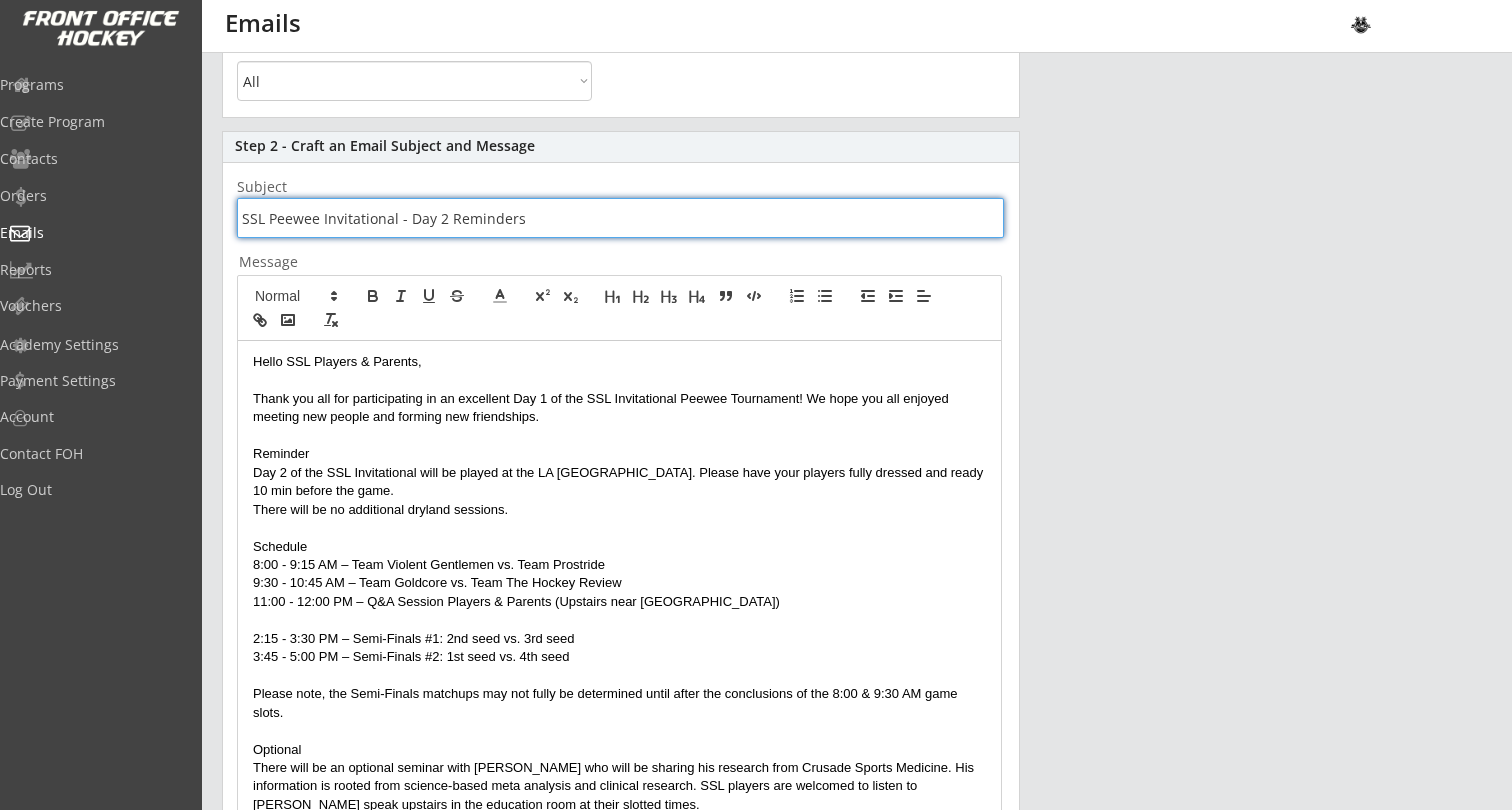 click at bounding box center [620, 218] 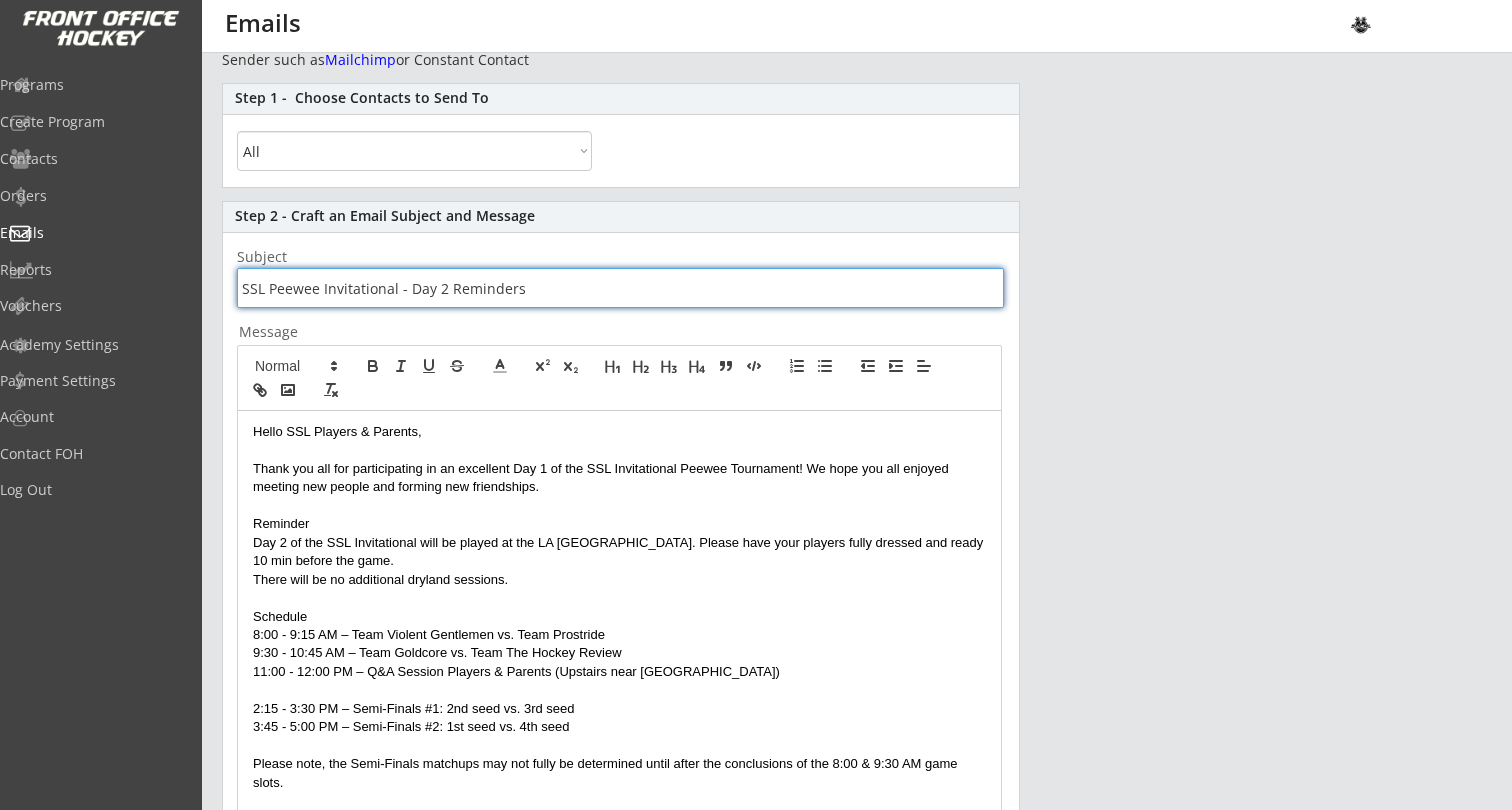 scroll, scrollTop: 148, scrollLeft: 0, axis: vertical 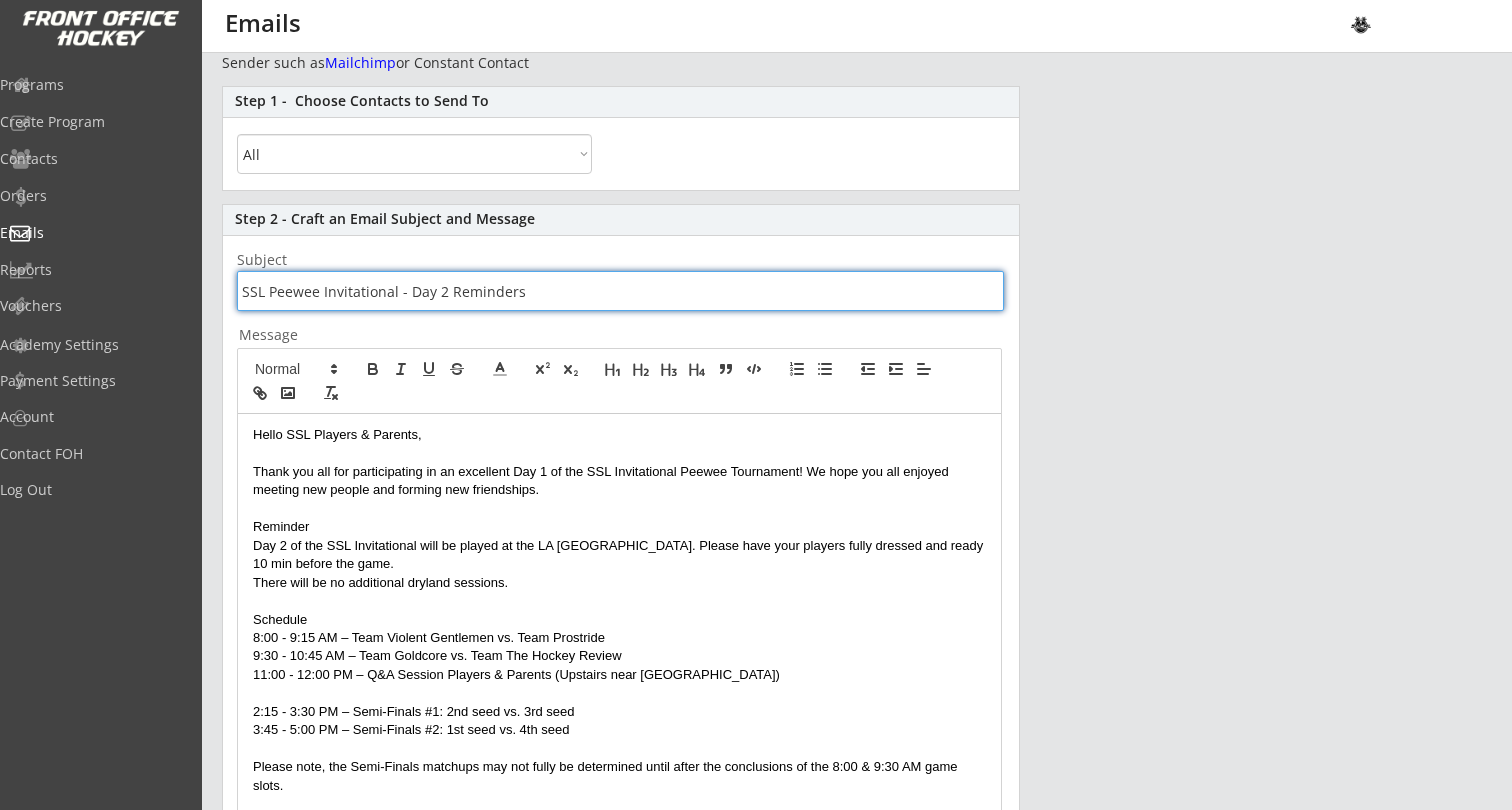 type on "SSL Peewee Invitational - Day 2 Reminders" 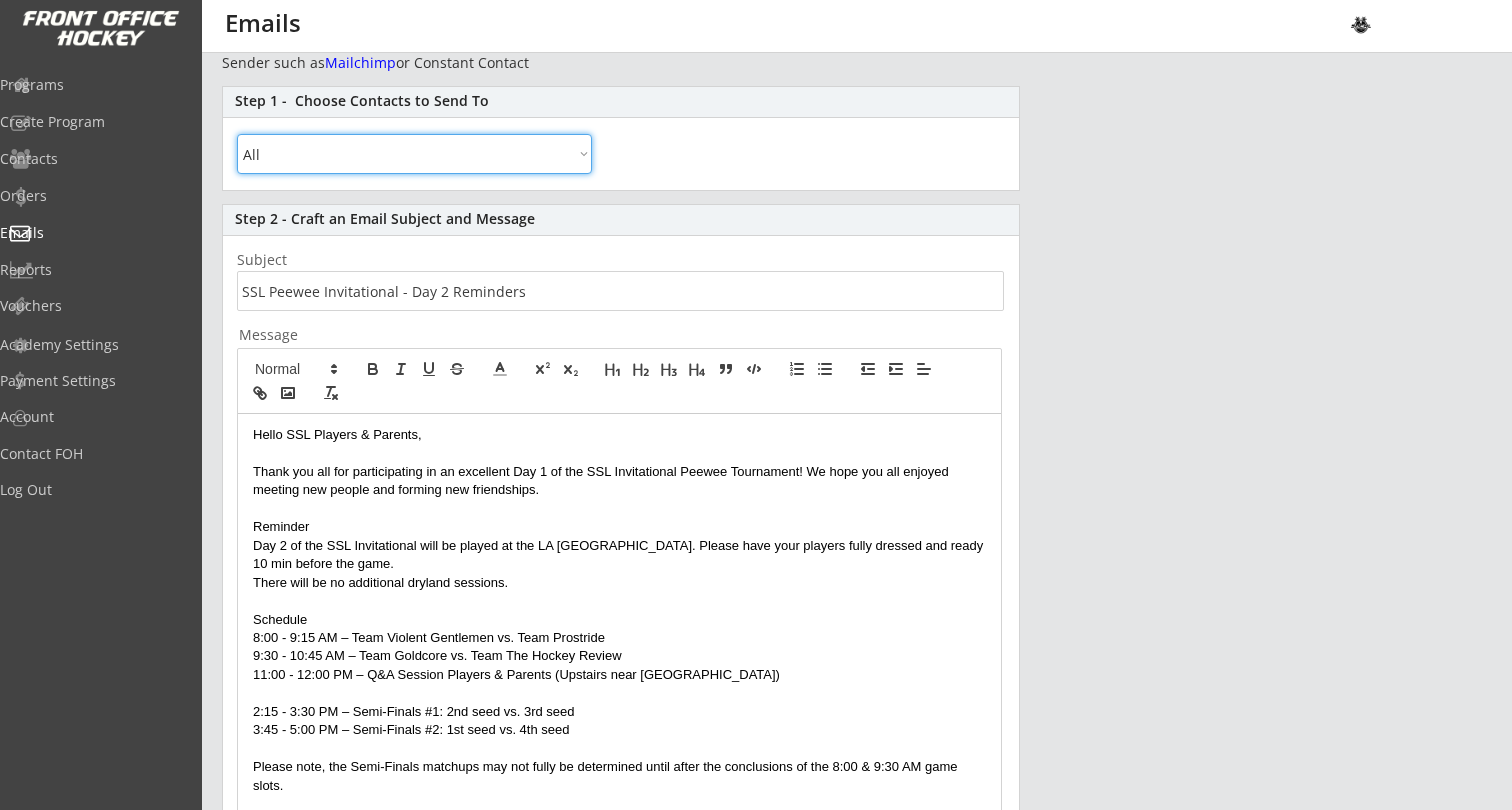 select on ""By Specific Programs"" 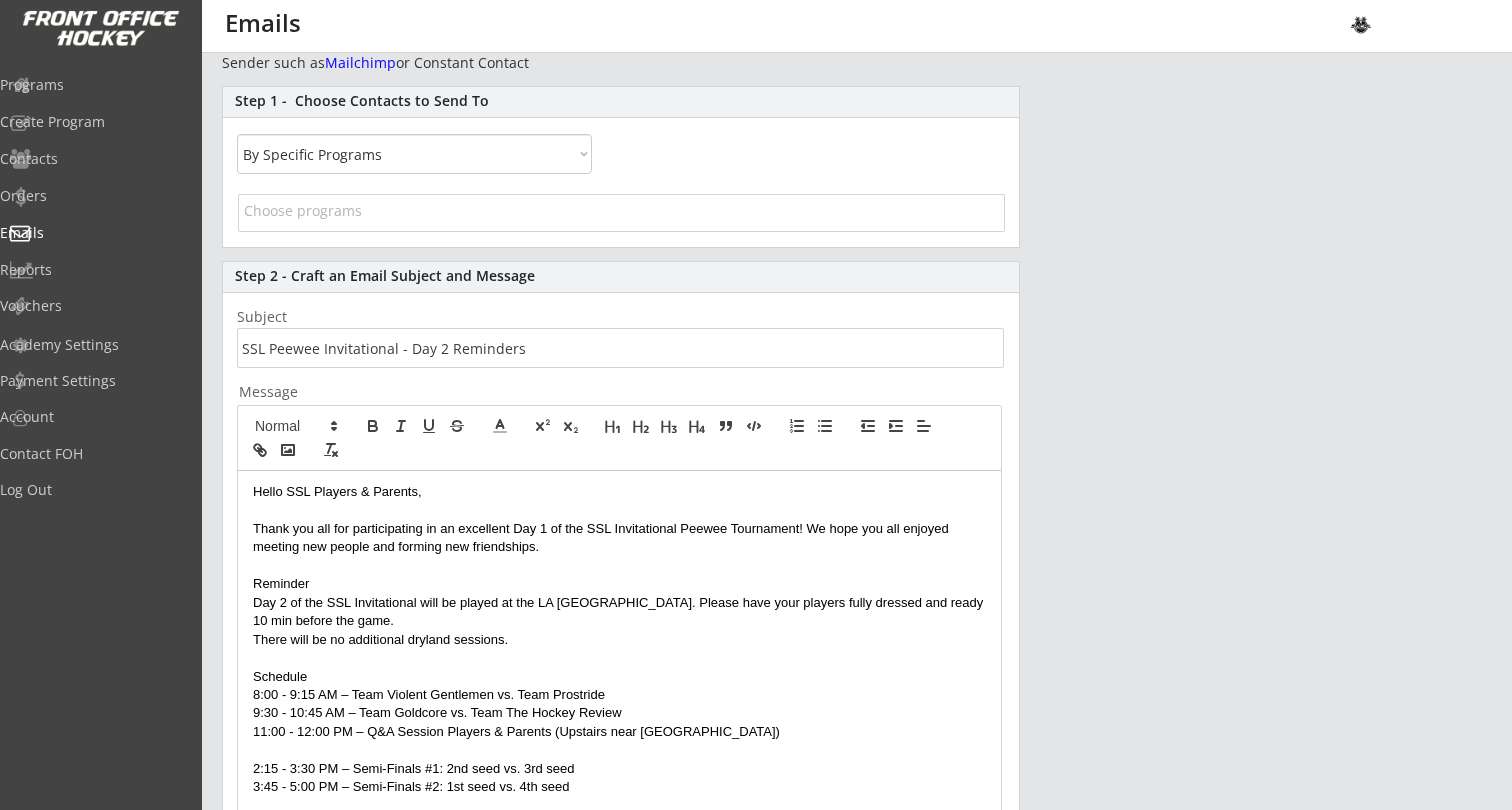 click at bounding box center [621, 215] 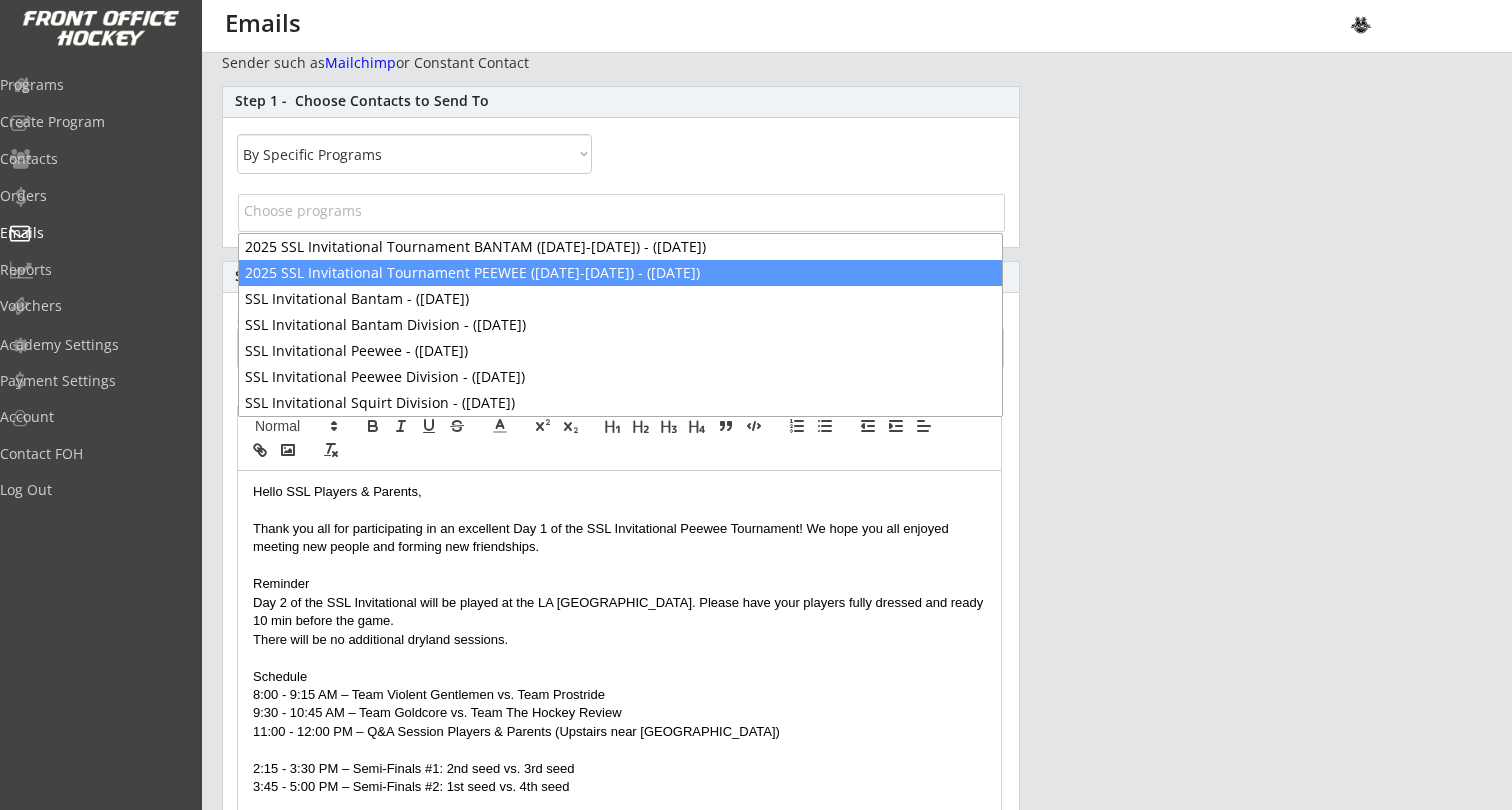 scroll, scrollTop: 14, scrollLeft: 0, axis: vertical 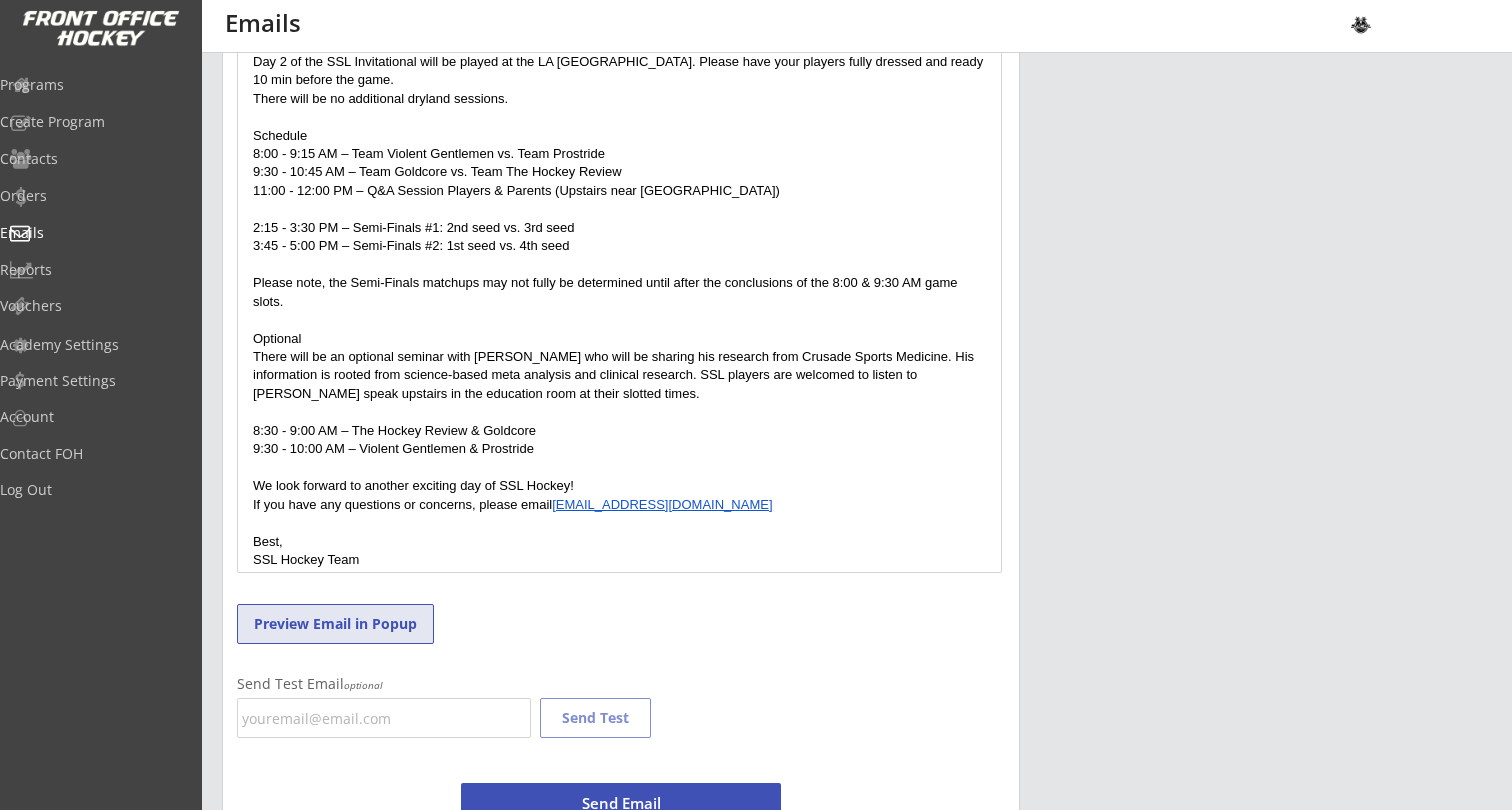 click on "Preview Email in Popup" at bounding box center (335, 624) 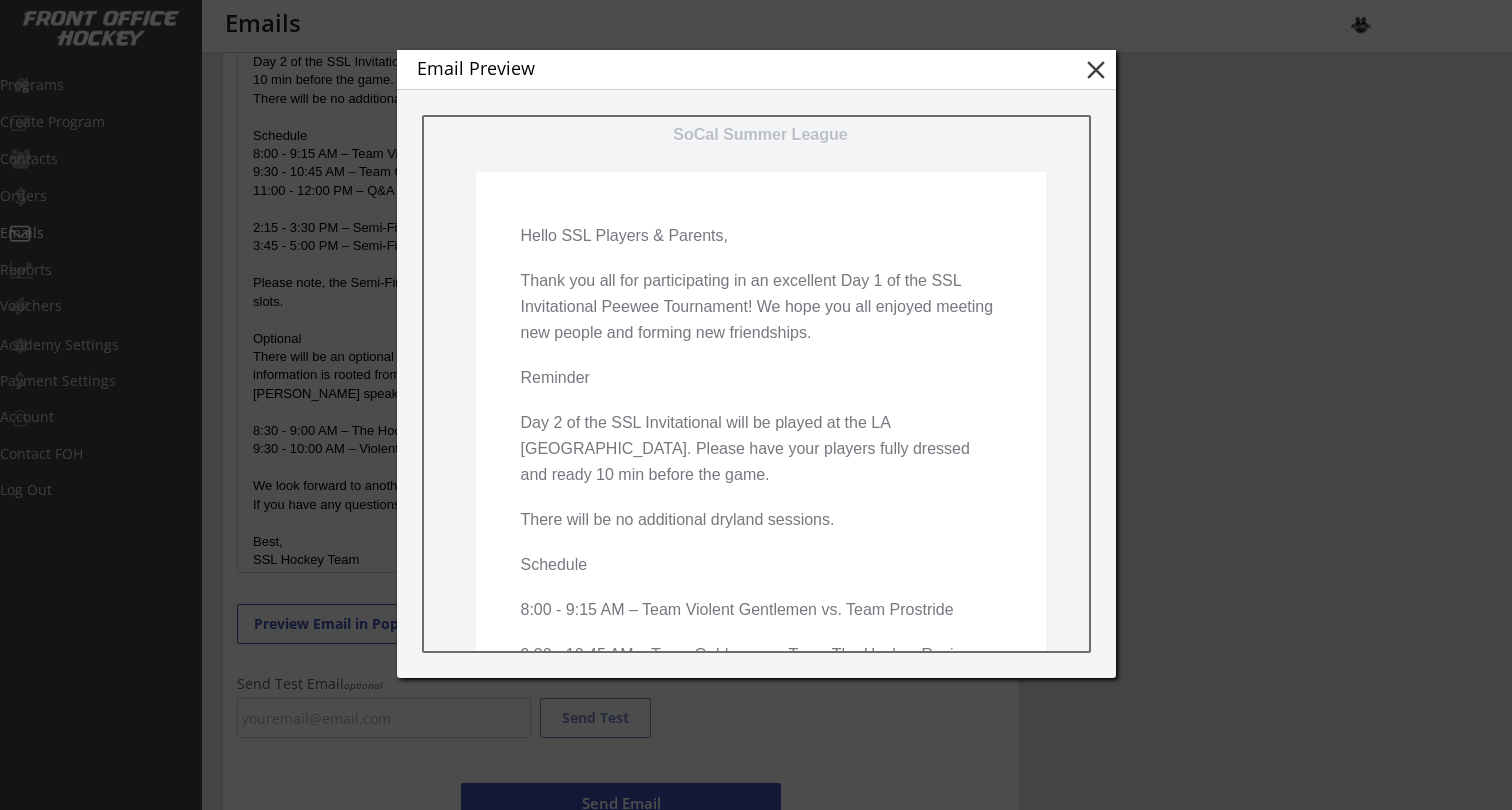 scroll, scrollTop: 122, scrollLeft: 0, axis: vertical 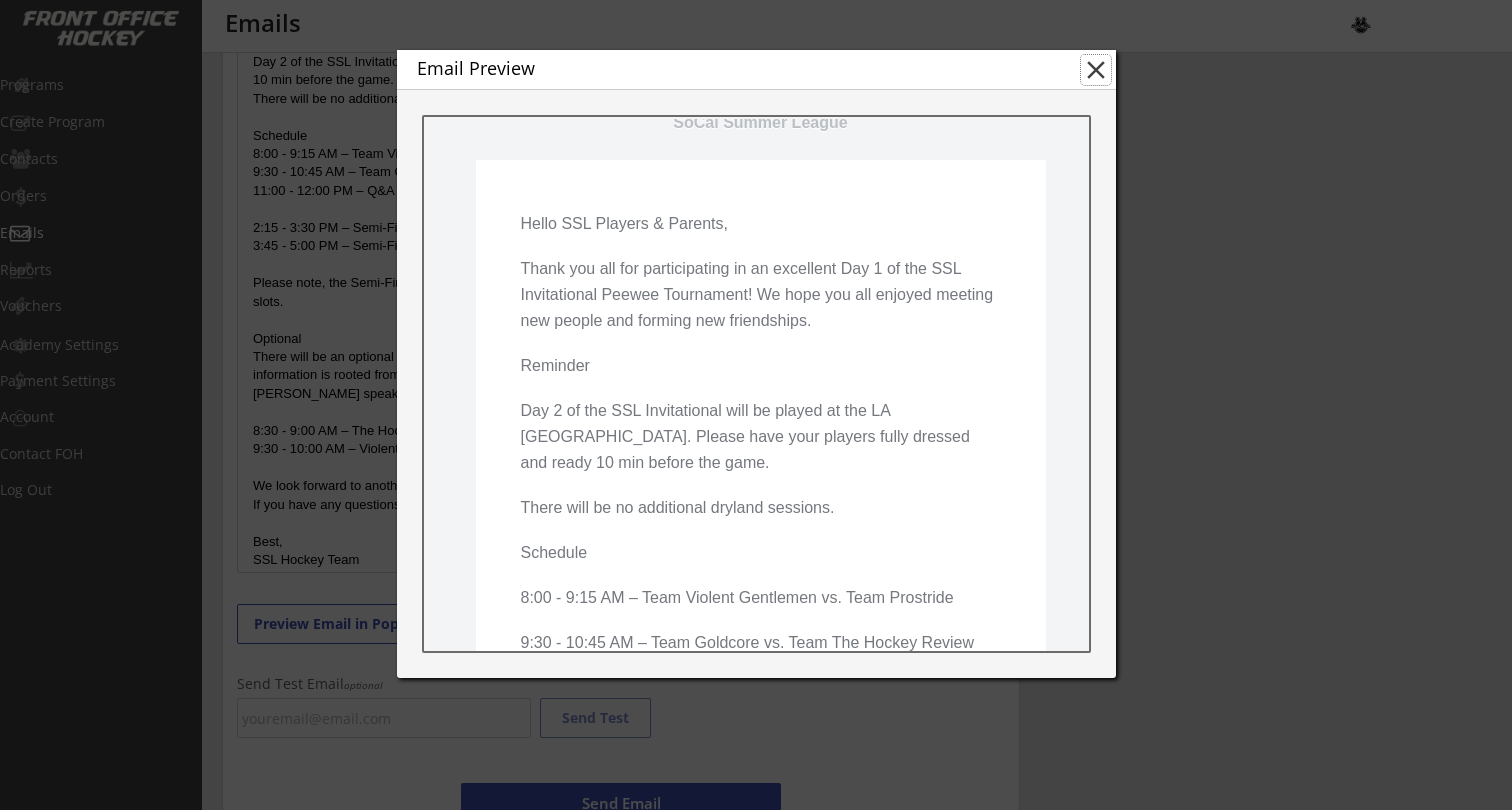 click on "close" at bounding box center (1096, 70) 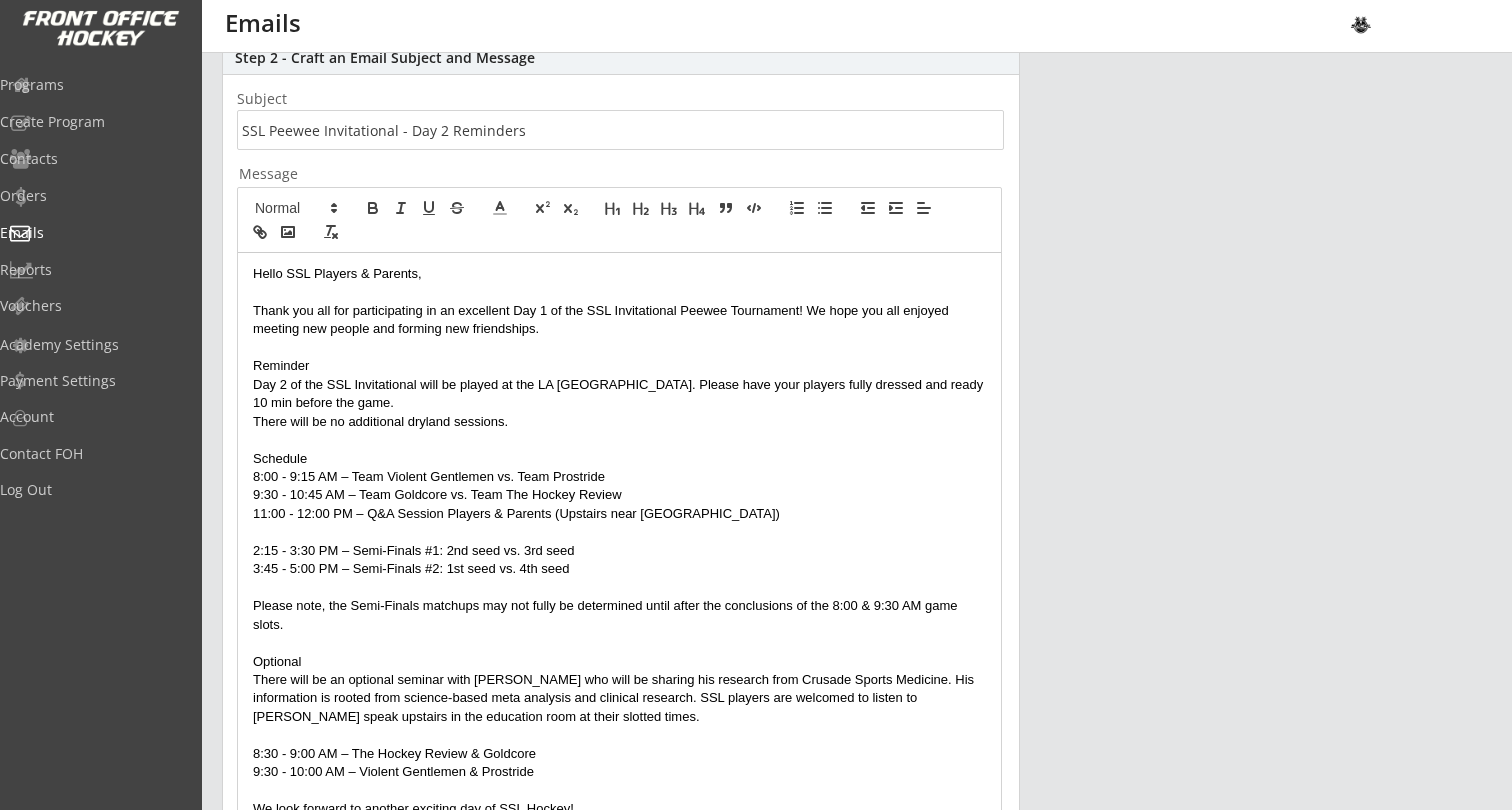 scroll, scrollTop: 365, scrollLeft: 0, axis: vertical 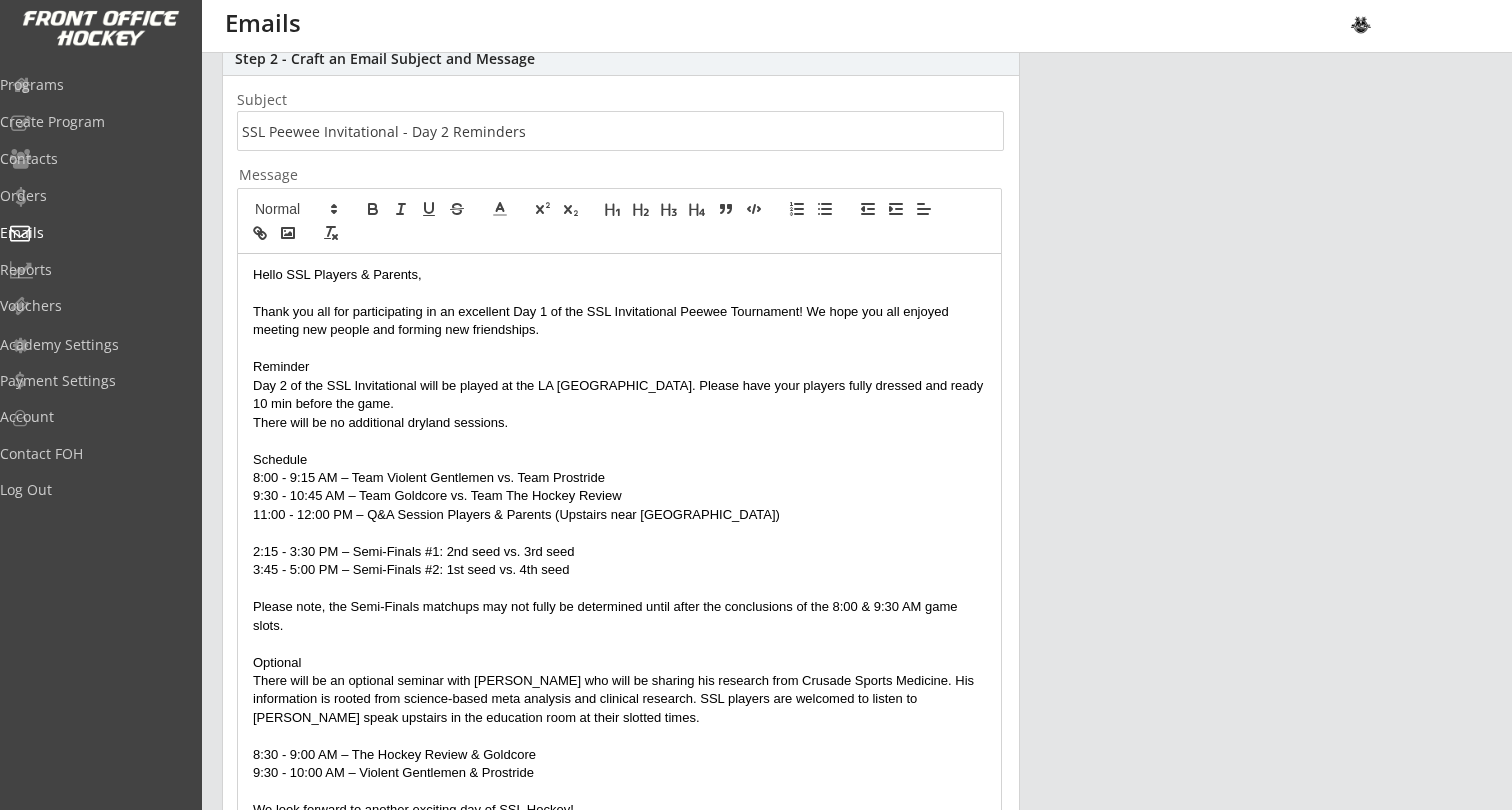 click at bounding box center (619, 349) 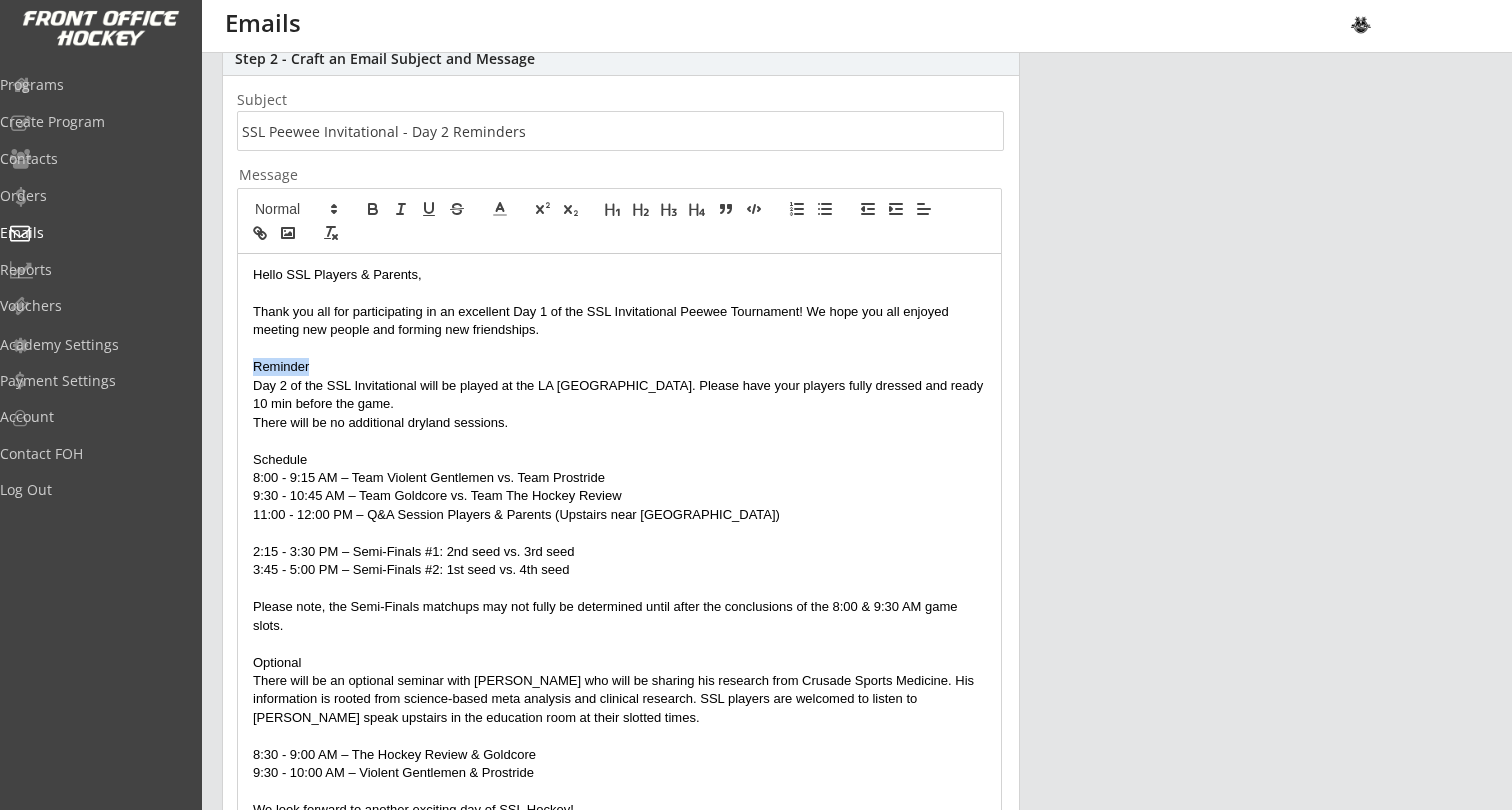 drag, startPoint x: 318, startPoint y: 368, endPoint x: 237, endPoint y: 367, distance: 81.00617 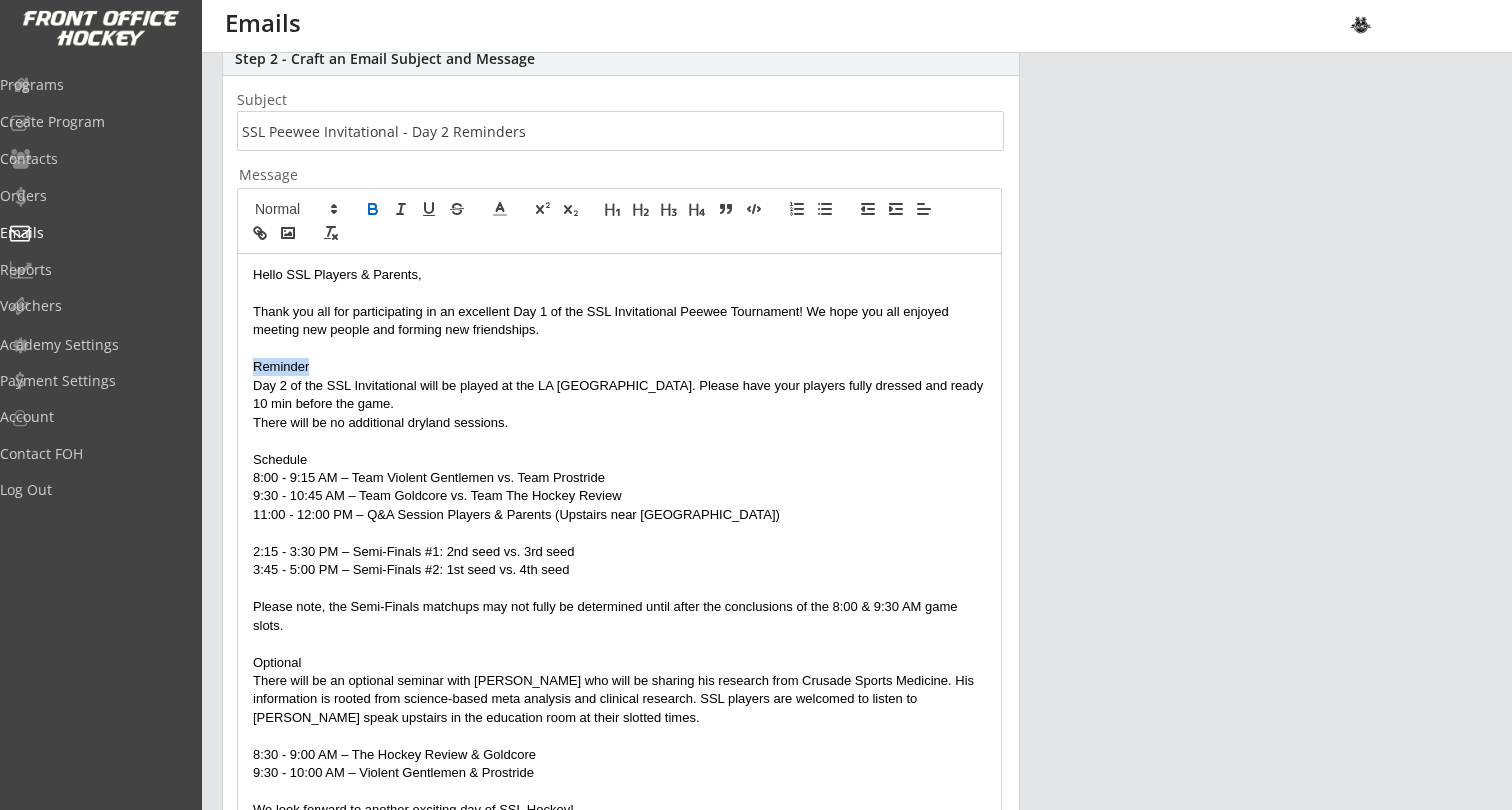 click 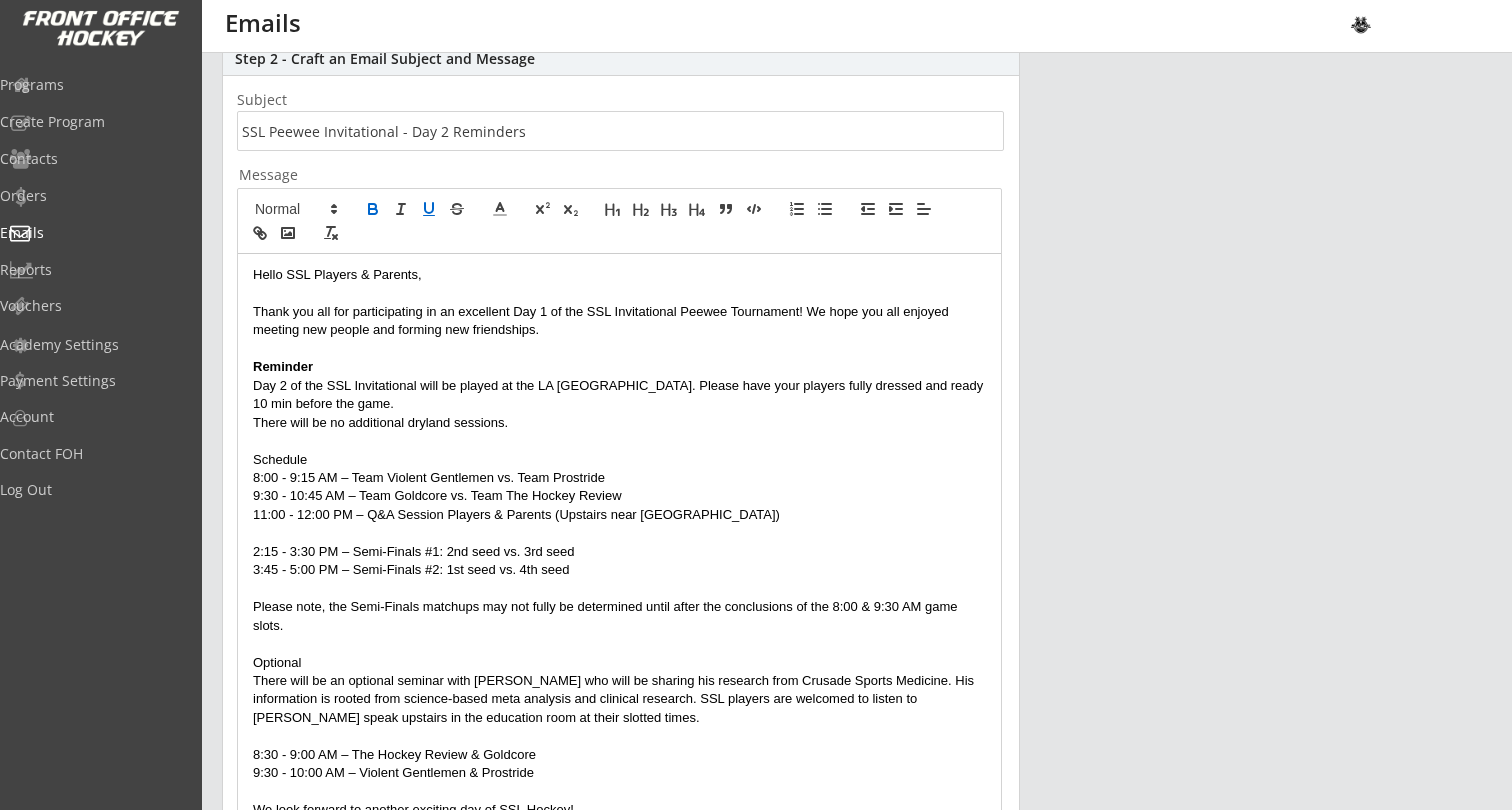 click 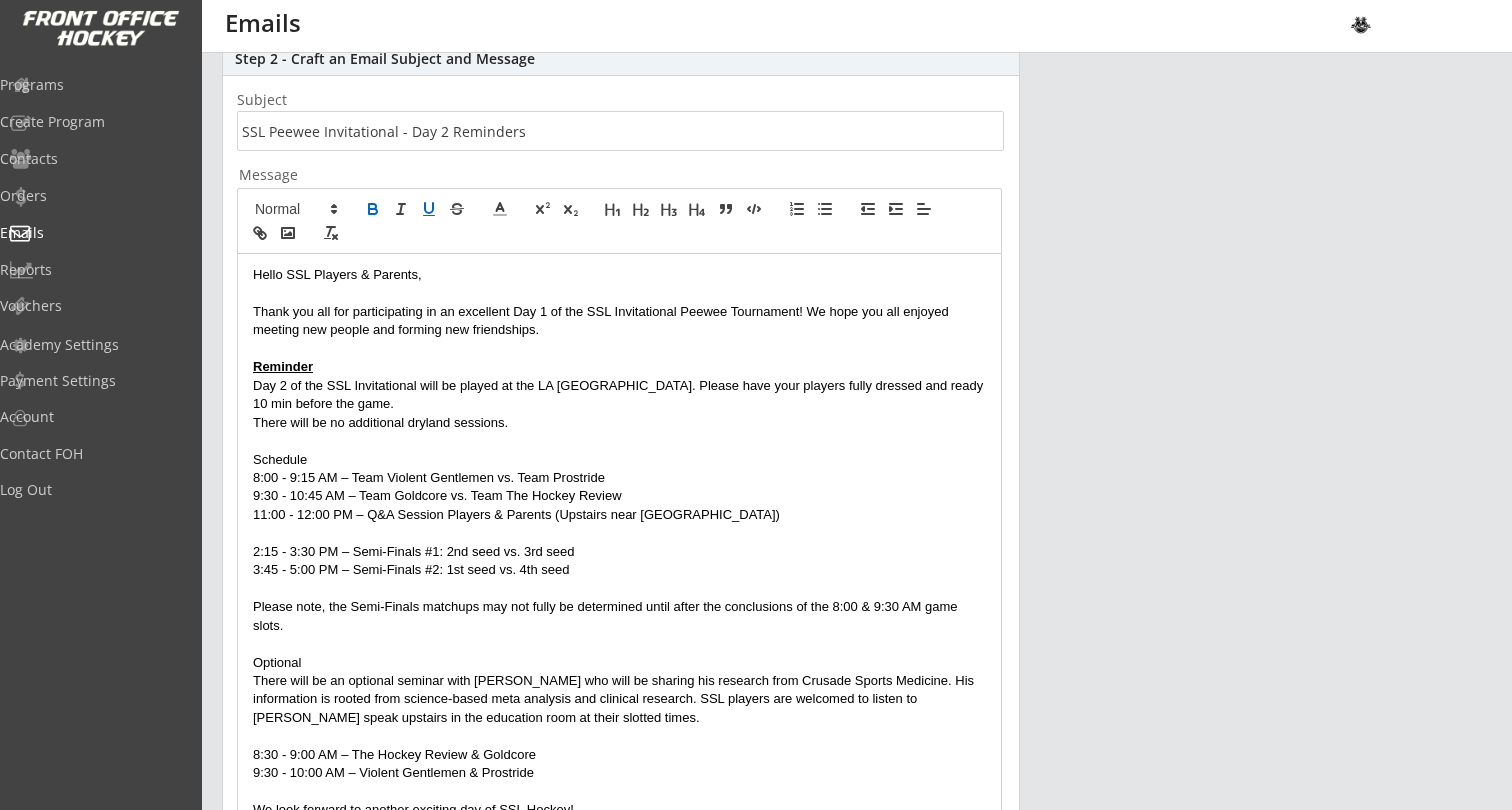 click on "Schedule" at bounding box center [619, 460] 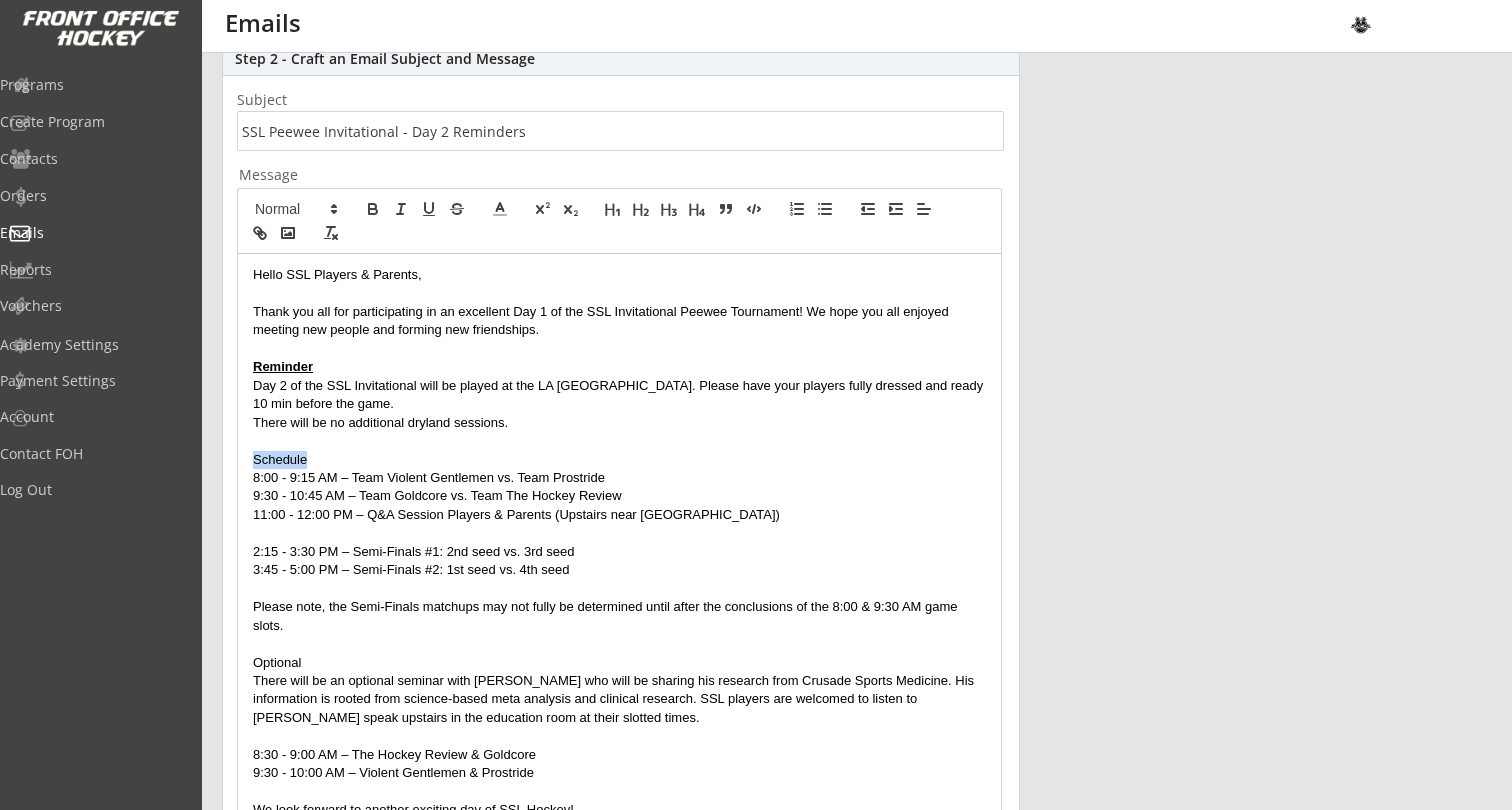 scroll, scrollTop: 0, scrollLeft: 0, axis: both 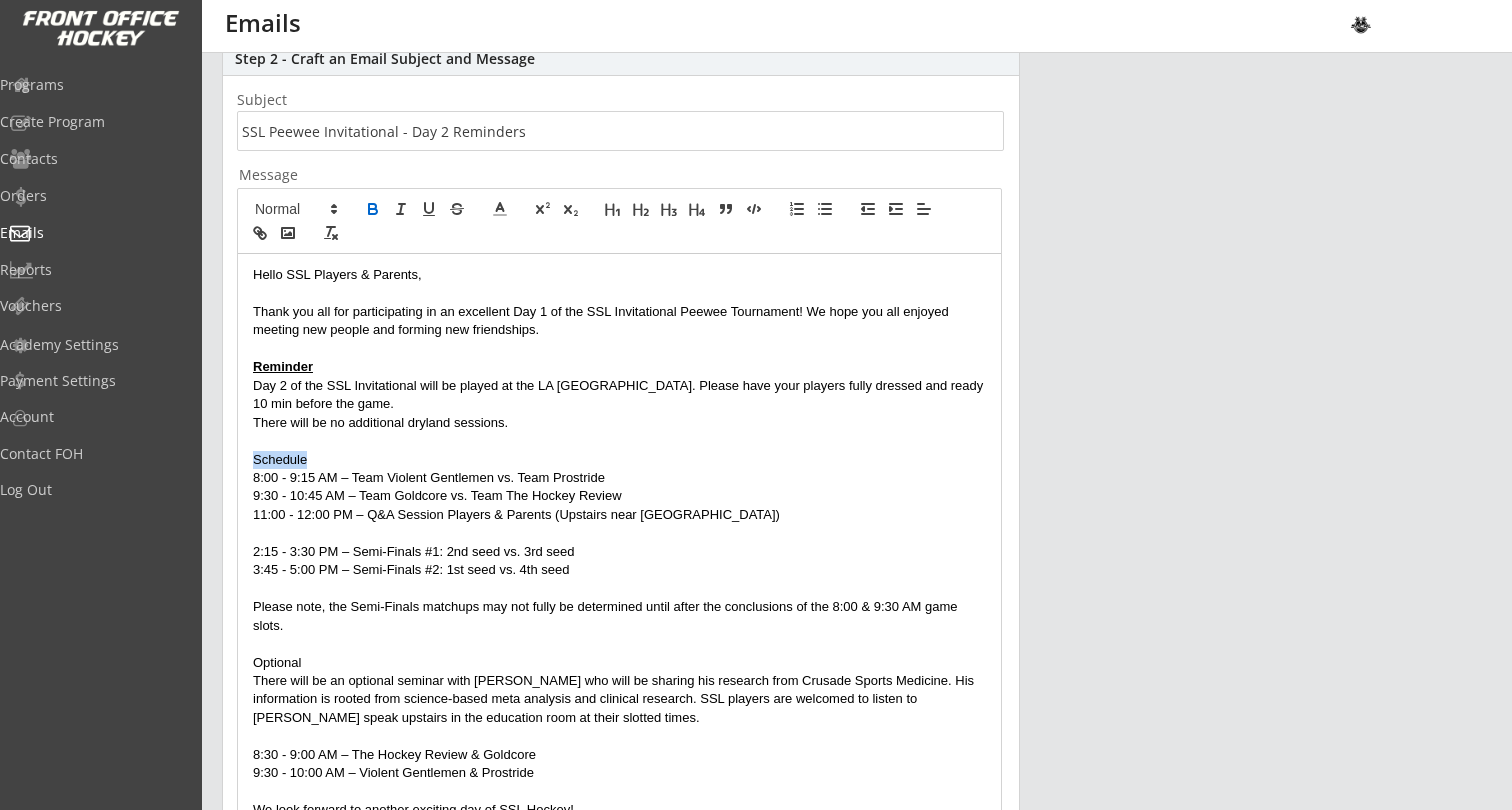 click 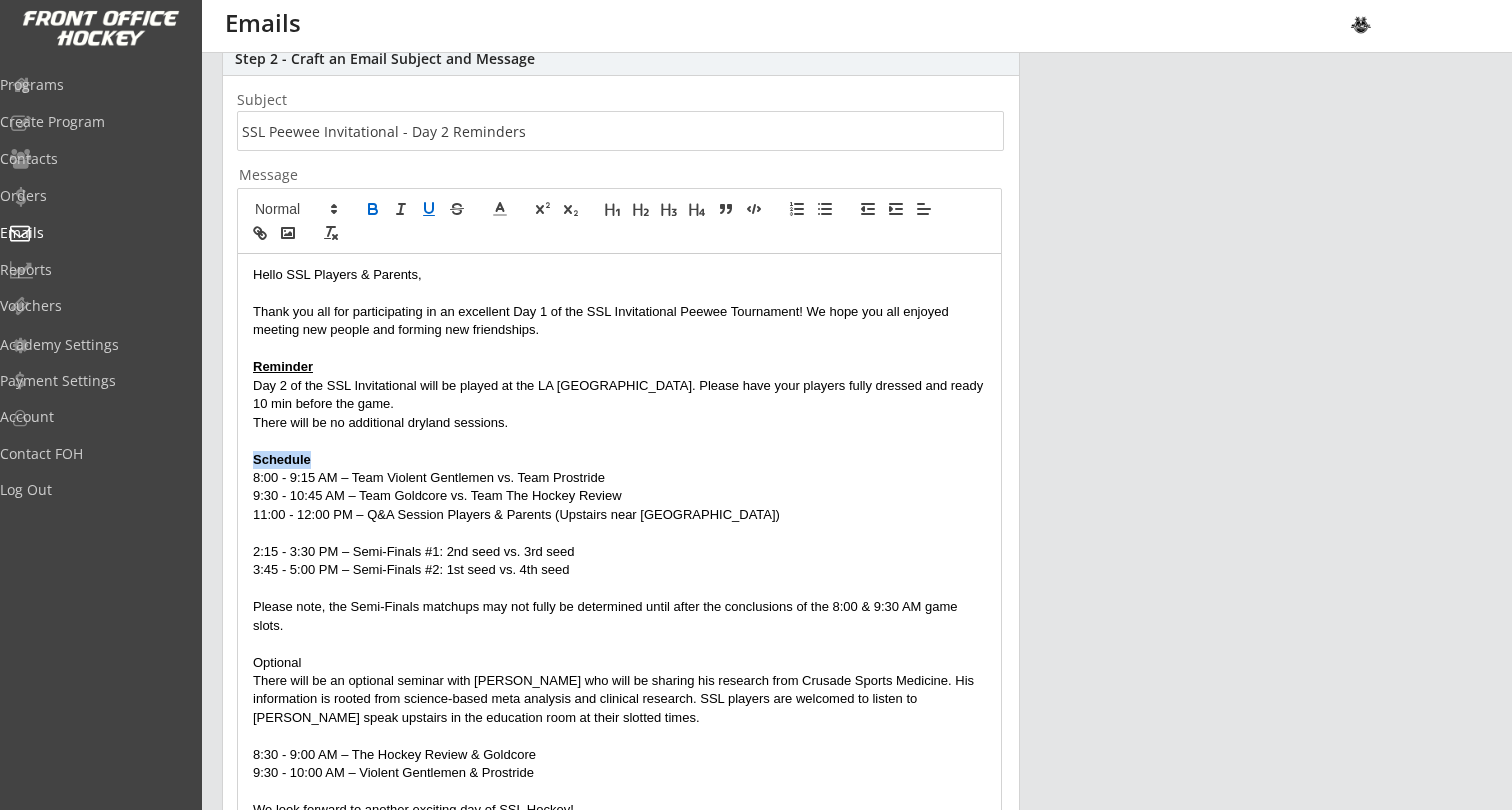 click 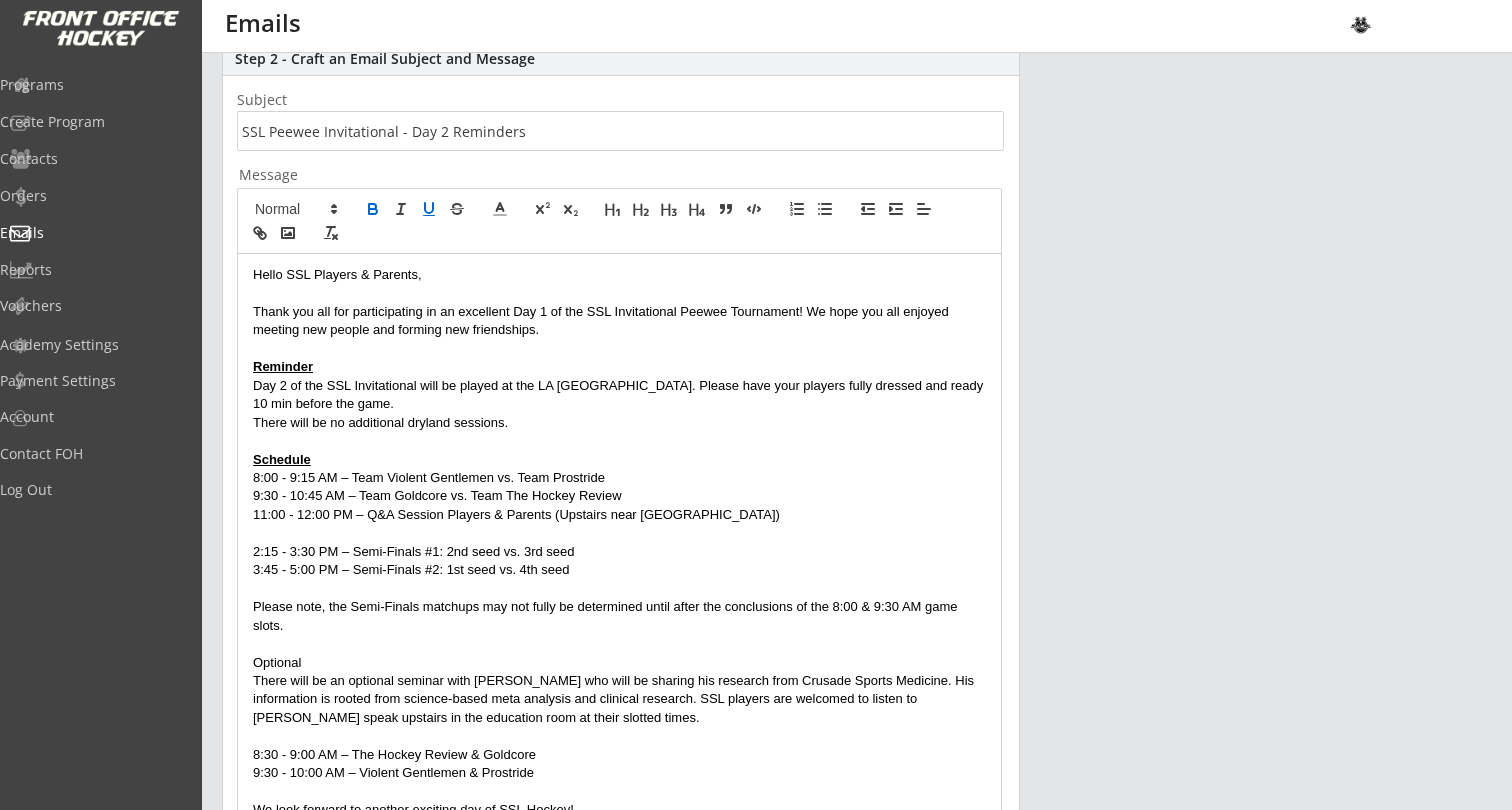 scroll, scrollTop: 0, scrollLeft: 0, axis: both 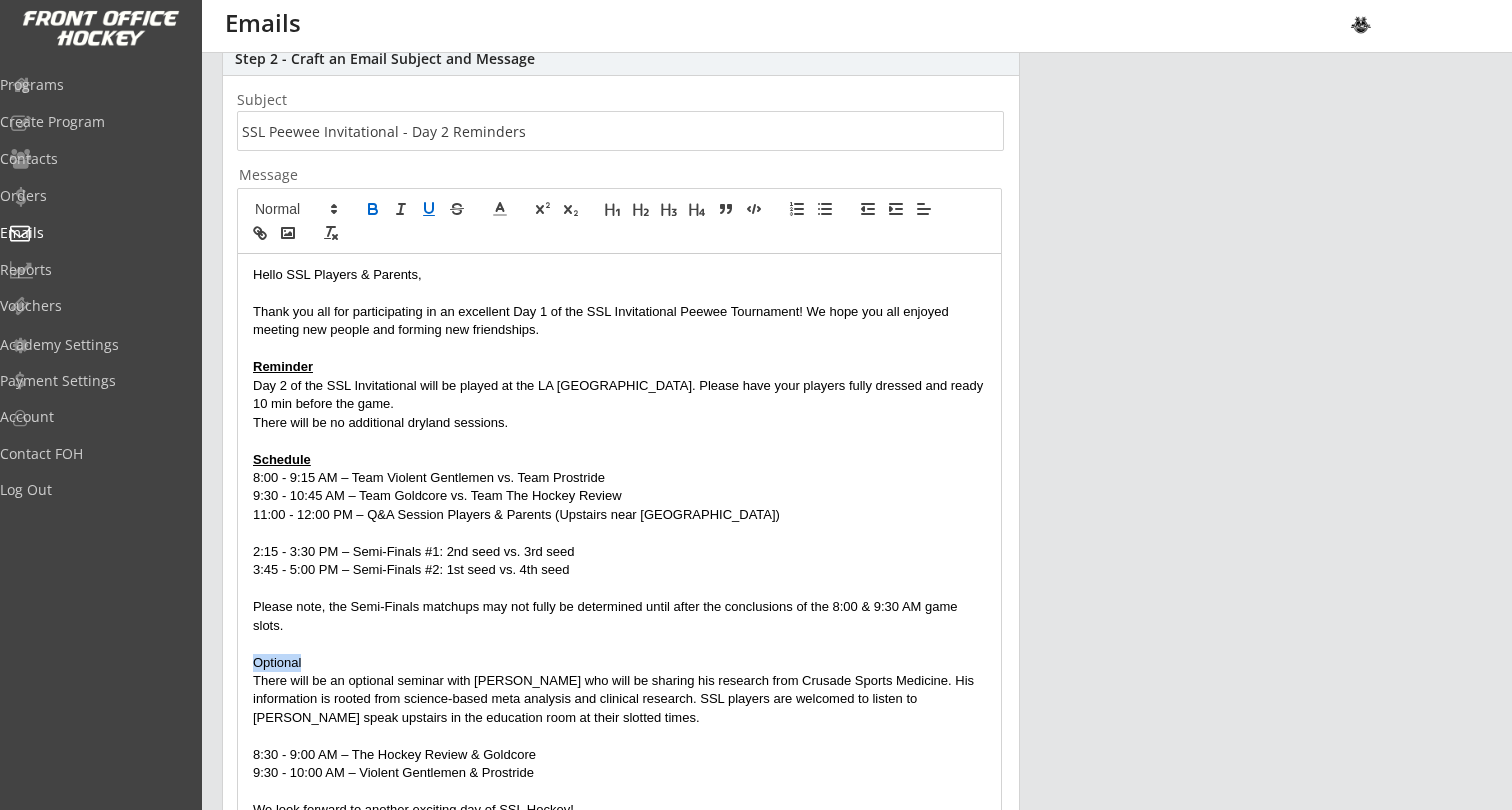 drag, startPoint x: 307, startPoint y: 654, endPoint x: 249, endPoint y: 654, distance: 58 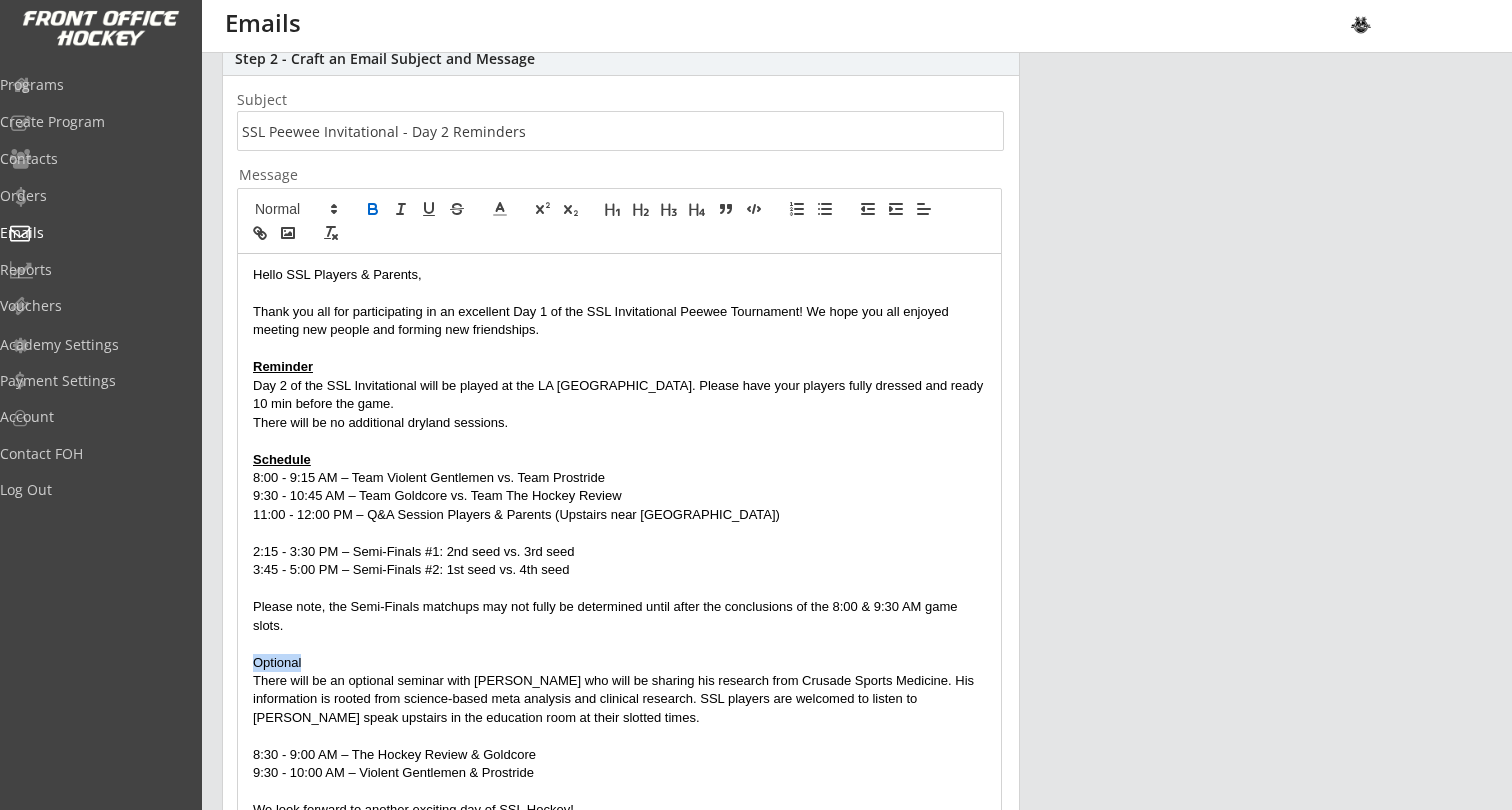 click 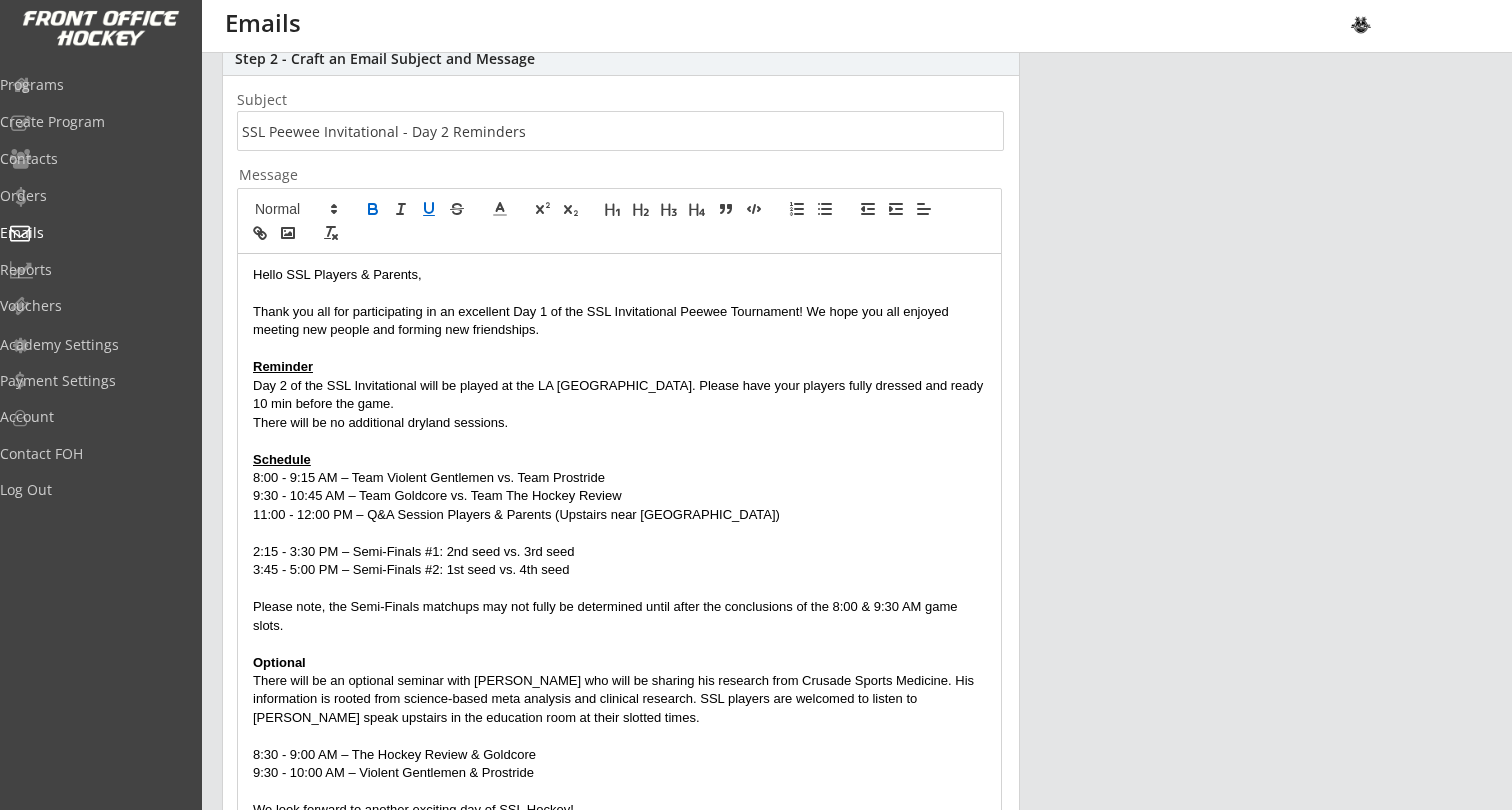 click 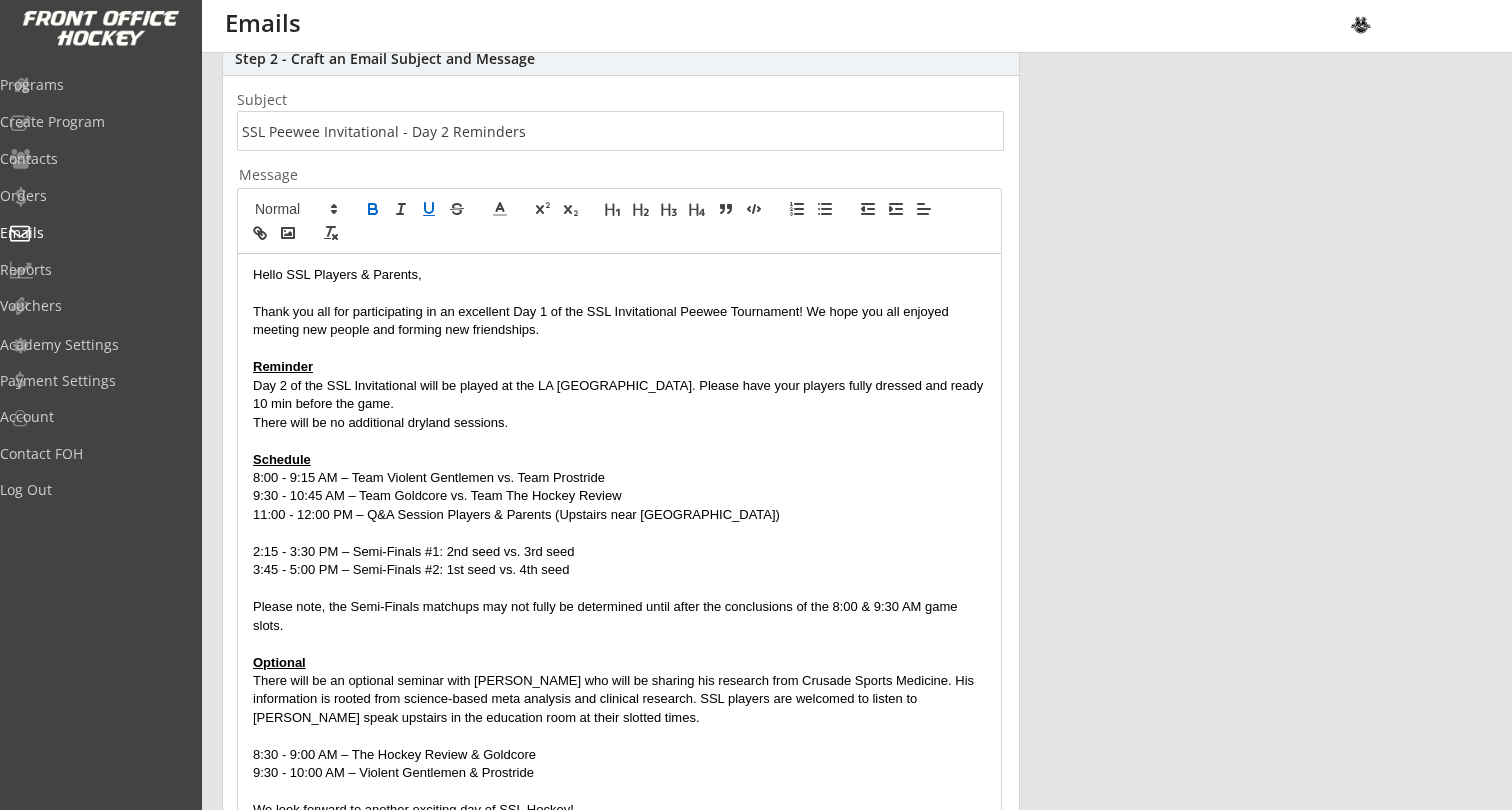 scroll, scrollTop: 0, scrollLeft: 0, axis: both 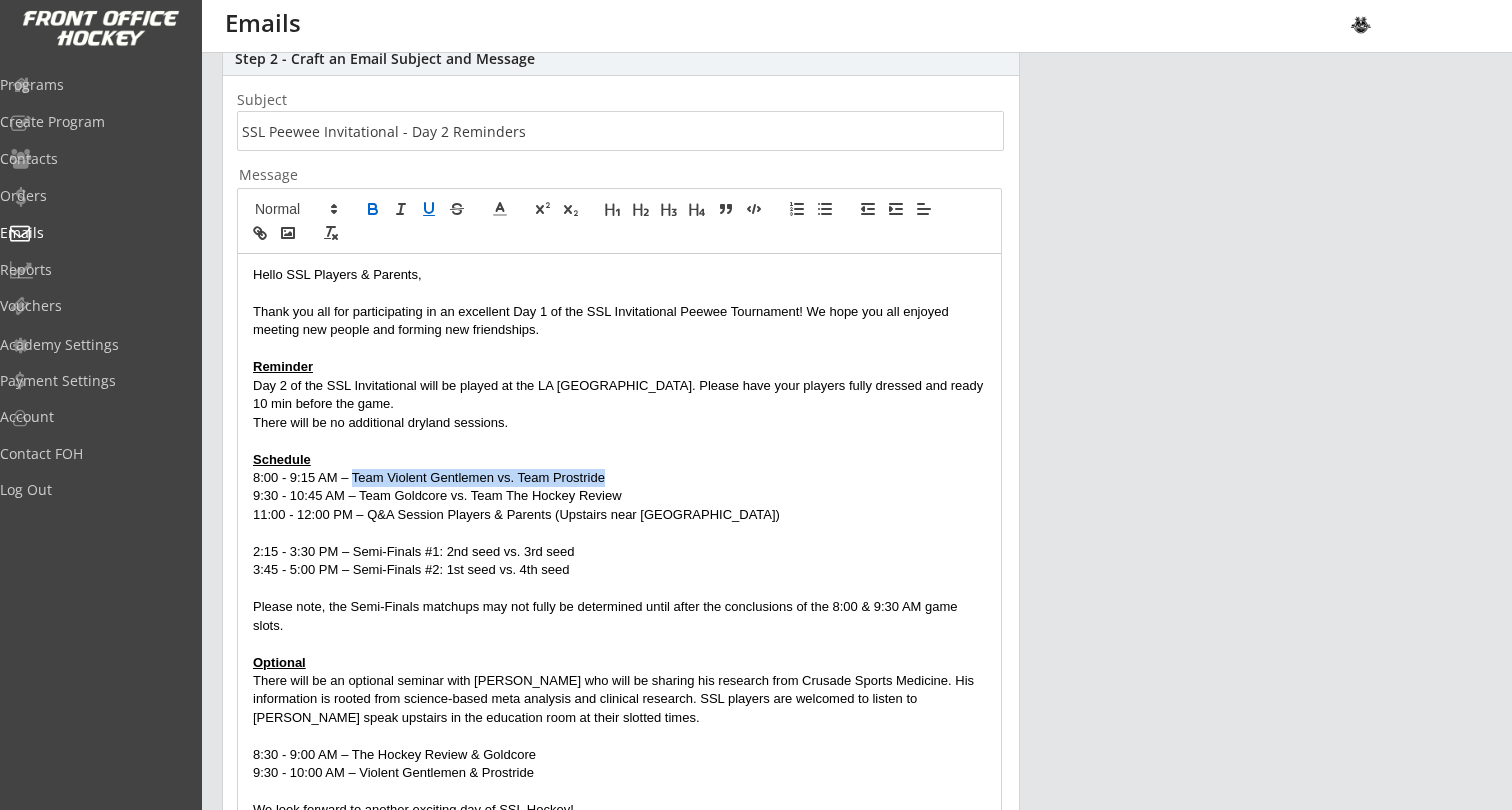 drag, startPoint x: 354, startPoint y: 471, endPoint x: 617, endPoint y: 473, distance: 263.0076 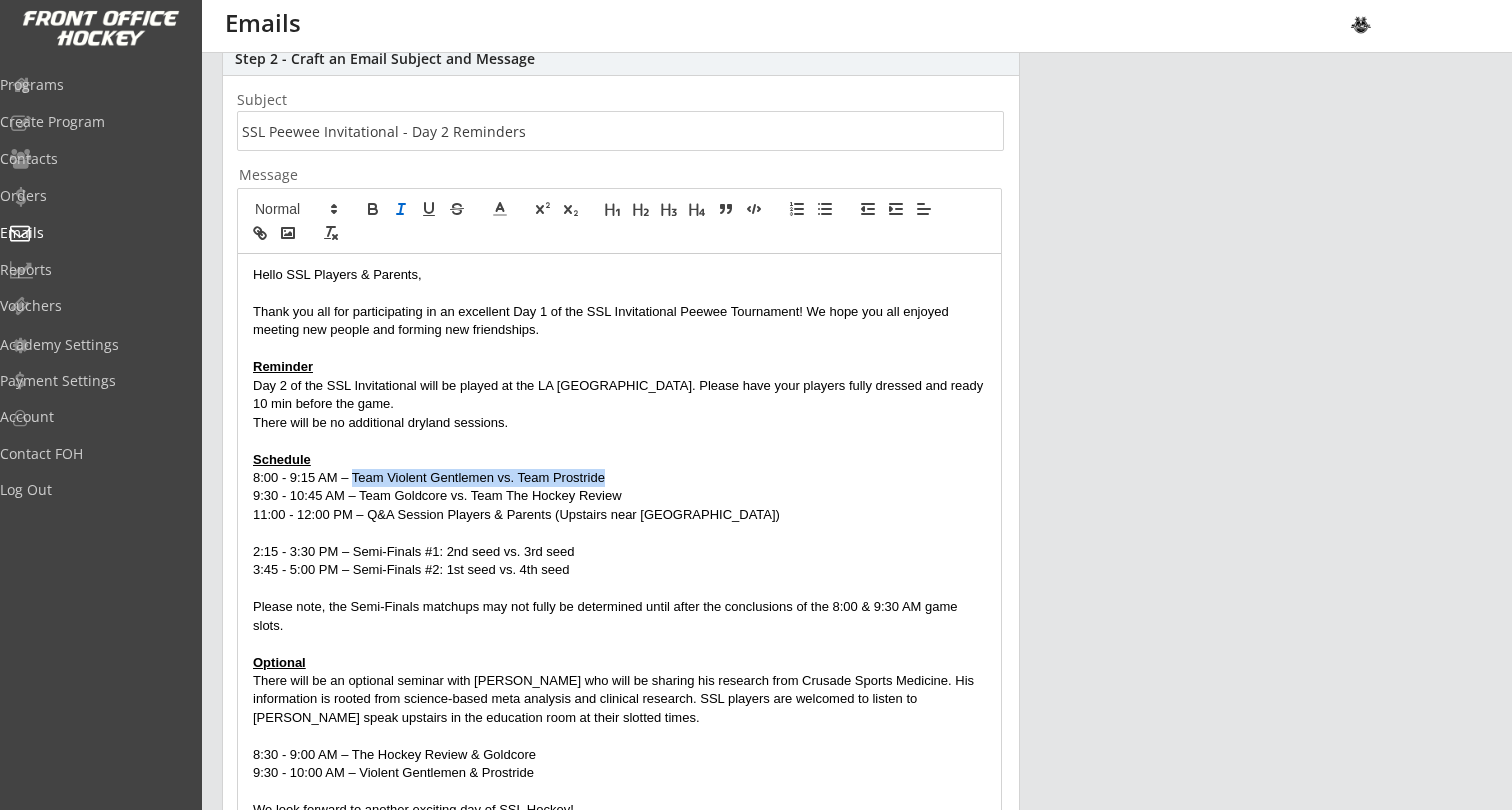 click 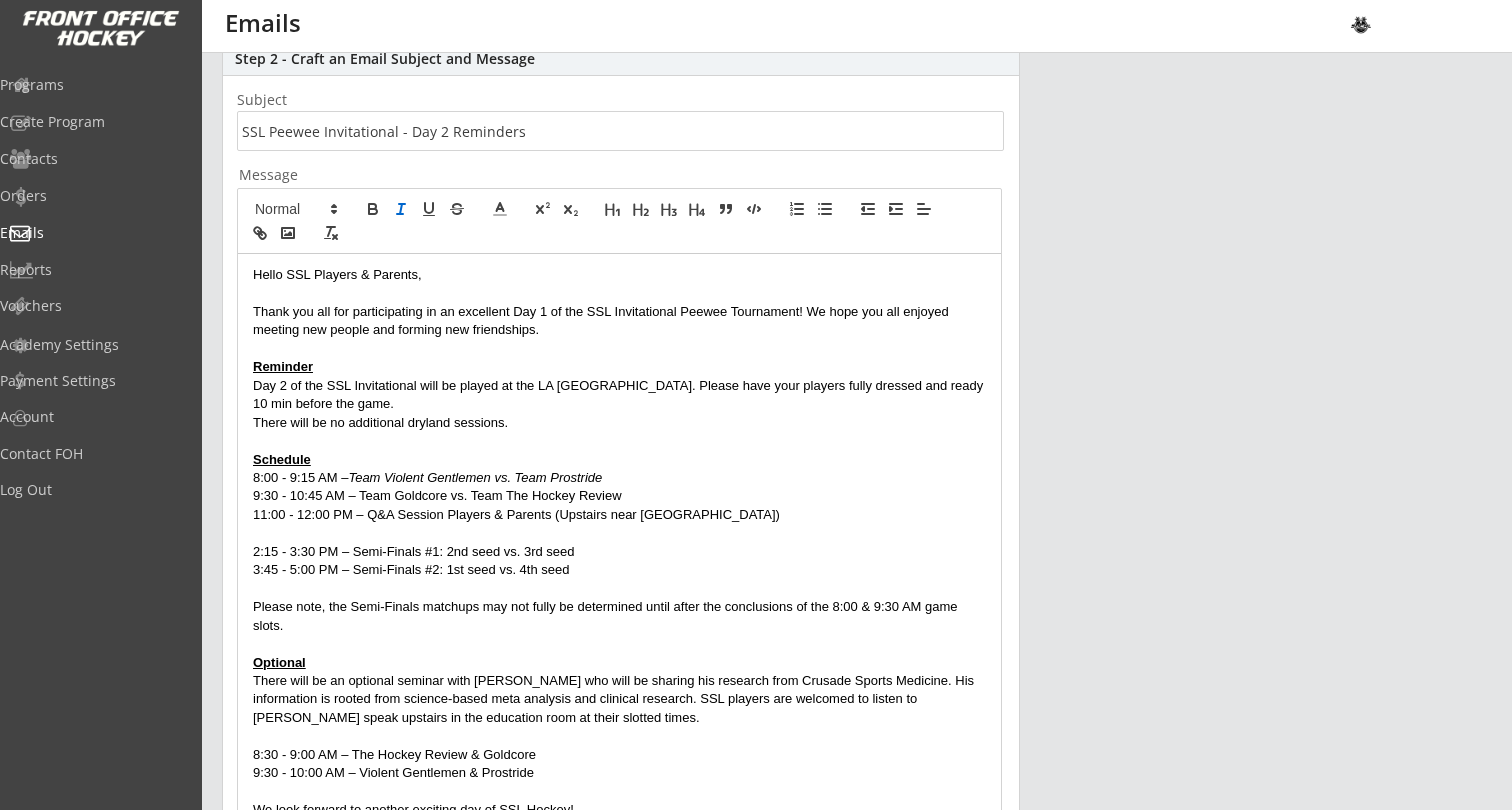 click on "9:30 - 10:45 AM – Team Goldcore vs. Team The Hockey Review" at bounding box center [619, 496] 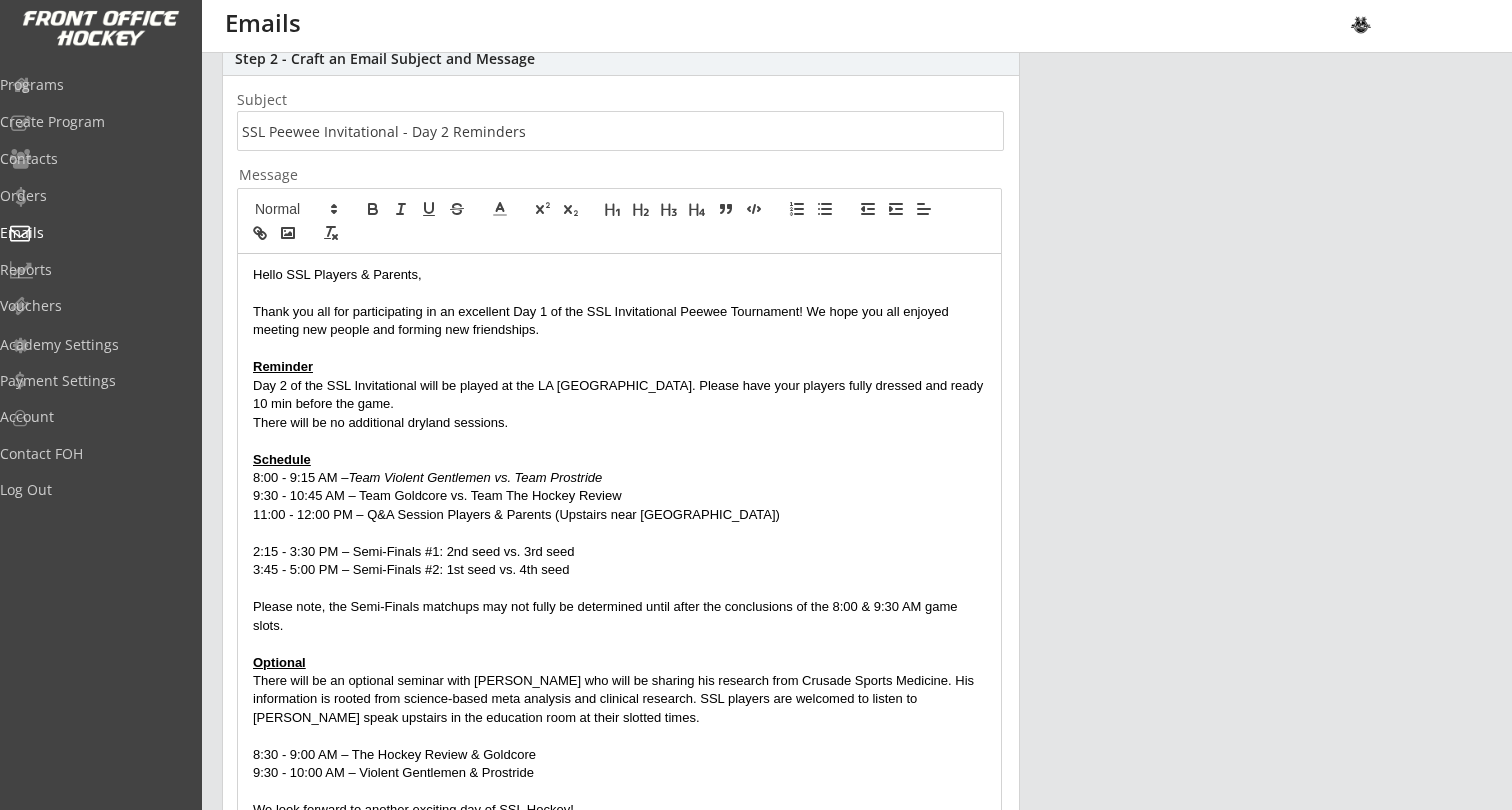 scroll, scrollTop: 0, scrollLeft: 0, axis: both 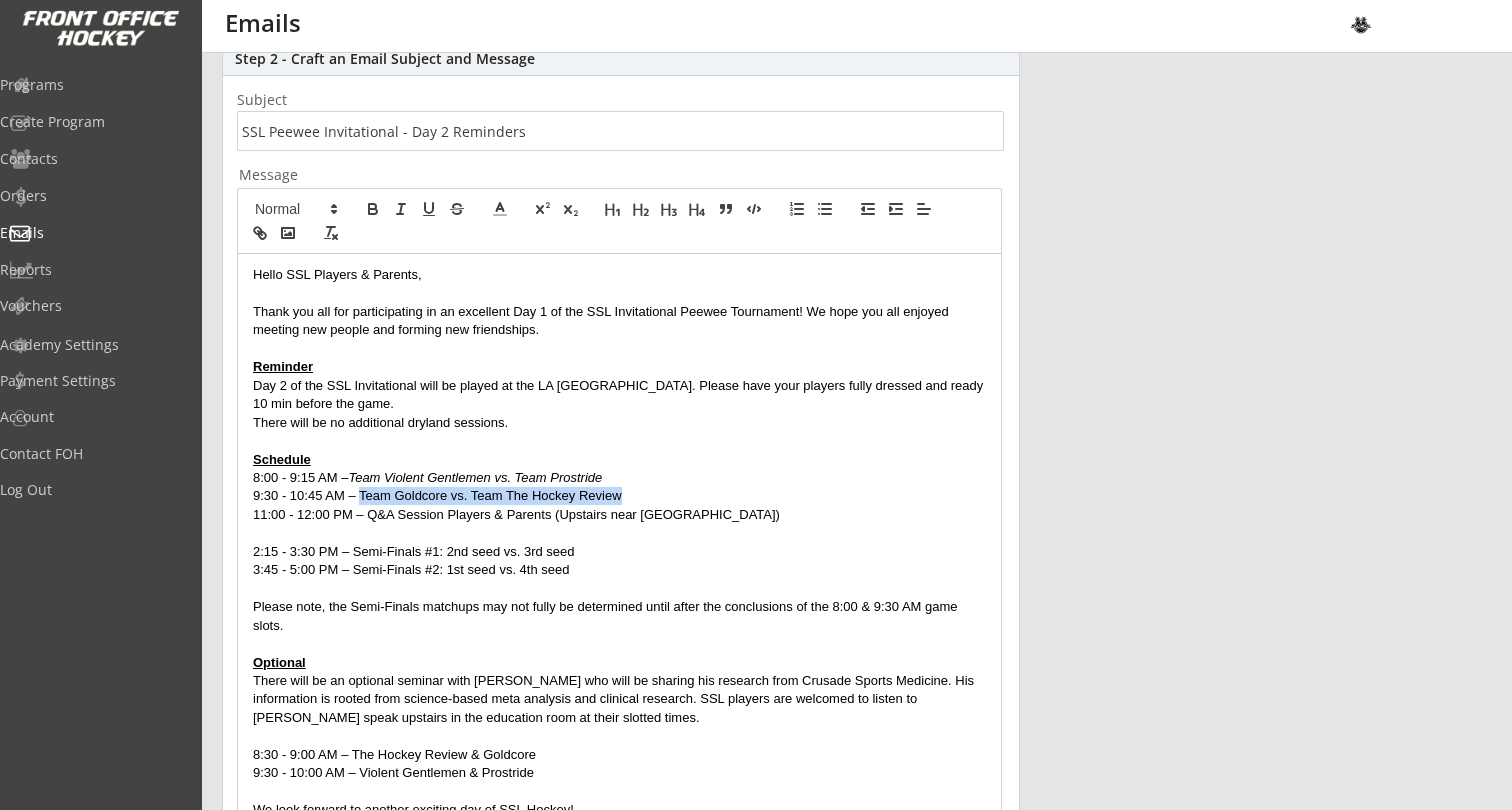 drag, startPoint x: 628, startPoint y: 487, endPoint x: 361, endPoint y: 483, distance: 267.02997 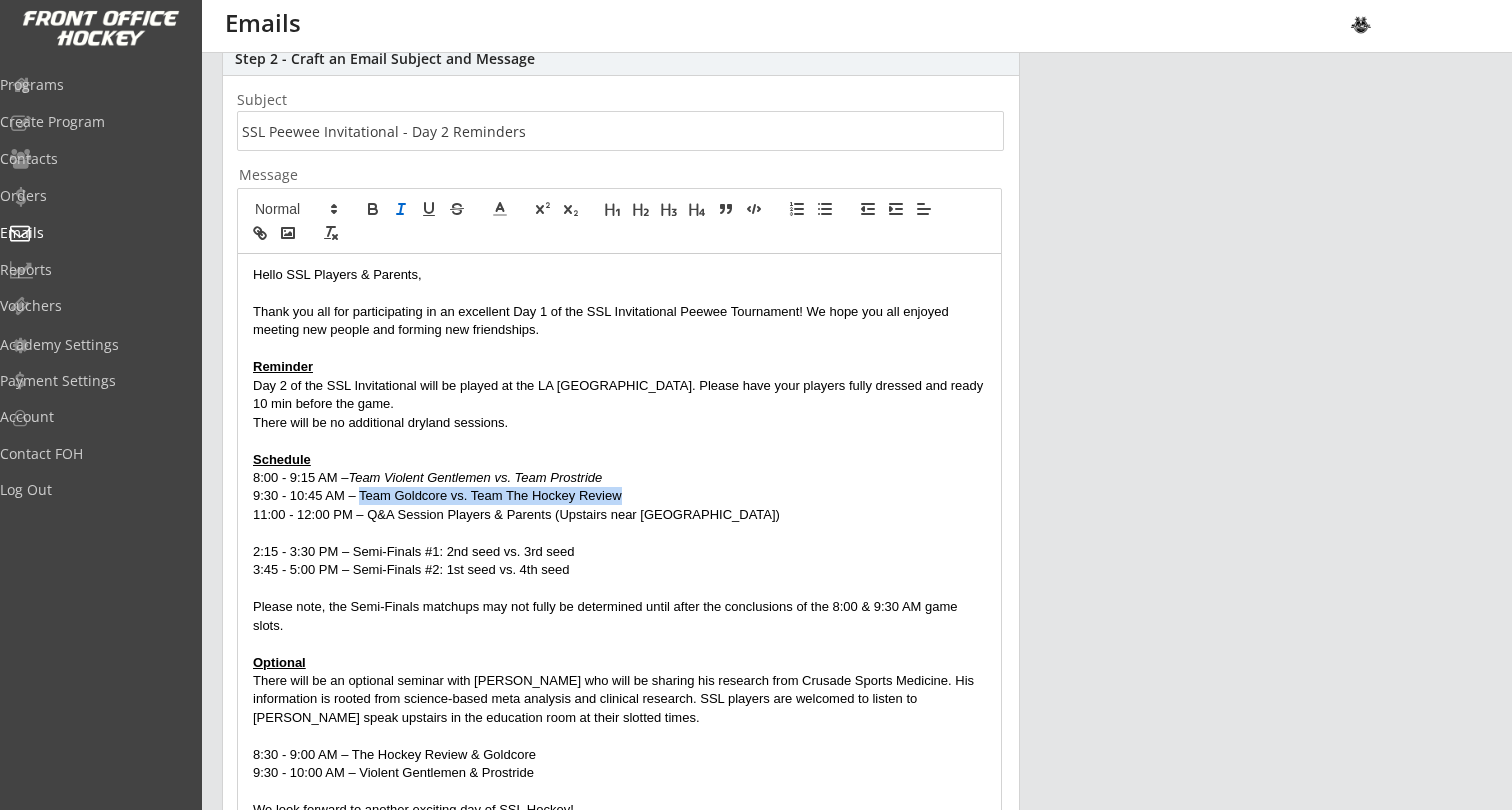 click 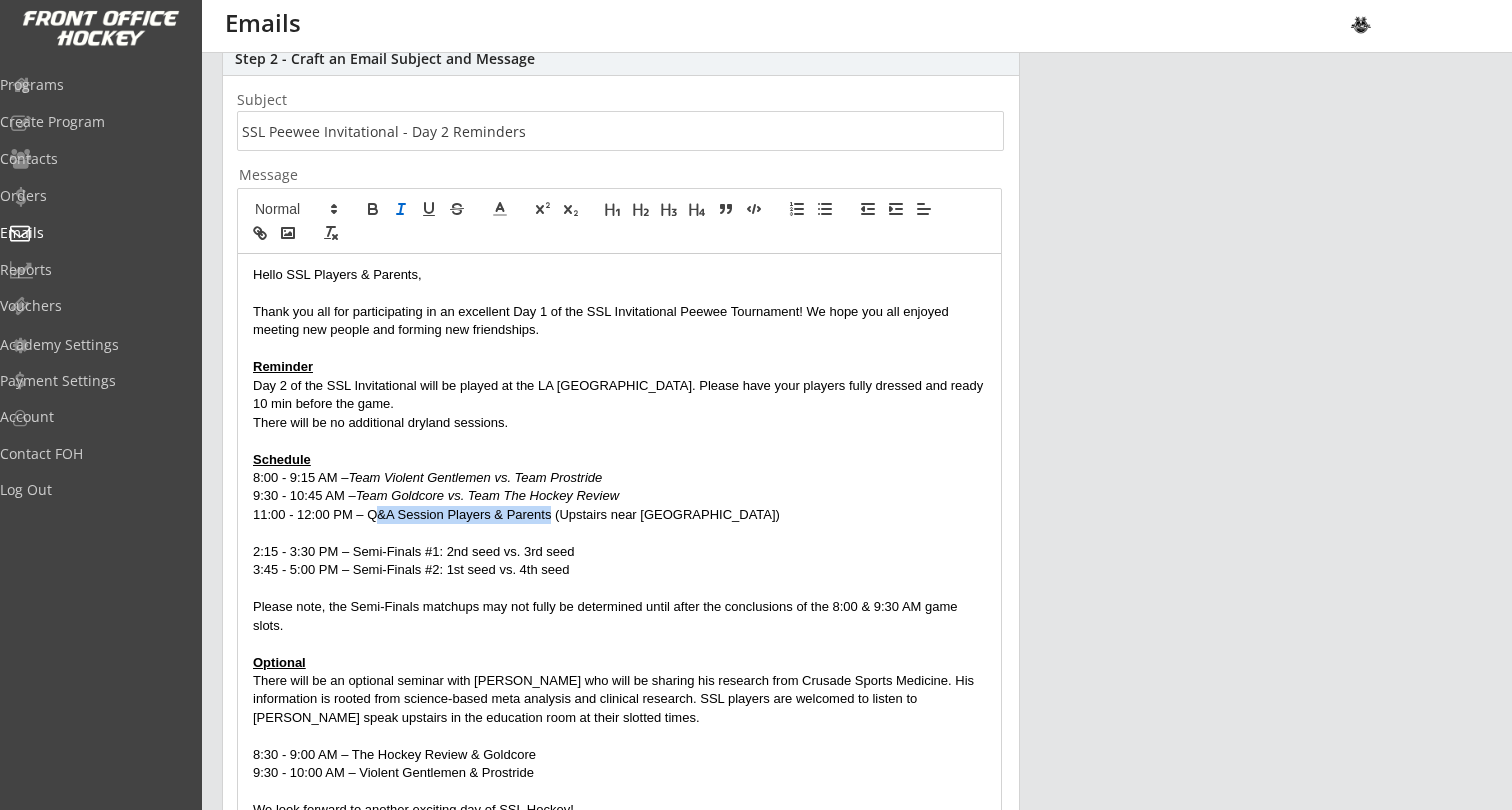 scroll, scrollTop: 0, scrollLeft: 0, axis: both 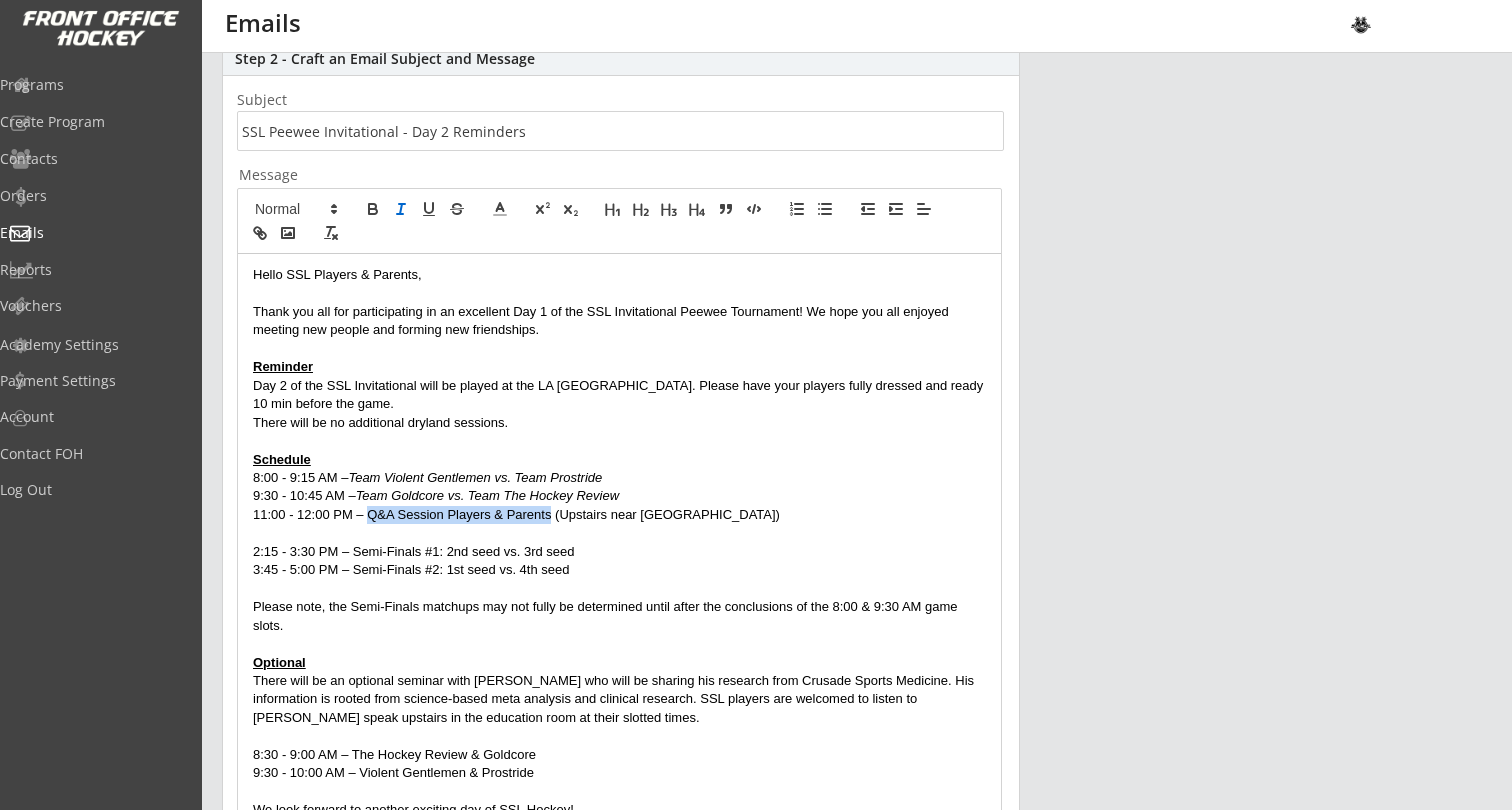 drag, startPoint x: 552, startPoint y: 514, endPoint x: 368, endPoint y: 513, distance: 184.00272 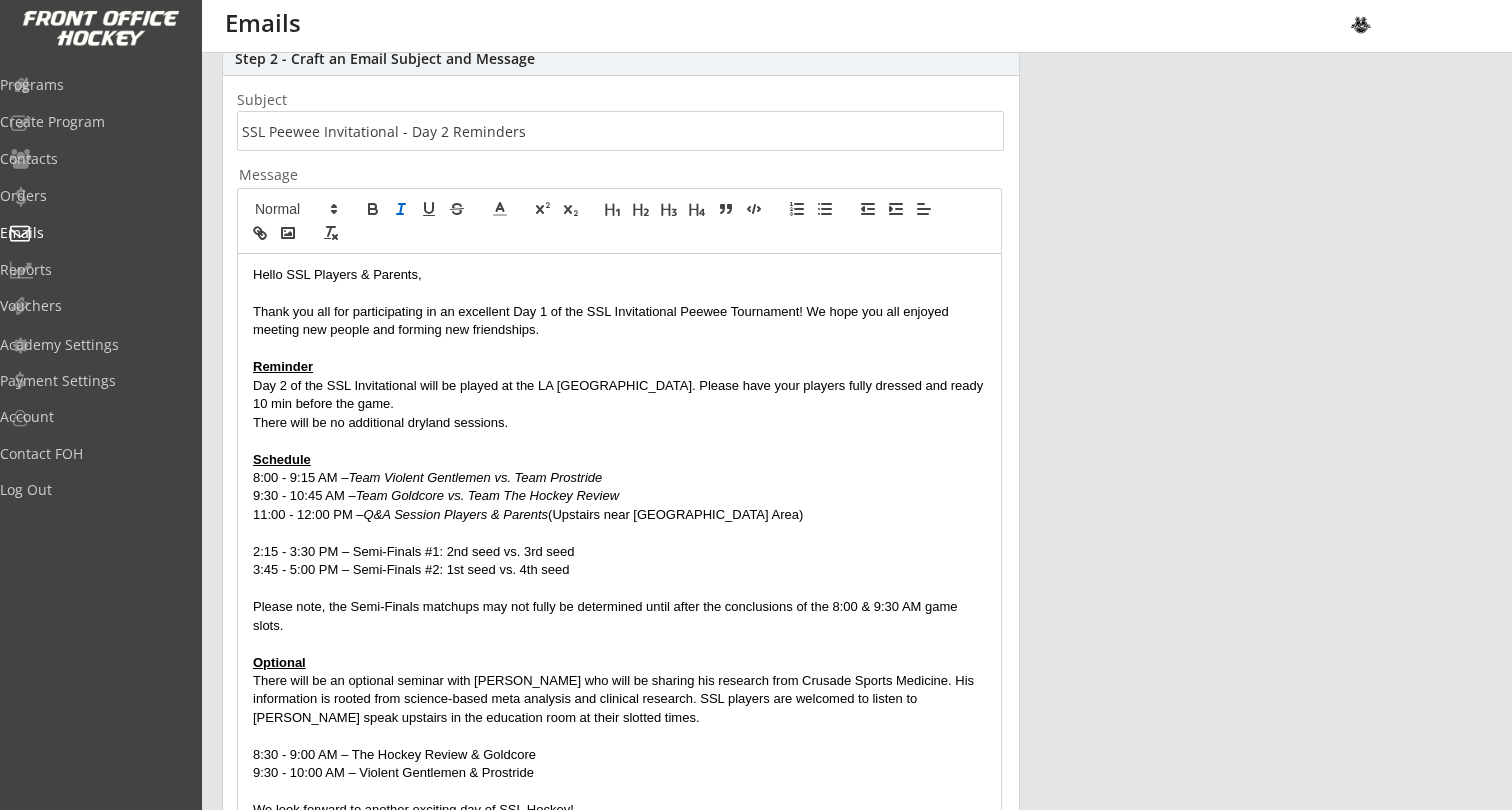 click on "11:00 - 12:00 PM –  Q&A Session Players & Parents  (Upstairs near King’s Cove Dining Area)" at bounding box center (619, 515) 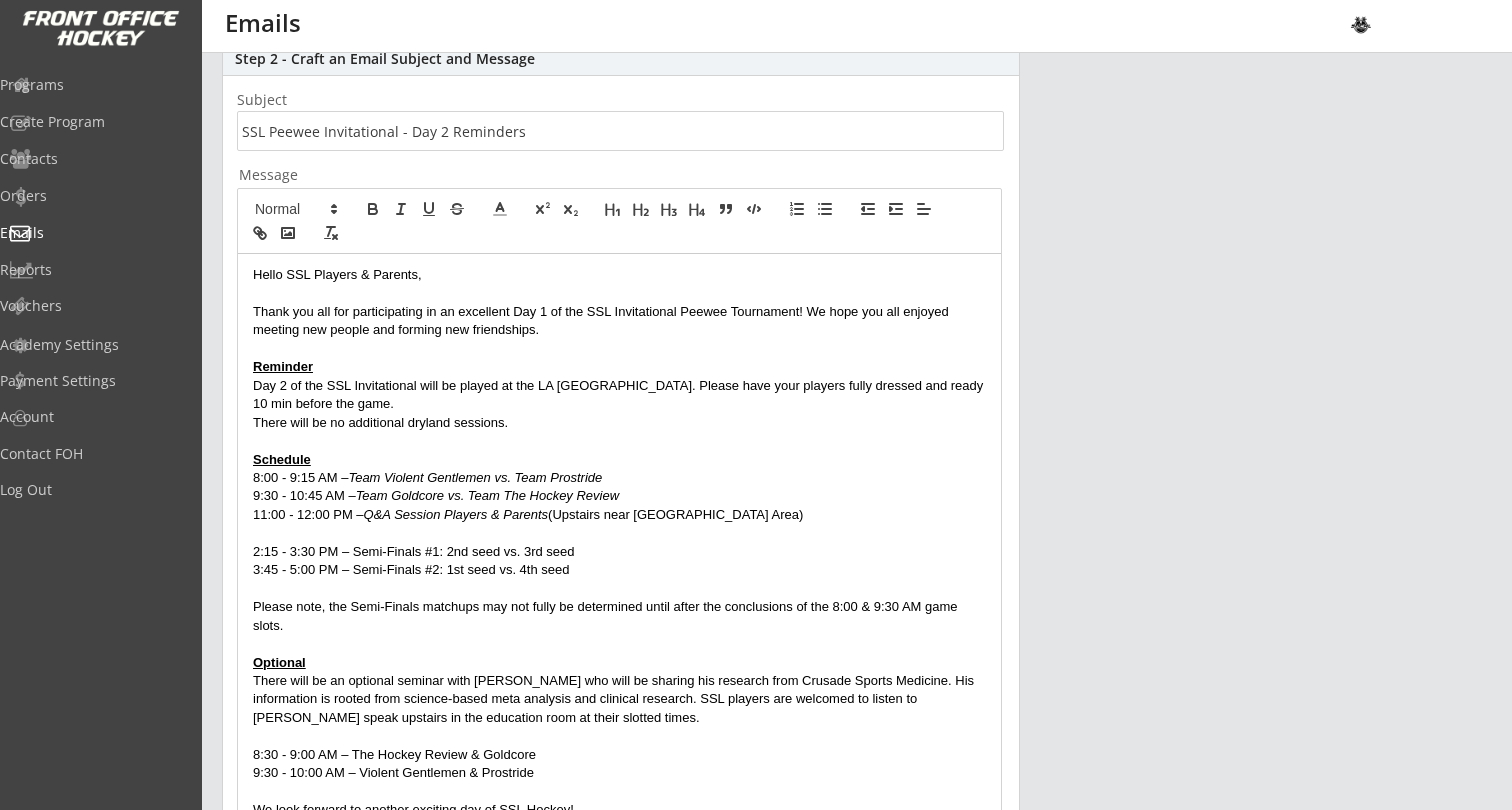 scroll, scrollTop: 0, scrollLeft: 0, axis: both 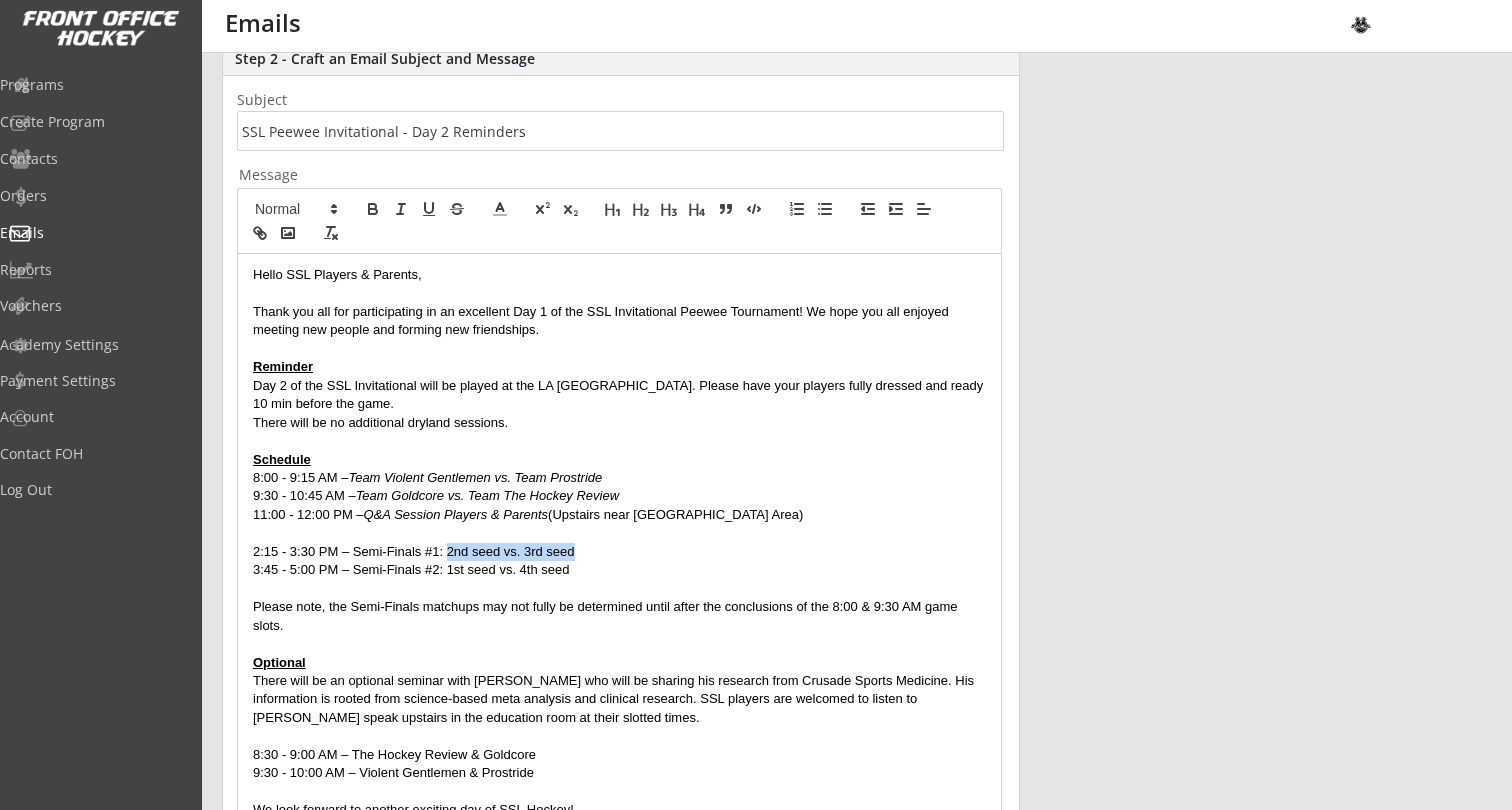 drag, startPoint x: 576, startPoint y: 545, endPoint x: 446, endPoint y: 547, distance: 130.01538 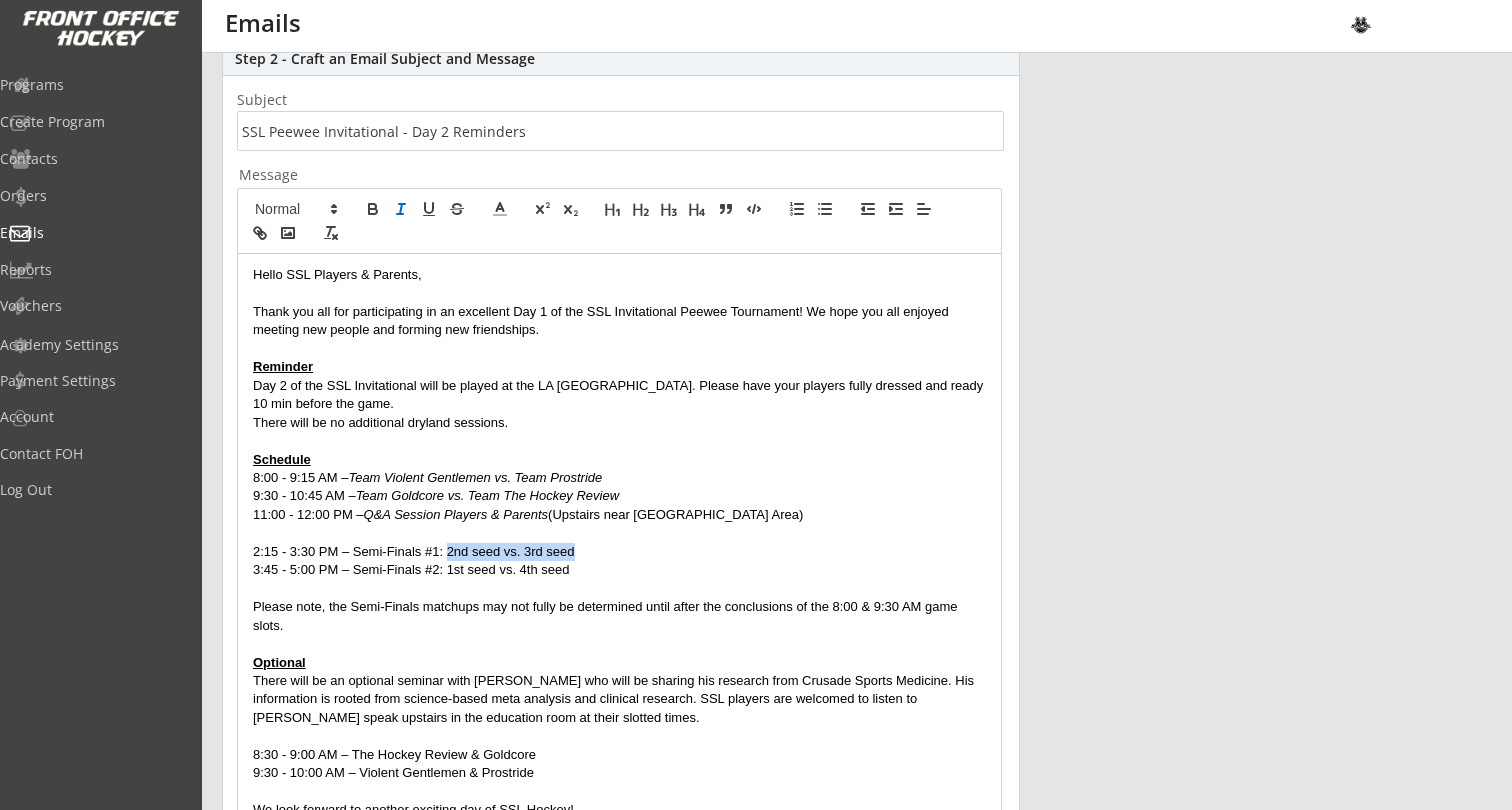 click 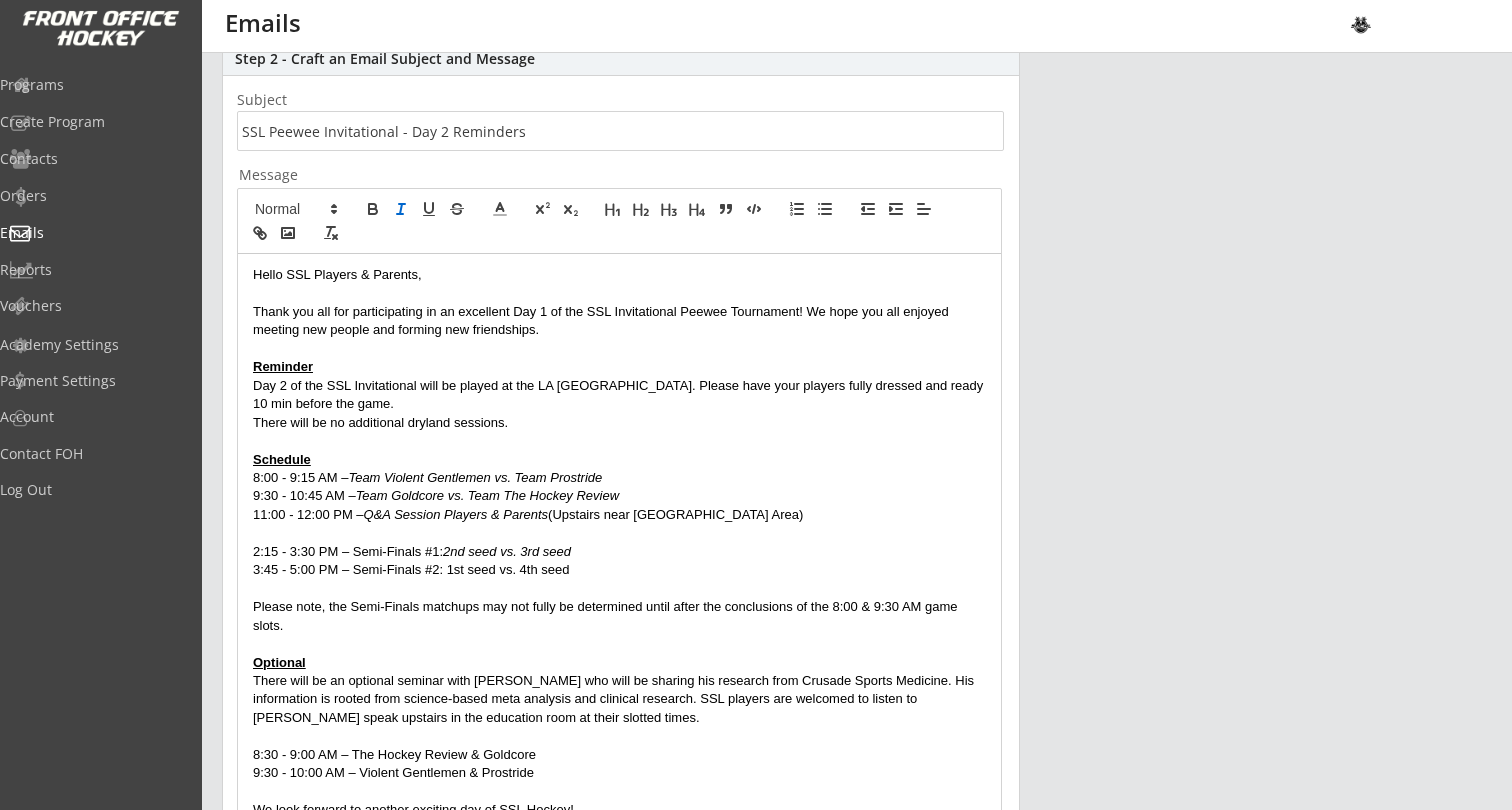 click on "3:45 - 5:00 PM – Semi-Finals #2: 1st seed vs. 4th seed" at bounding box center [619, 570] 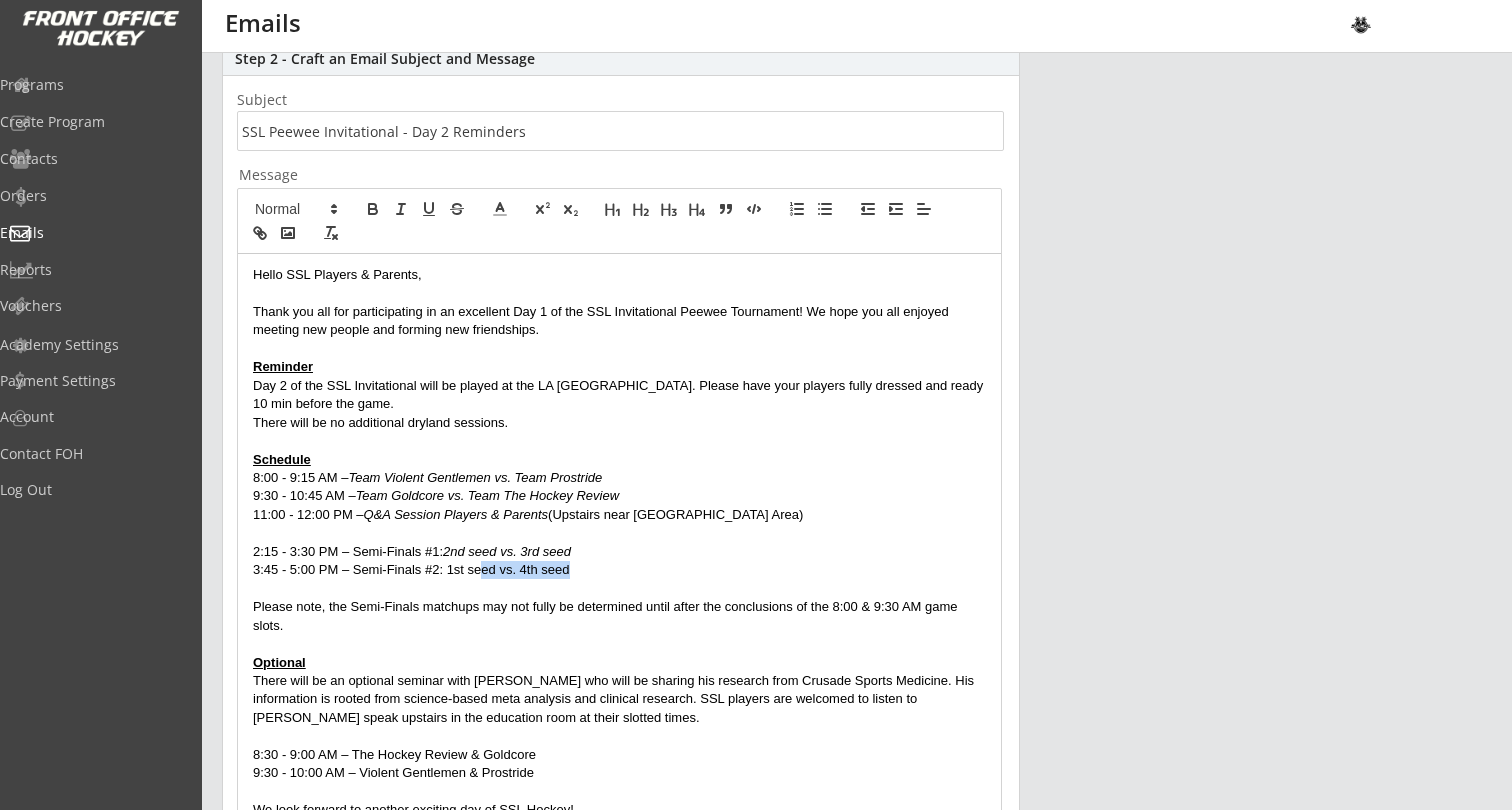 scroll, scrollTop: 0, scrollLeft: 0, axis: both 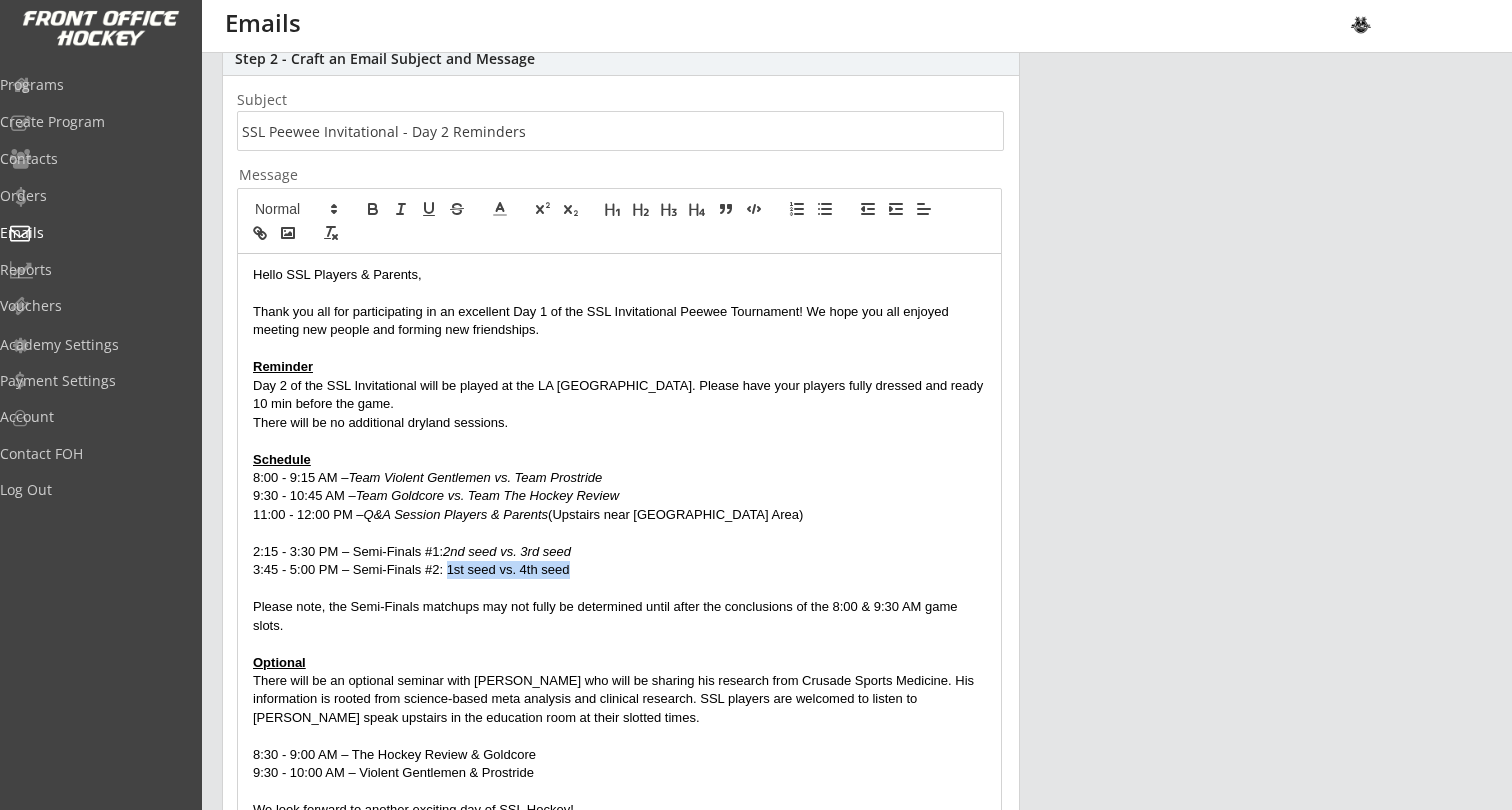 drag, startPoint x: 576, startPoint y: 565, endPoint x: 449, endPoint y: 563, distance: 127.01575 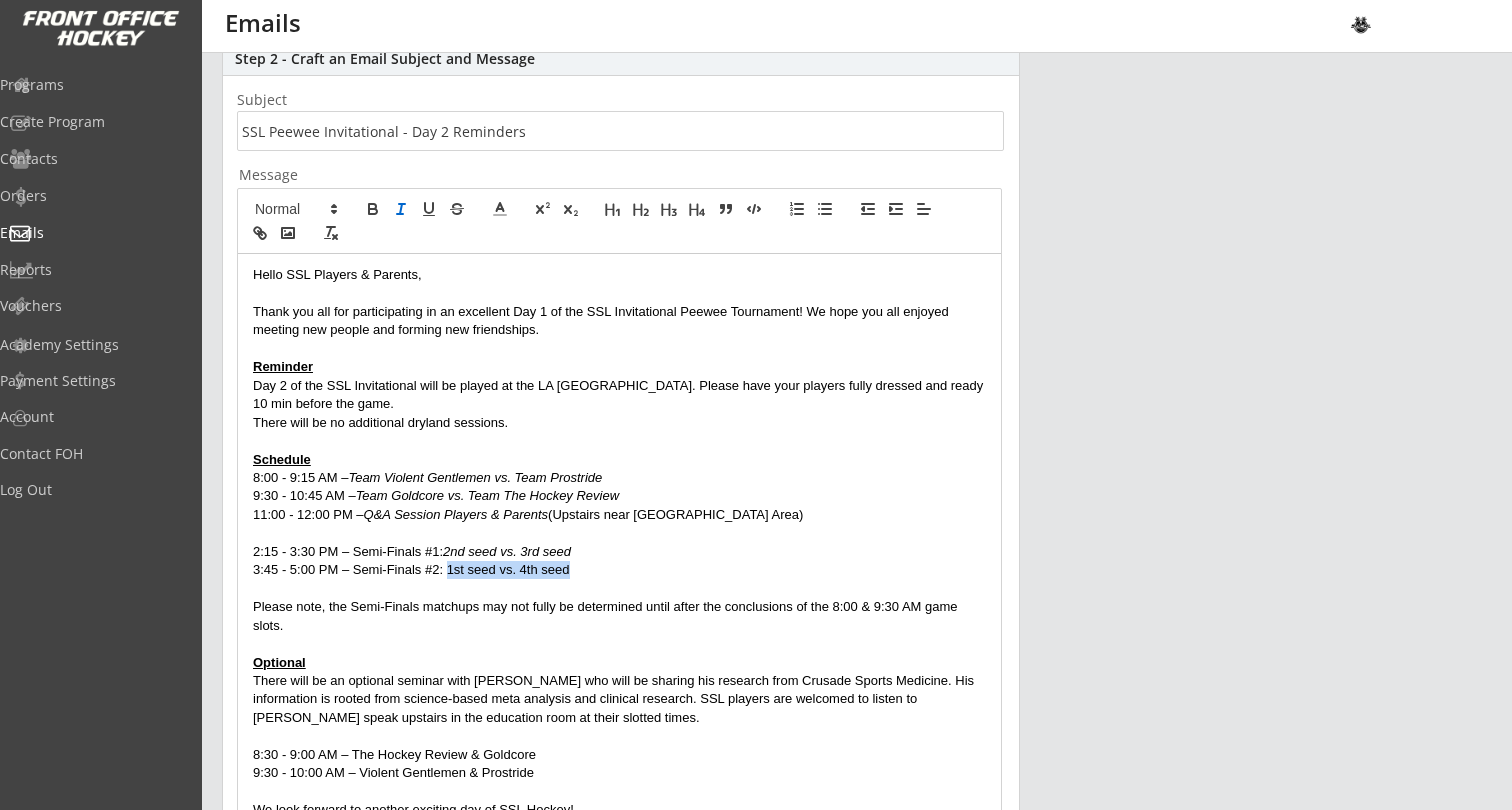 click 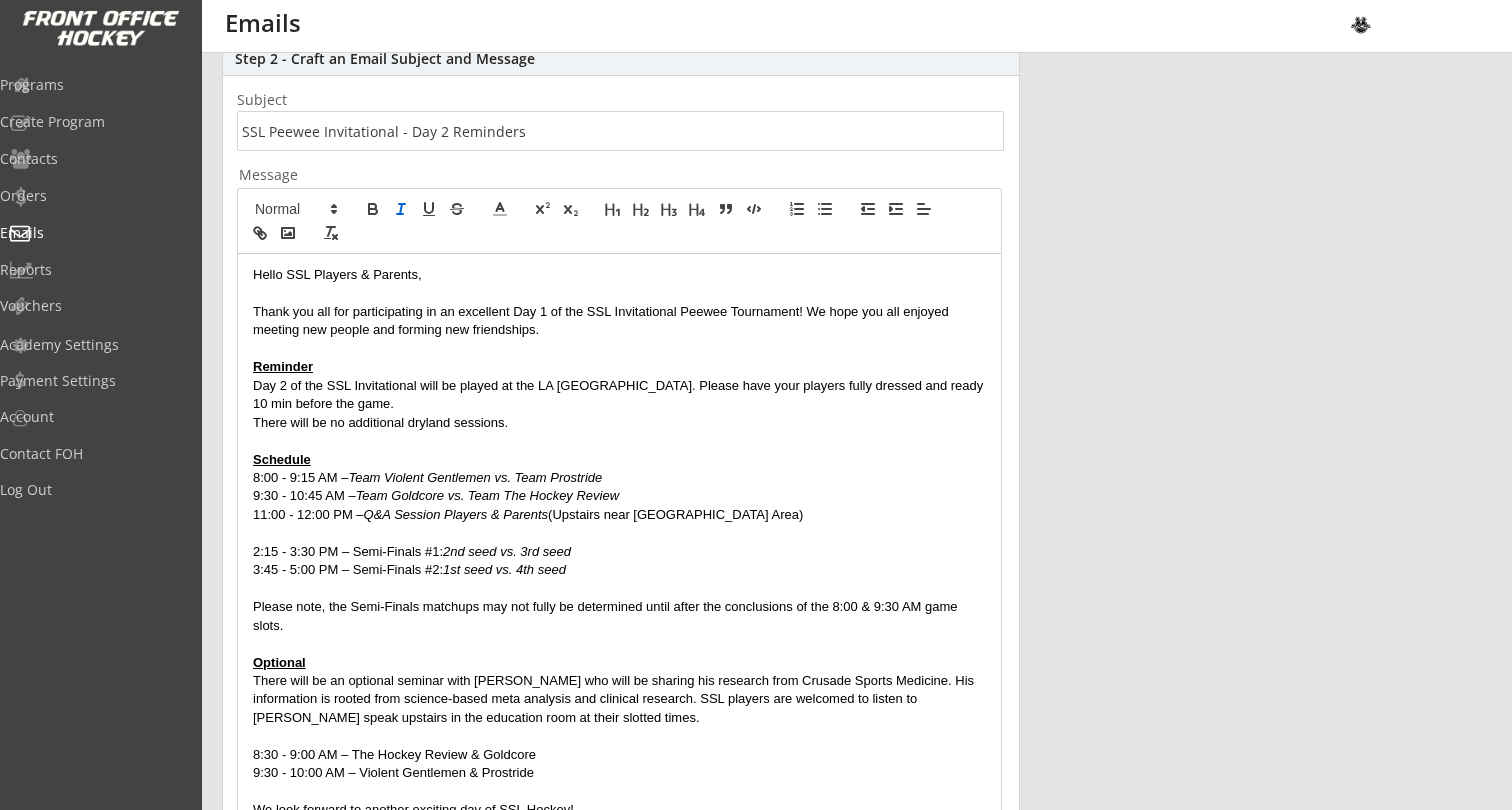 click on "2:15 - 3:30 PM – Semi-Finals #1:  2nd seed vs. 3rd seed" at bounding box center (619, 552) 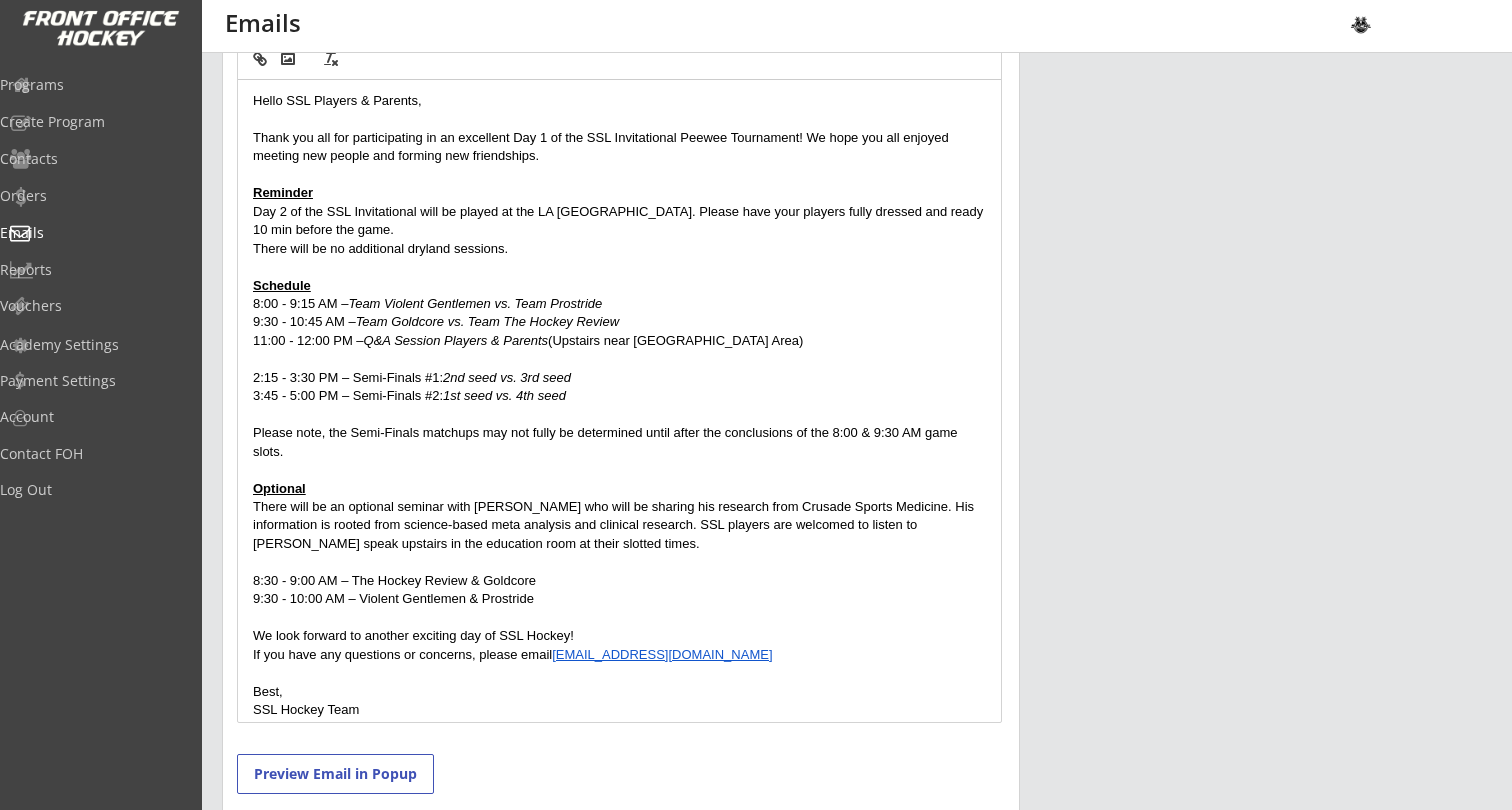 scroll, scrollTop: 541, scrollLeft: 0, axis: vertical 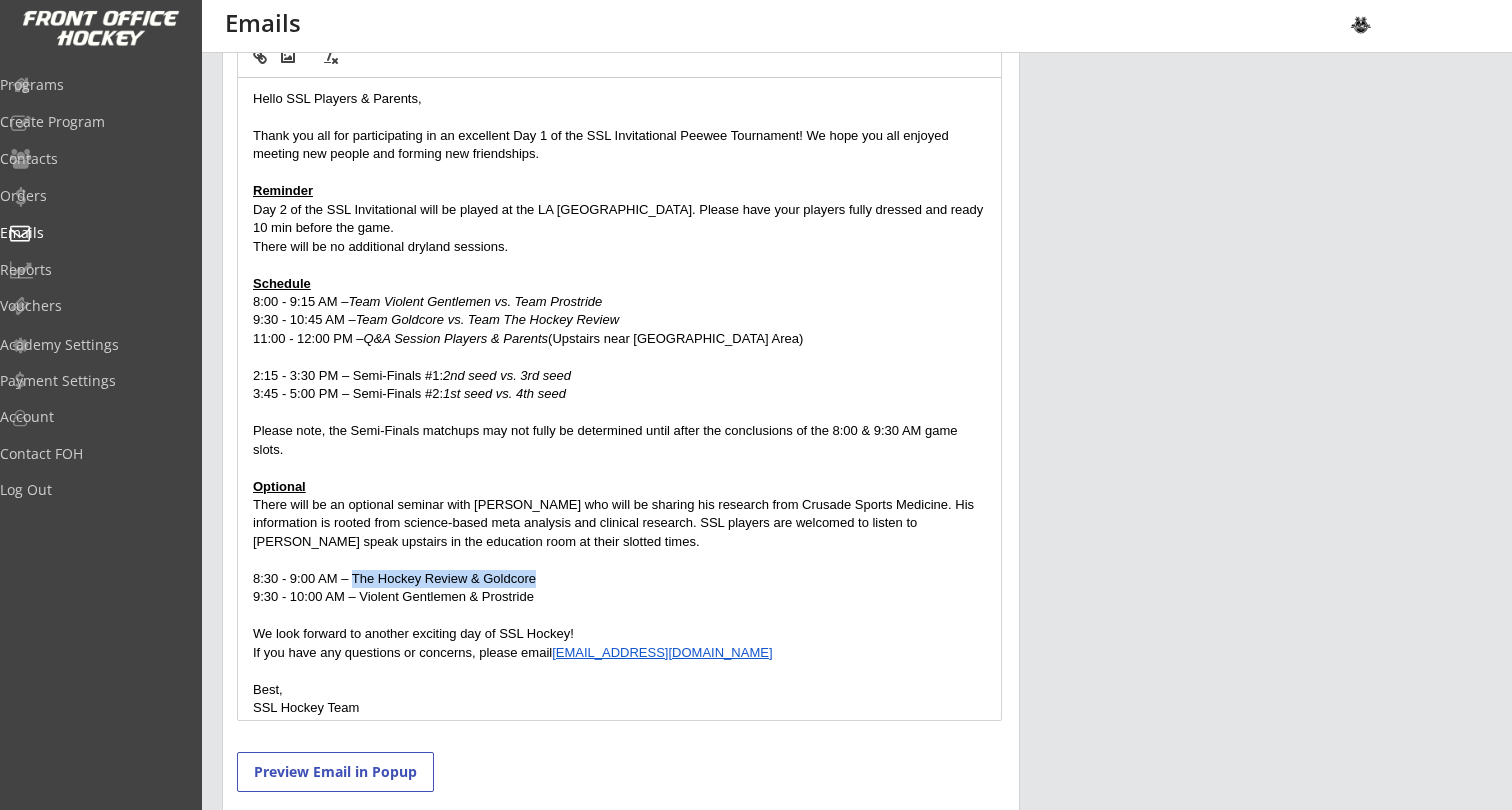 drag, startPoint x: 355, startPoint y: 563, endPoint x: 550, endPoint y: 560, distance: 195.02307 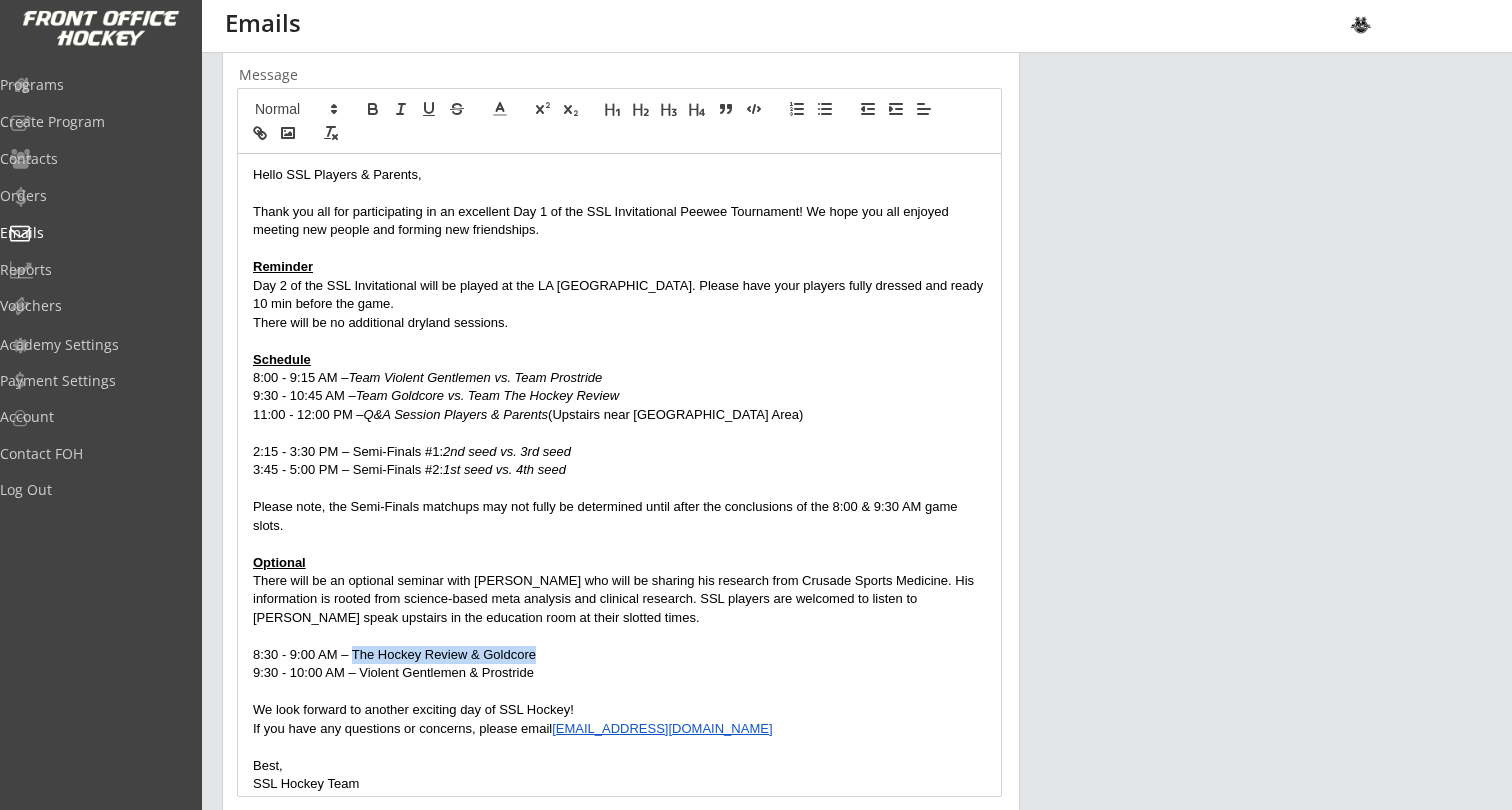 scroll, scrollTop: 453, scrollLeft: 0, axis: vertical 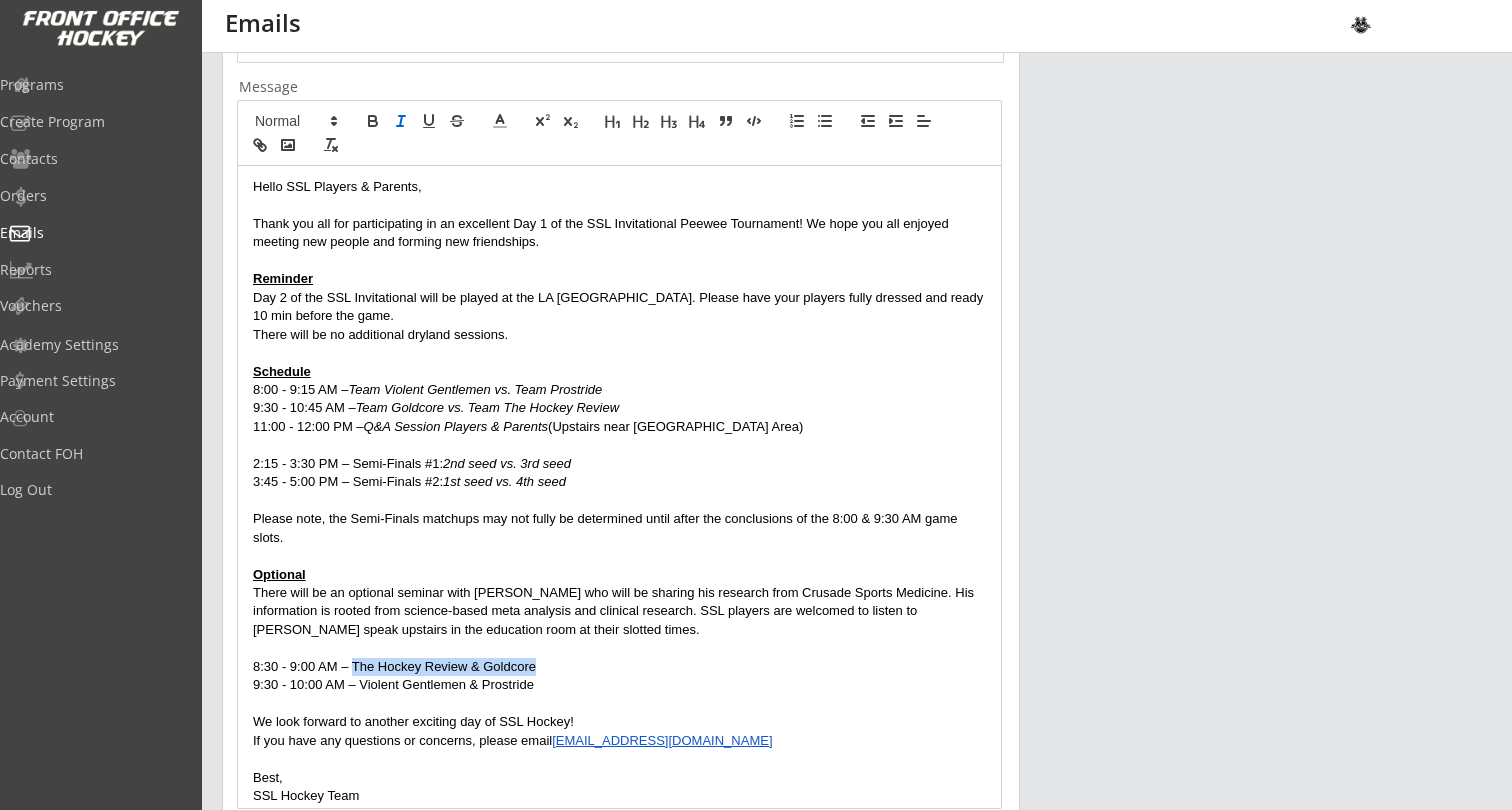 click 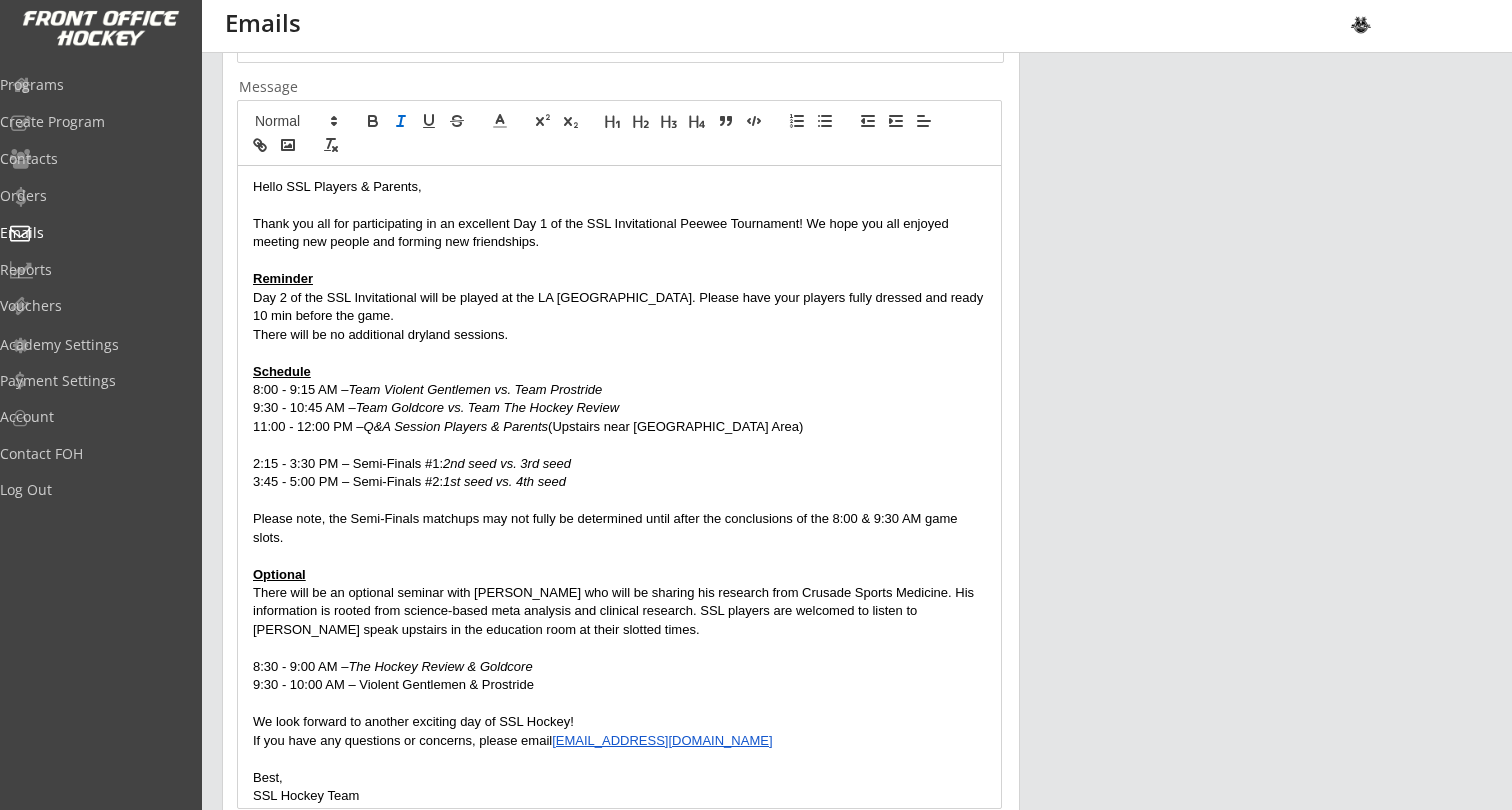 click on "9:30 - 10:00 AM – Violent Gentlemen & Prostride" at bounding box center (619, 685) 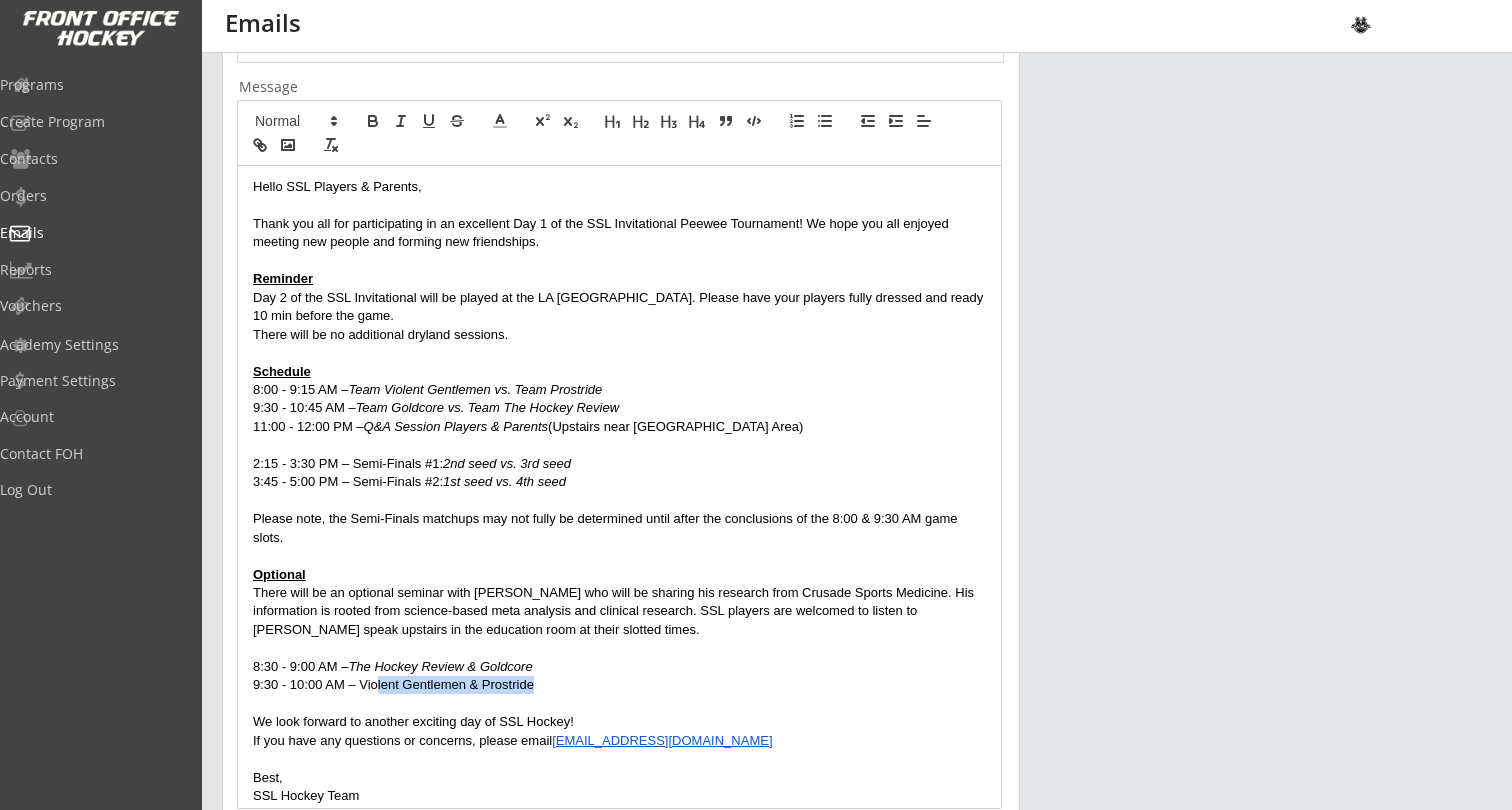 scroll, scrollTop: 0, scrollLeft: 0, axis: both 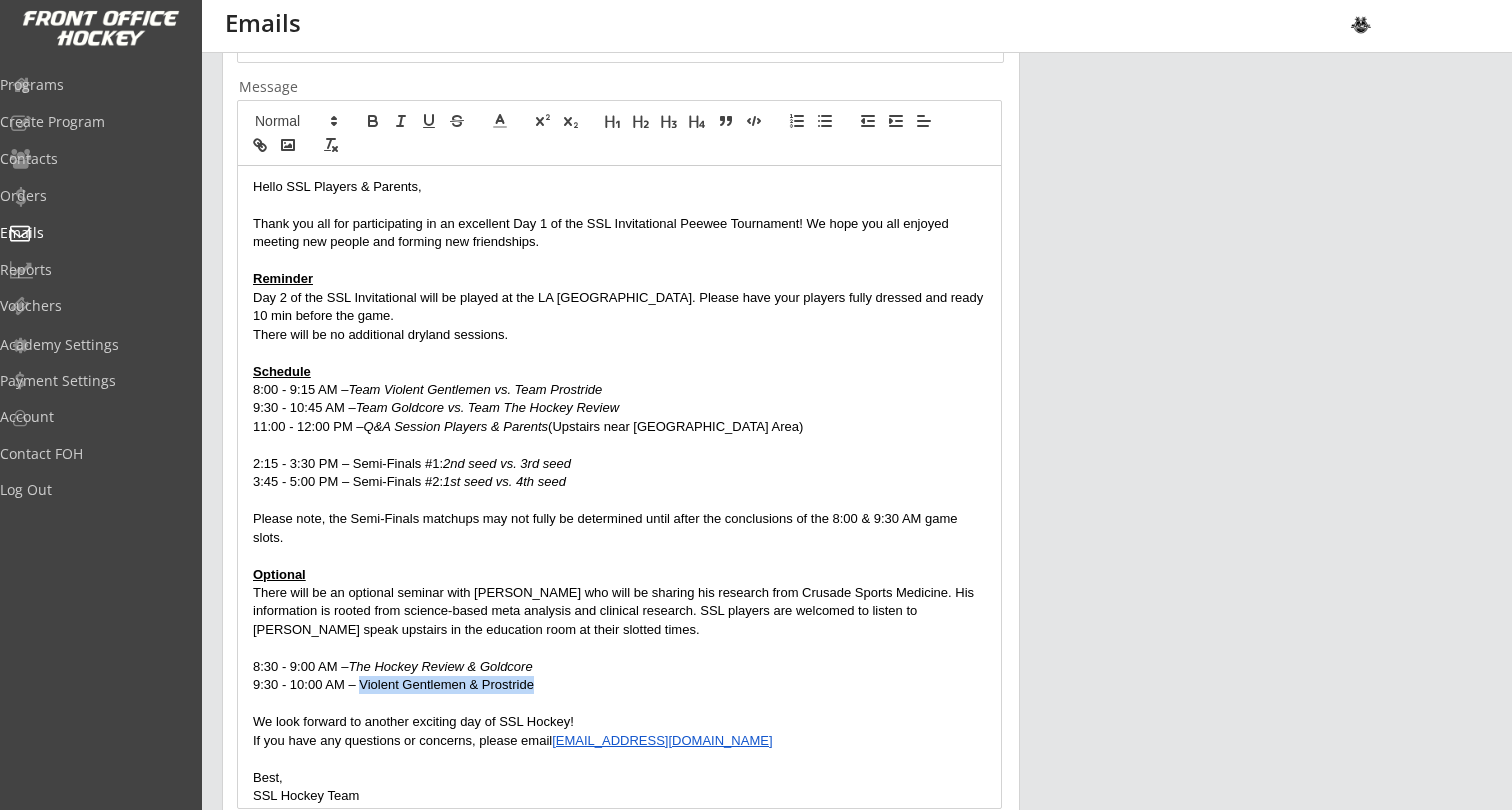 drag, startPoint x: 542, startPoint y: 677, endPoint x: 364, endPoint y: 672, distance: 178.0702 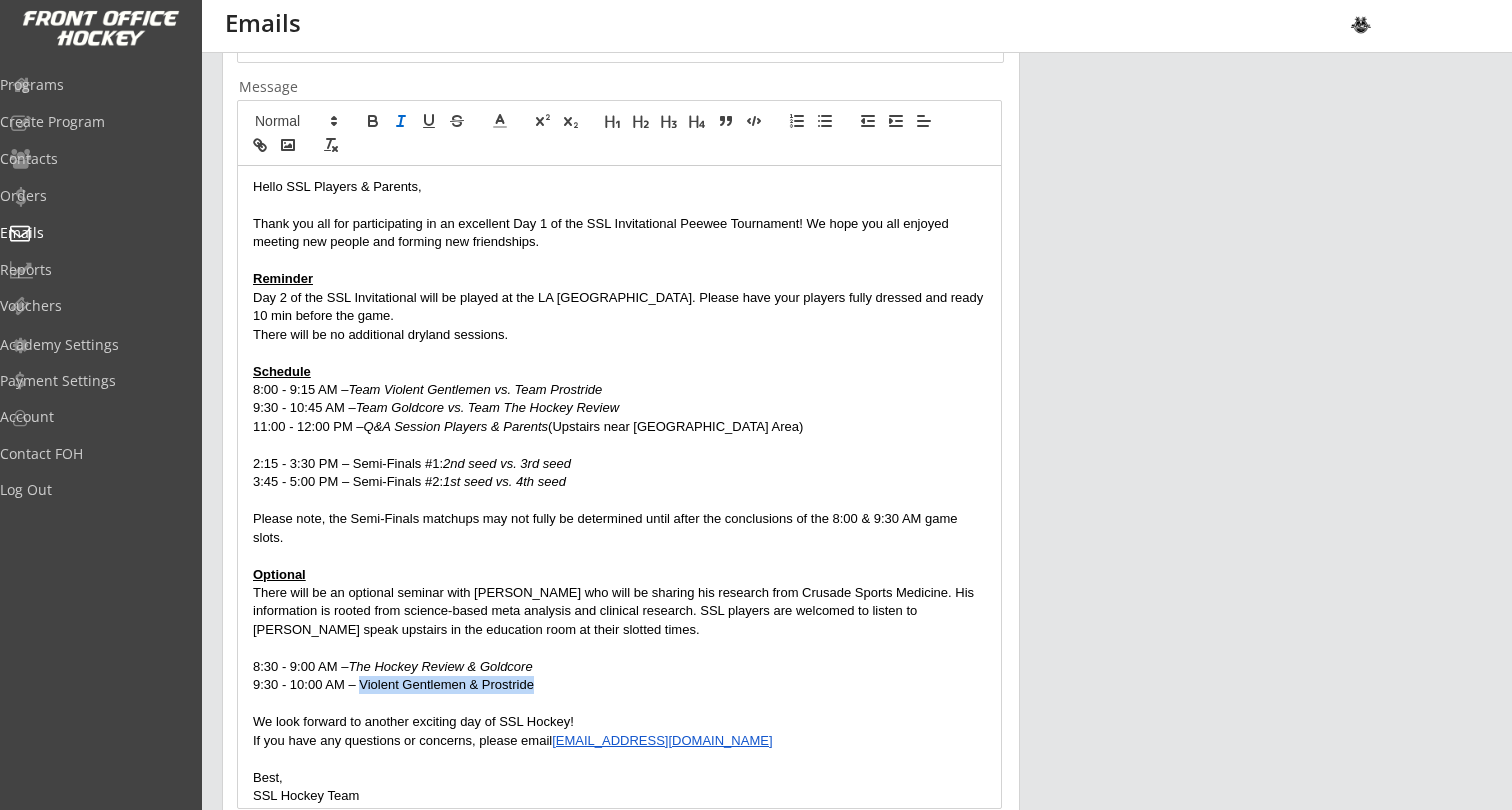 click 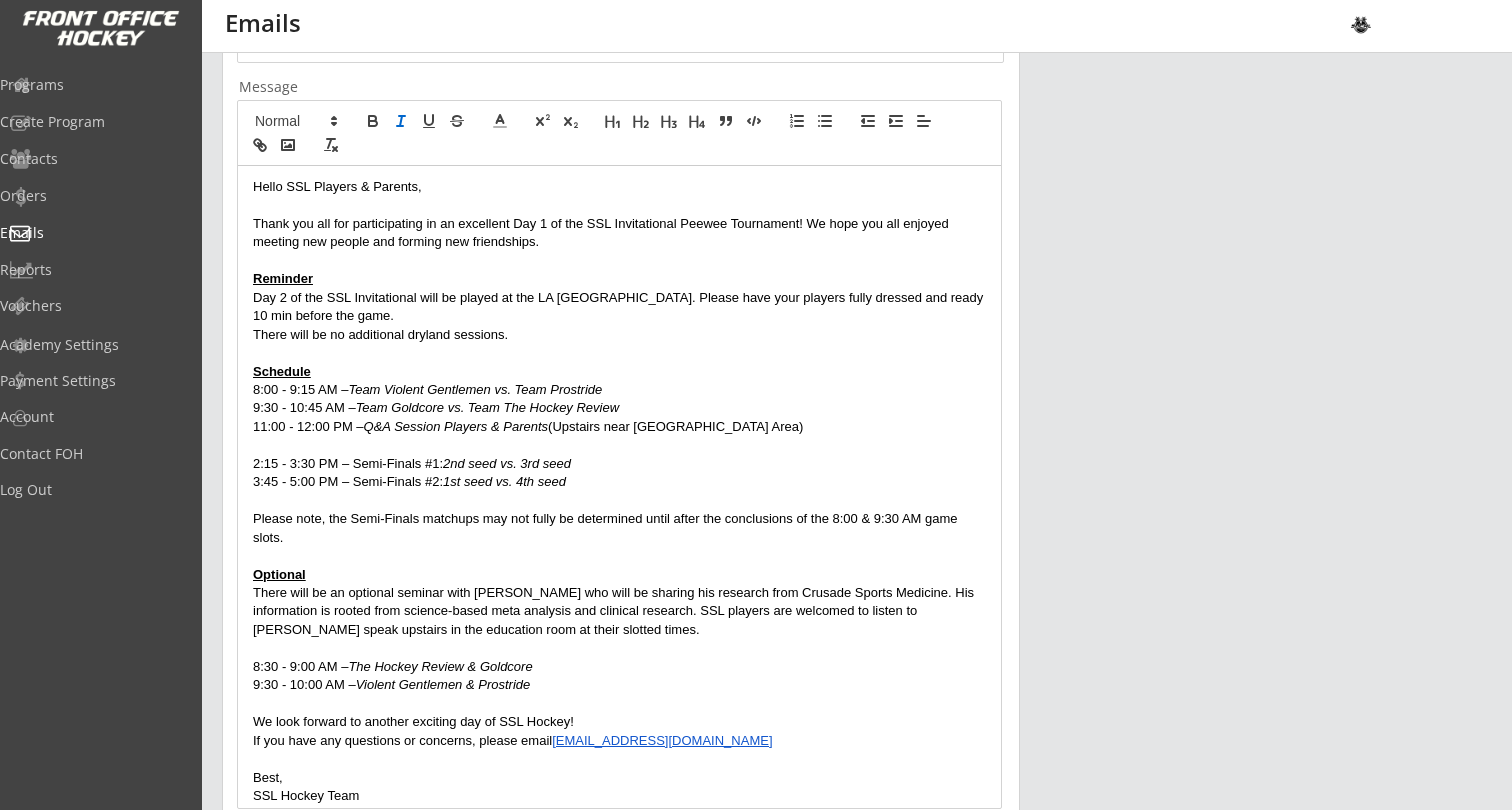 click on "8:30 - 9:00 AM –  The Hockey Review & Goldcore" at bounding box center (619, 667) 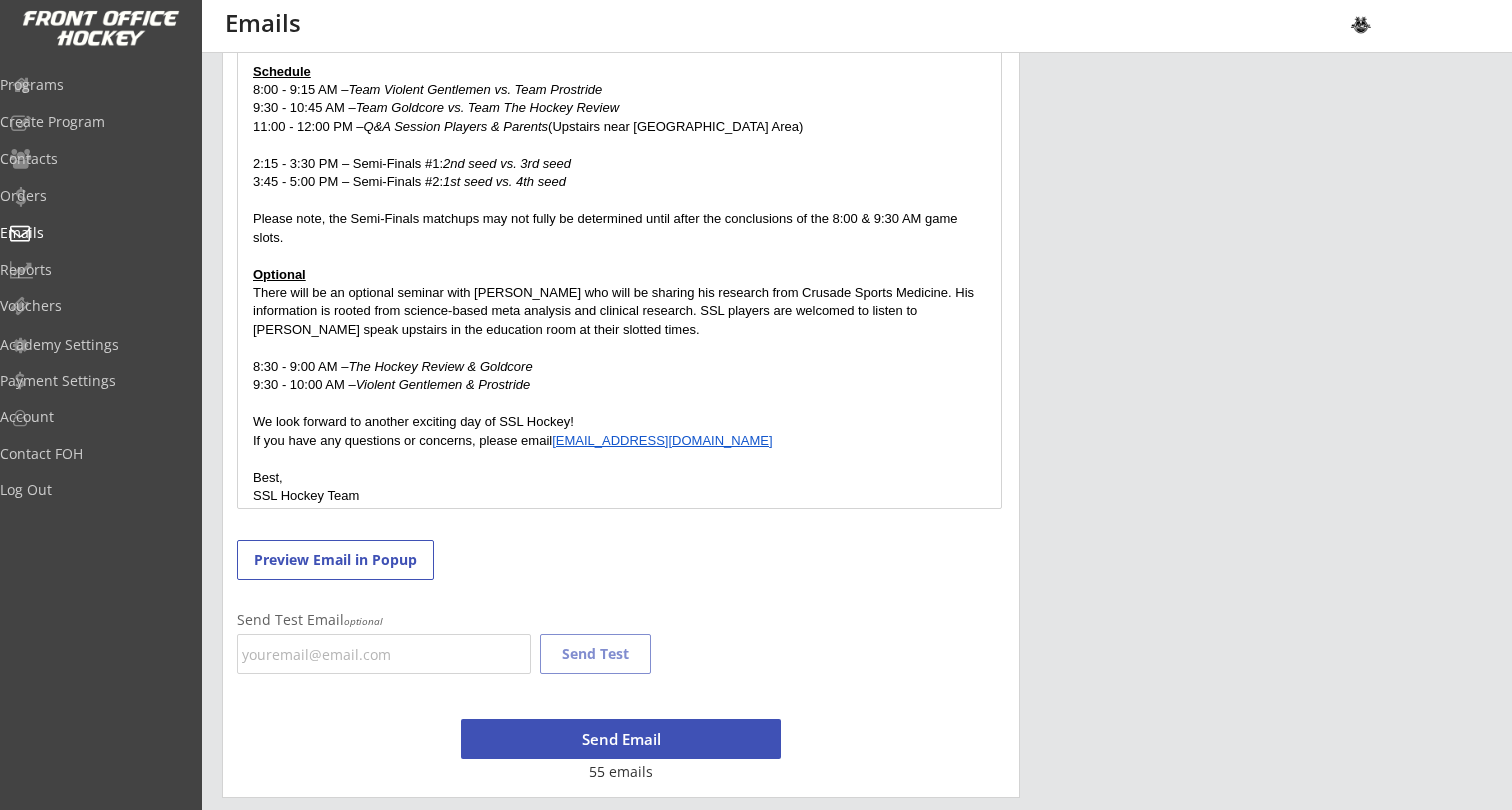 scroll, scrollTop: 753, scrollLeft: 0, axis: vertical 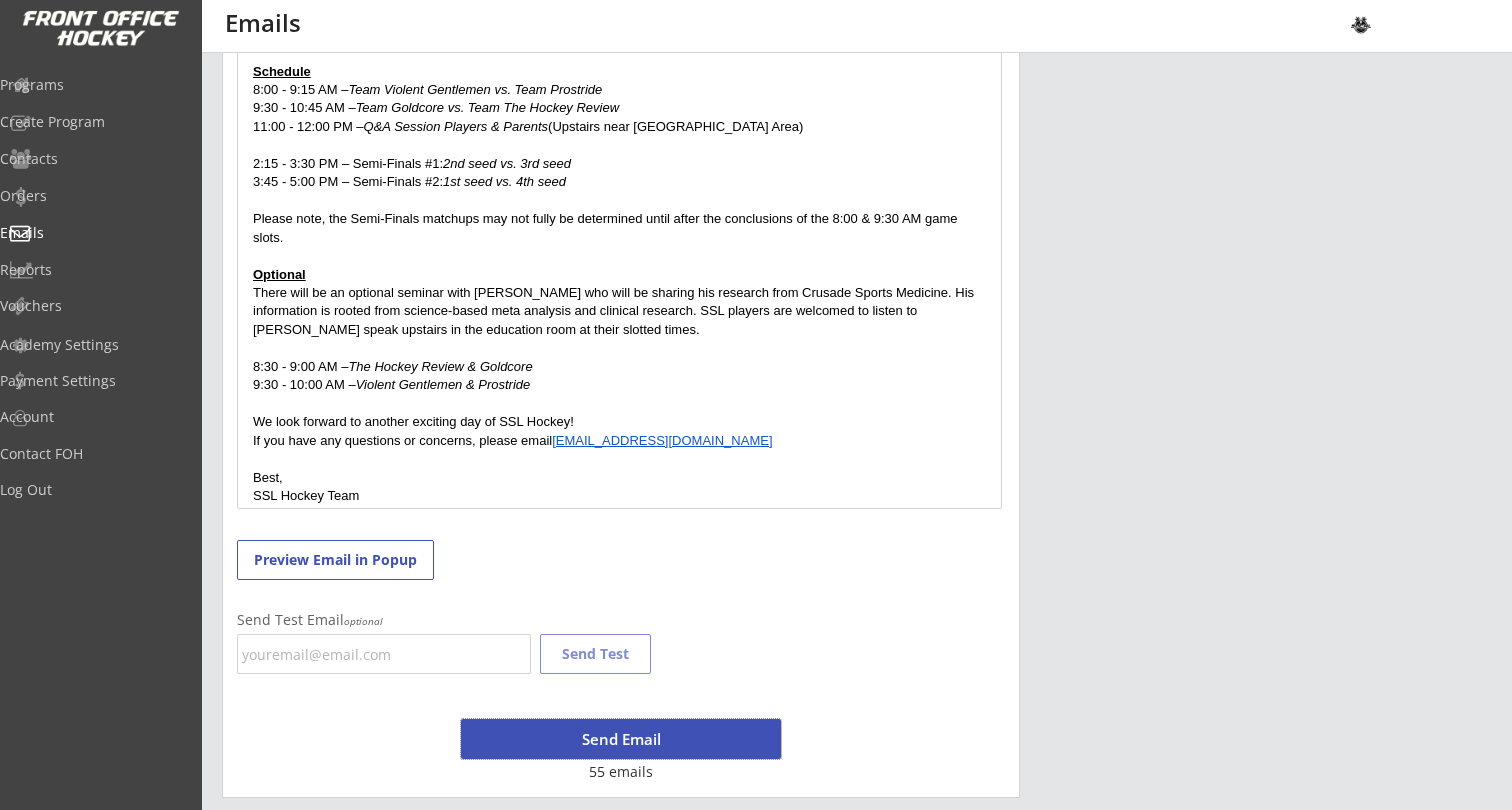 click on "Send Email" at bounding box center [621, 739] 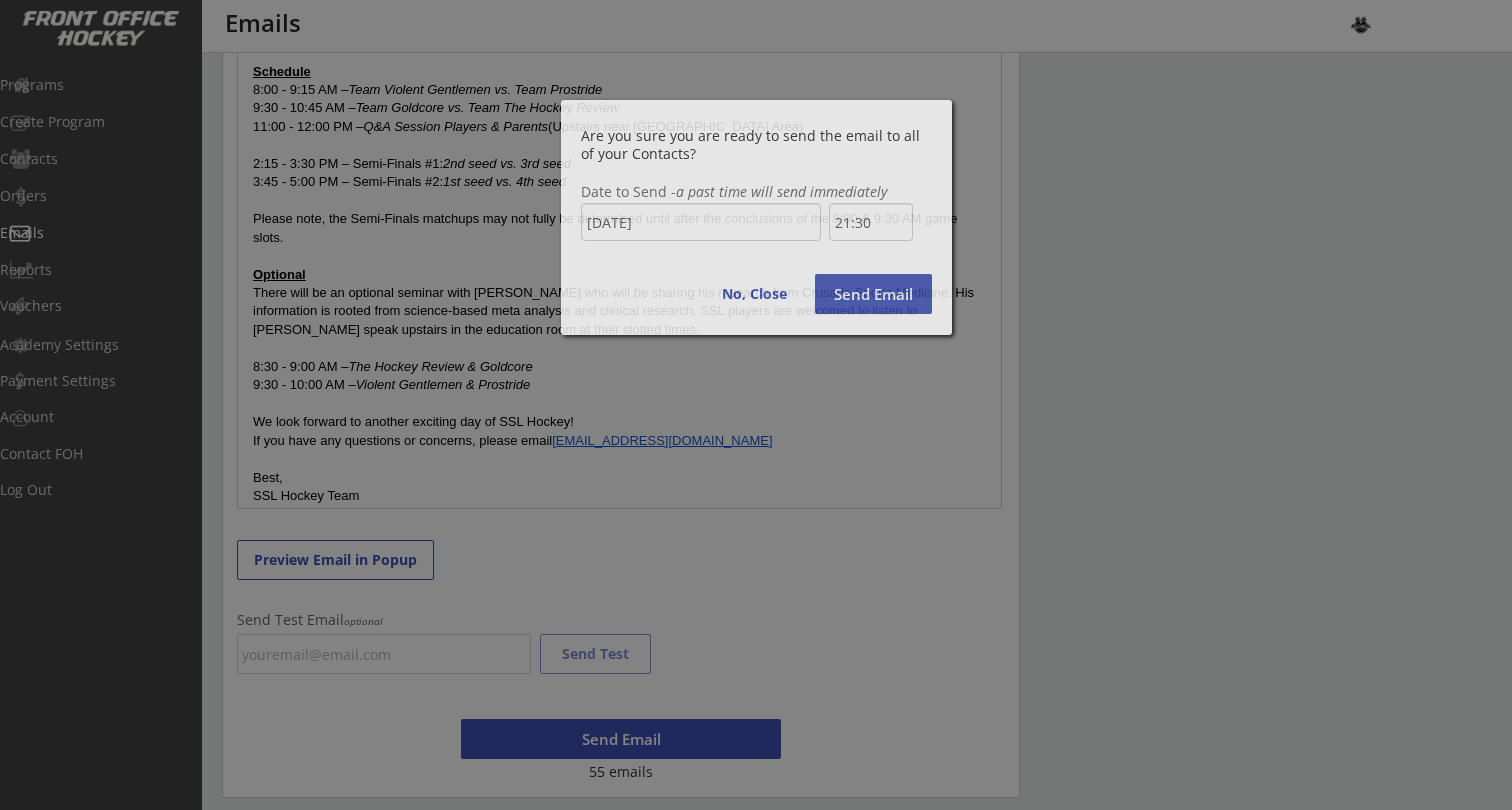 scroll, scrollTop: 1283, scrollLeft: 0, axis: vertical 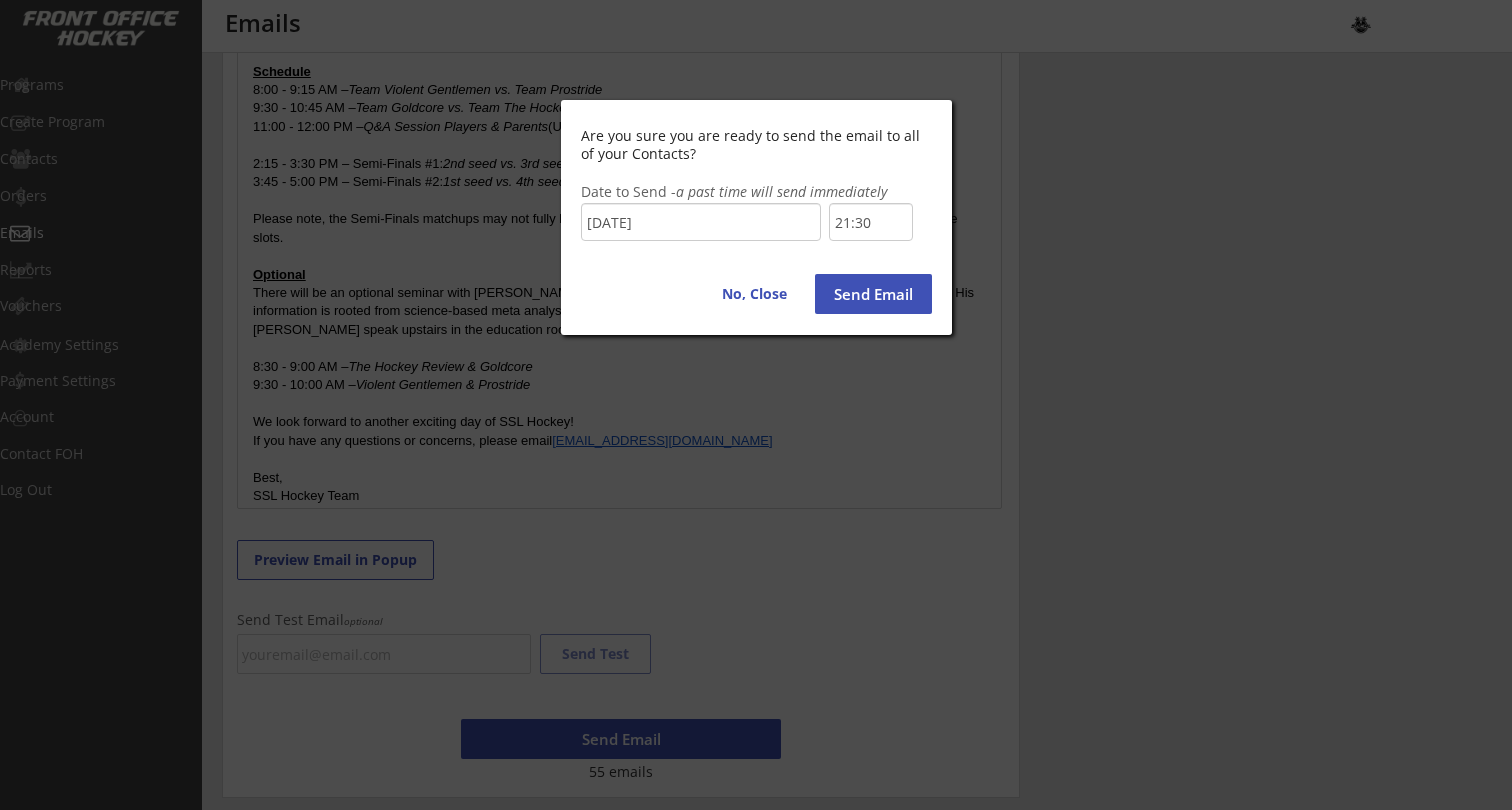 click on "21:30" at bounding box center [871, 222] 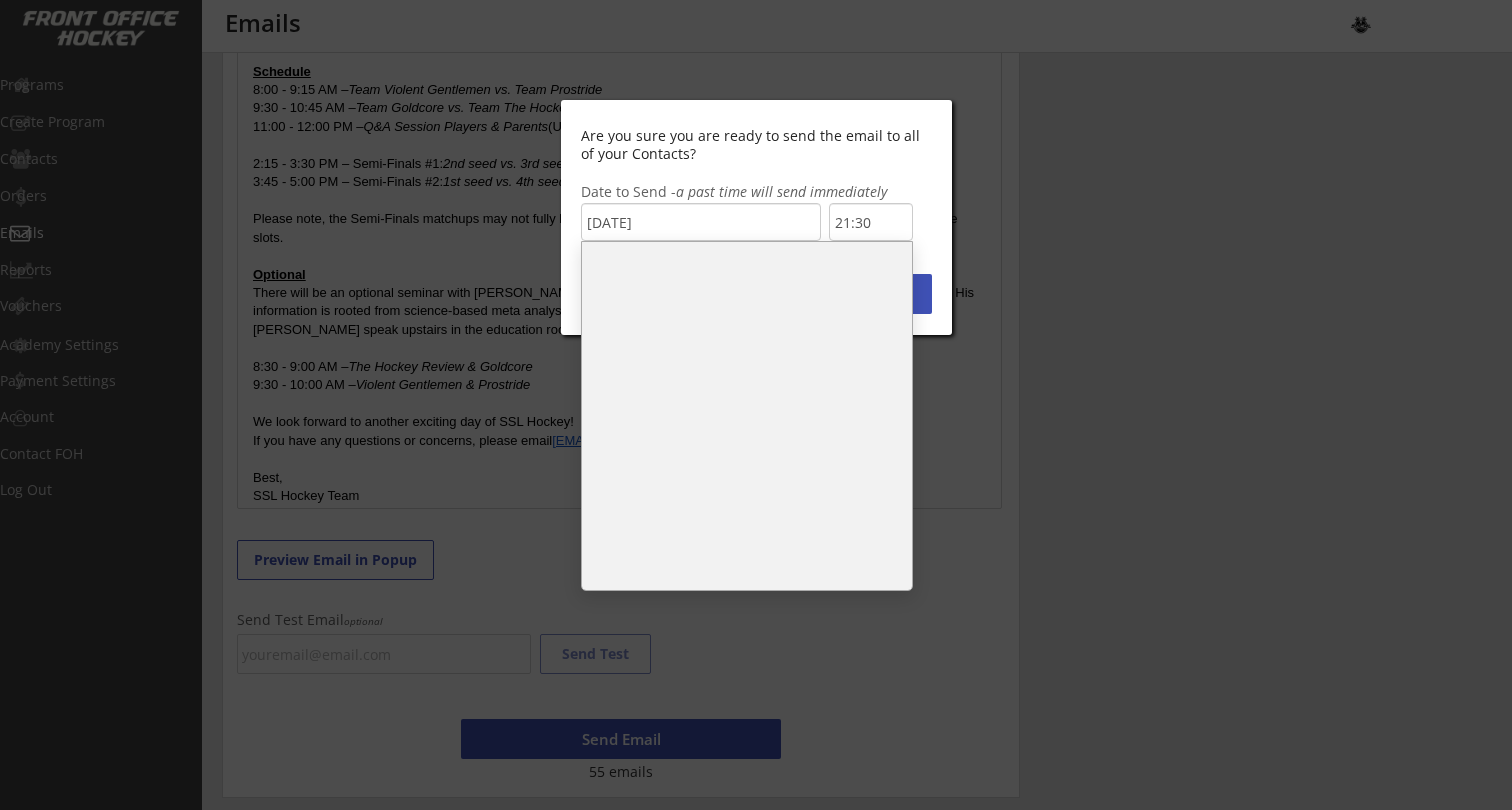 scroll, scrollTop: 1250, scrollLeft: 0, axis: vertical 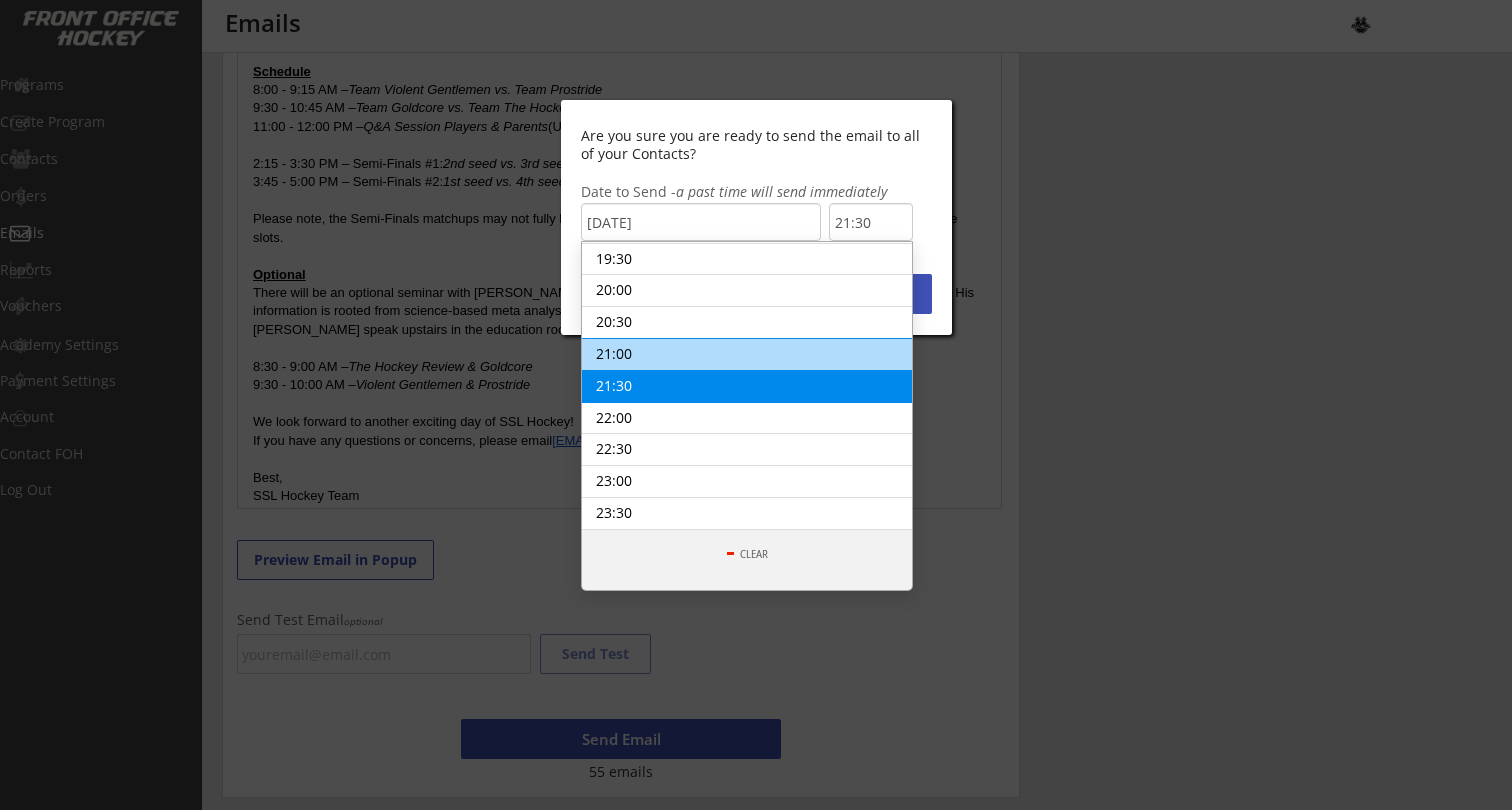click on "21:00" at bounding box center (747, 354) 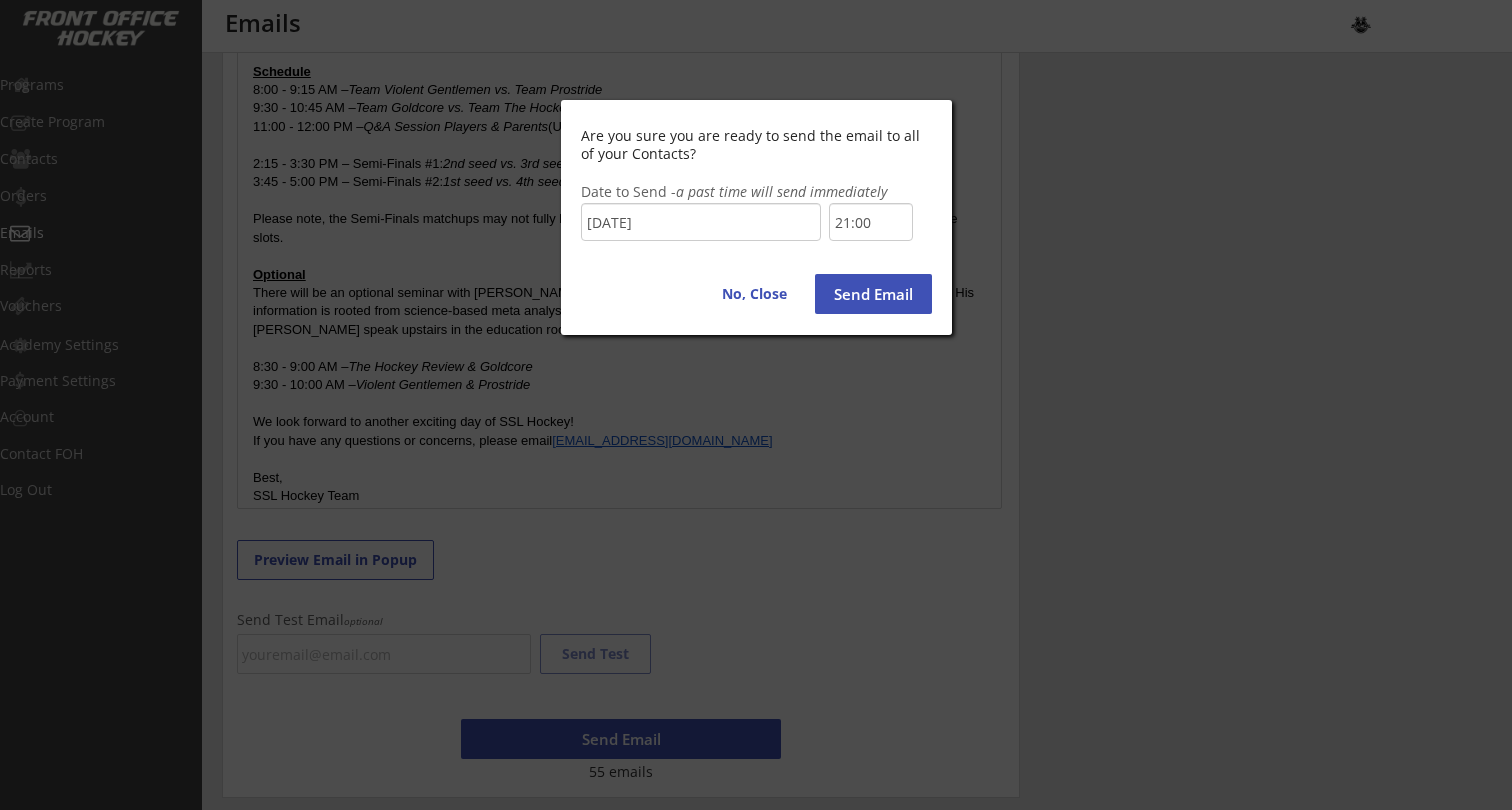 click on "Send Email" at bounding box center (873, 294) 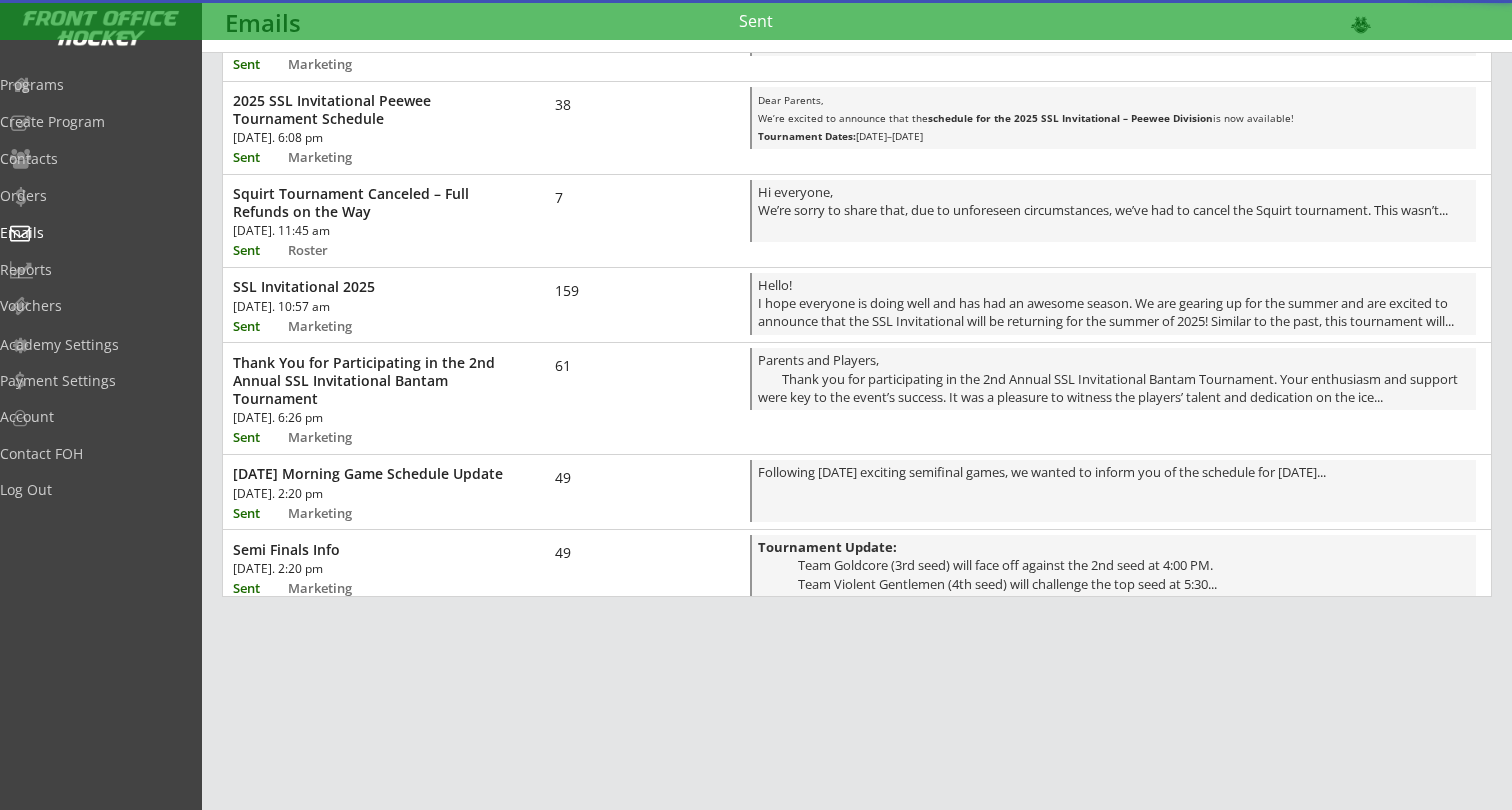 scroll, scrollTop: 0, scrollLeft: 0, axis: both 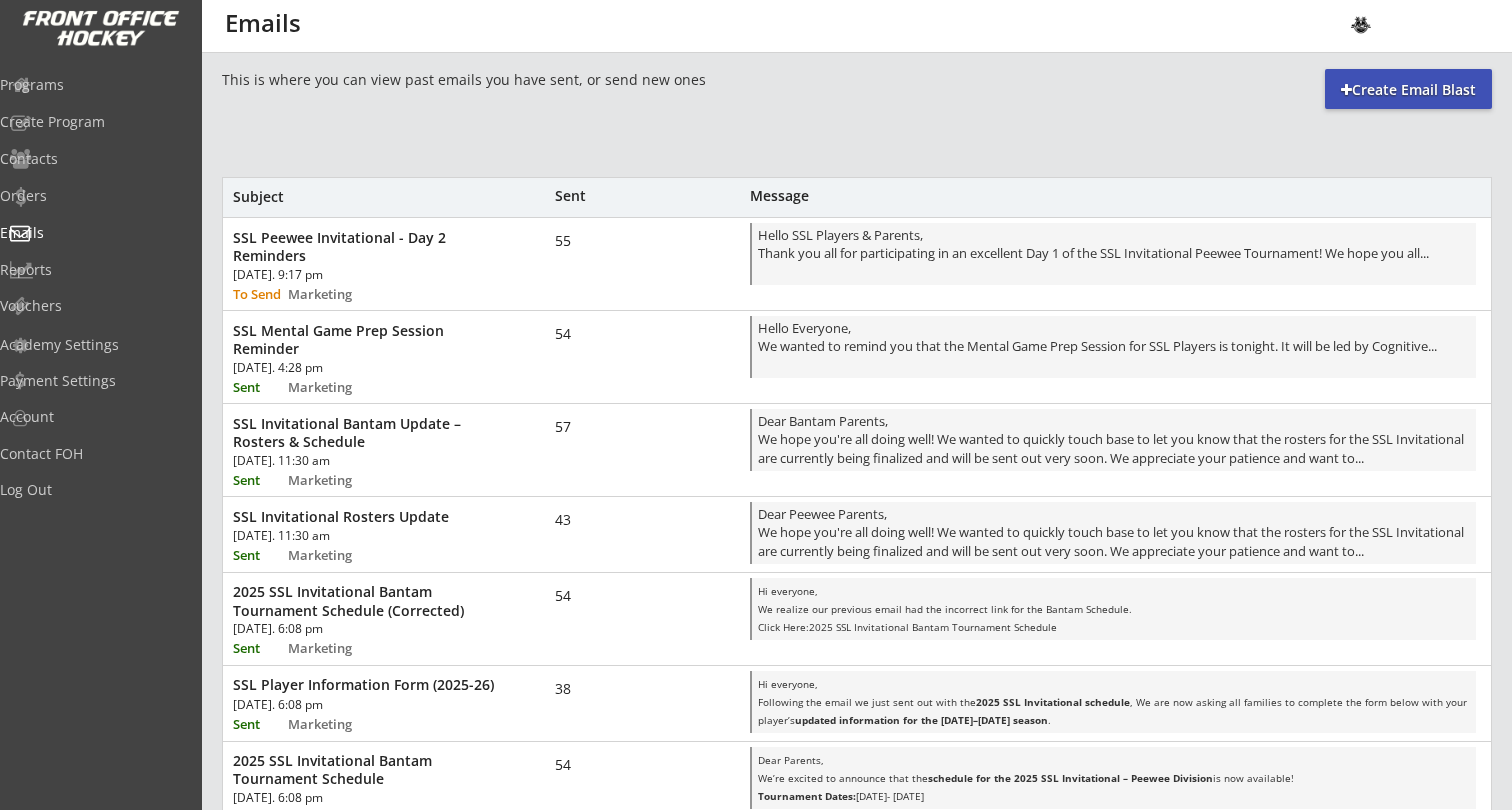 click on "SSL Peewee Invitational - Day 2 Reminders" at bounding box center [369, 247] 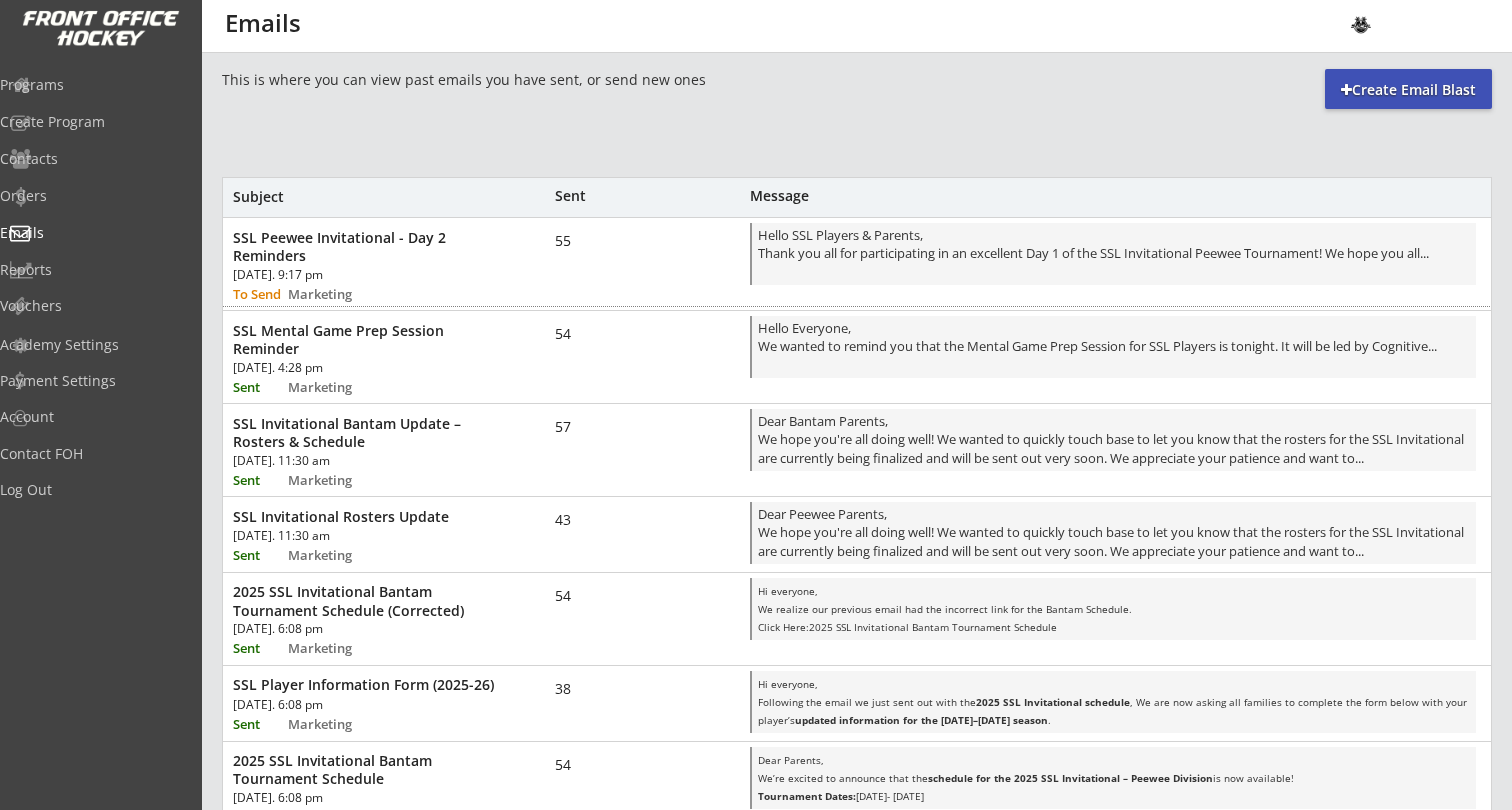 click on "Fri, Jul 25th, 2025. 9:17 pm" at bounding box center [346, 275] 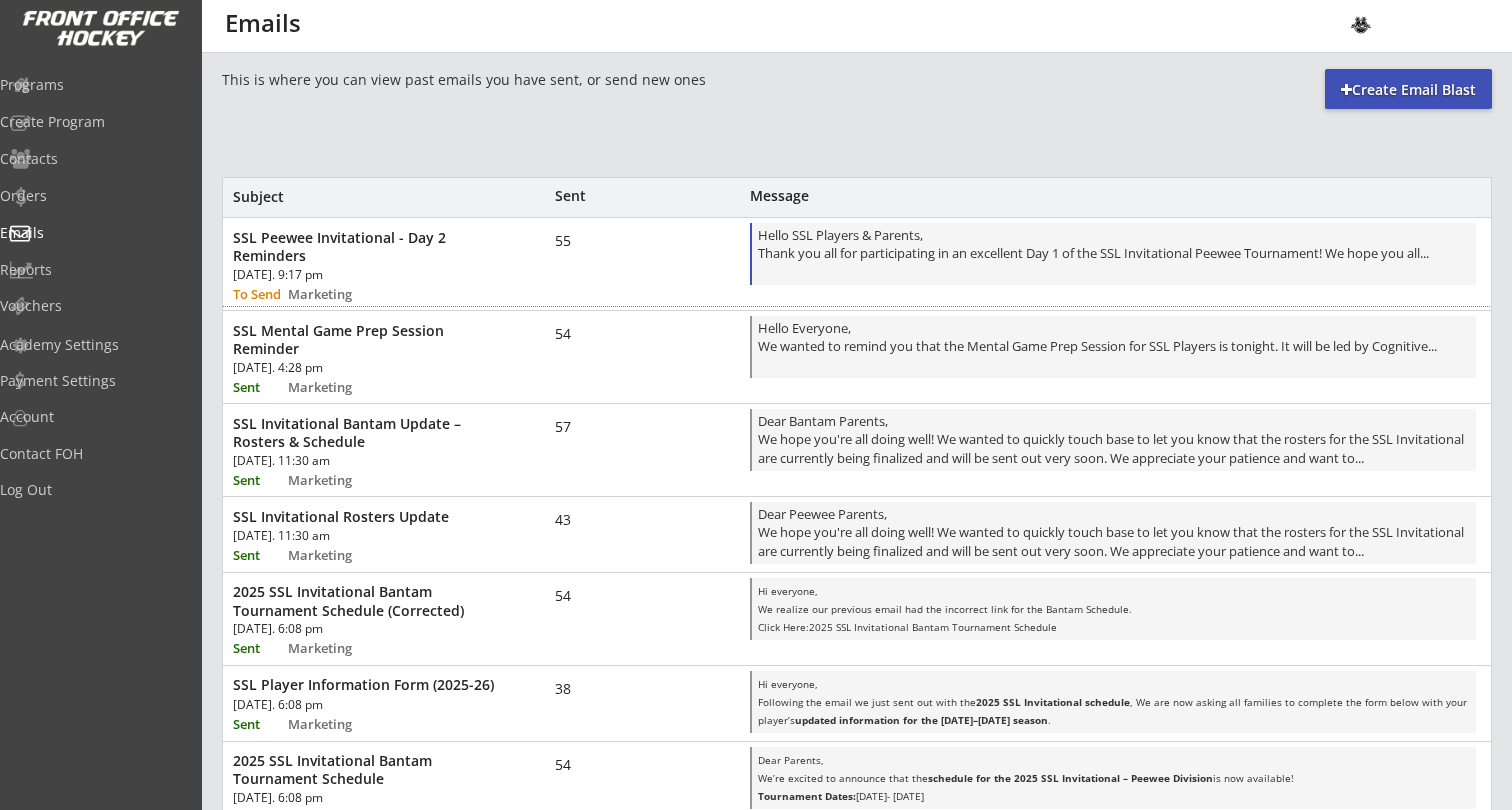 click on "Hello SSL Players & Parents,
Thank you all for participating in an excellent Day 1 of the SSL Invitational Peewee Tournament! We hope you all..." at bounding box center [1114, 255] 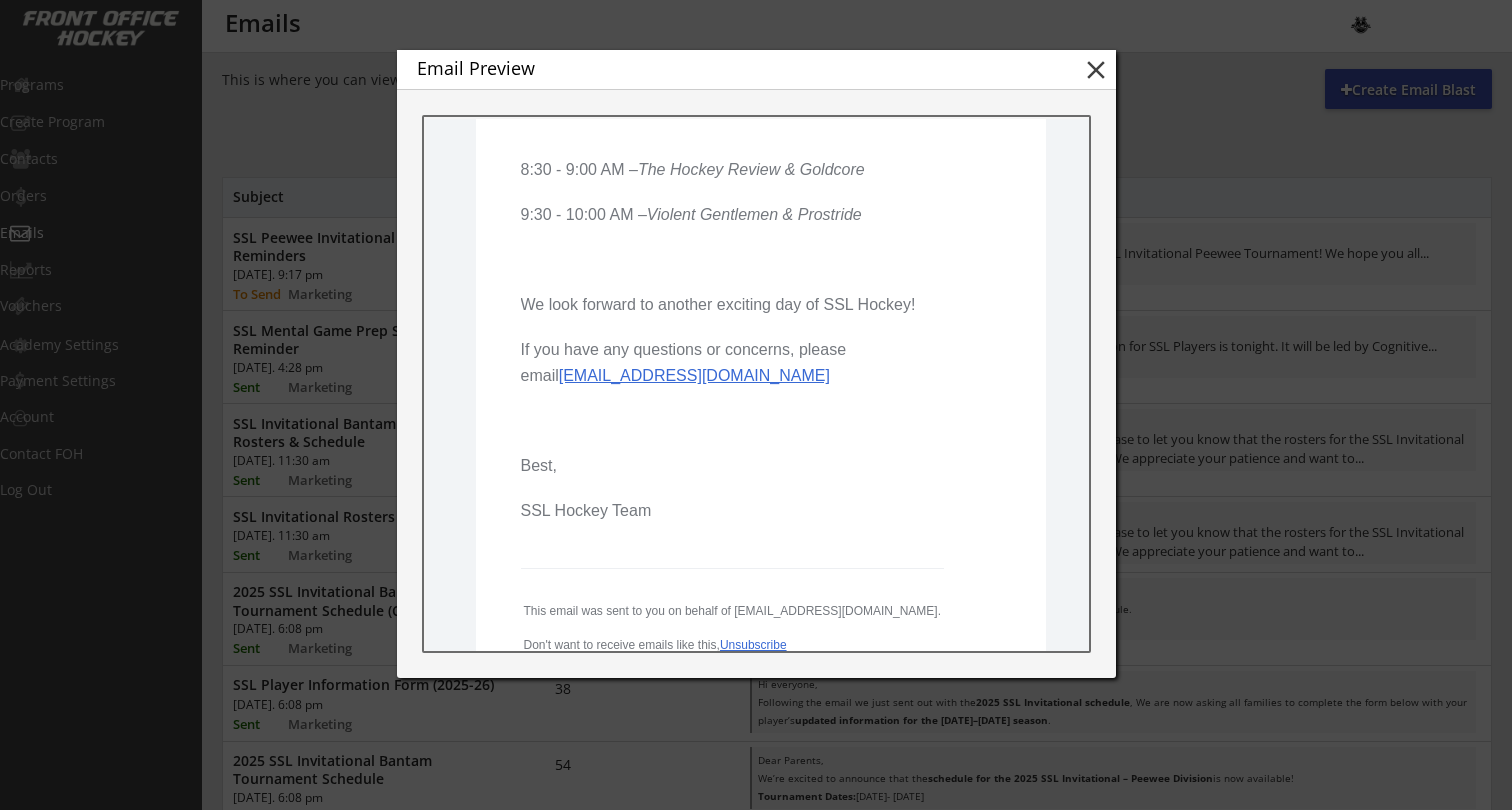 scroll, scrollTop: 1433, scrollLeft: 0, axis: vertical 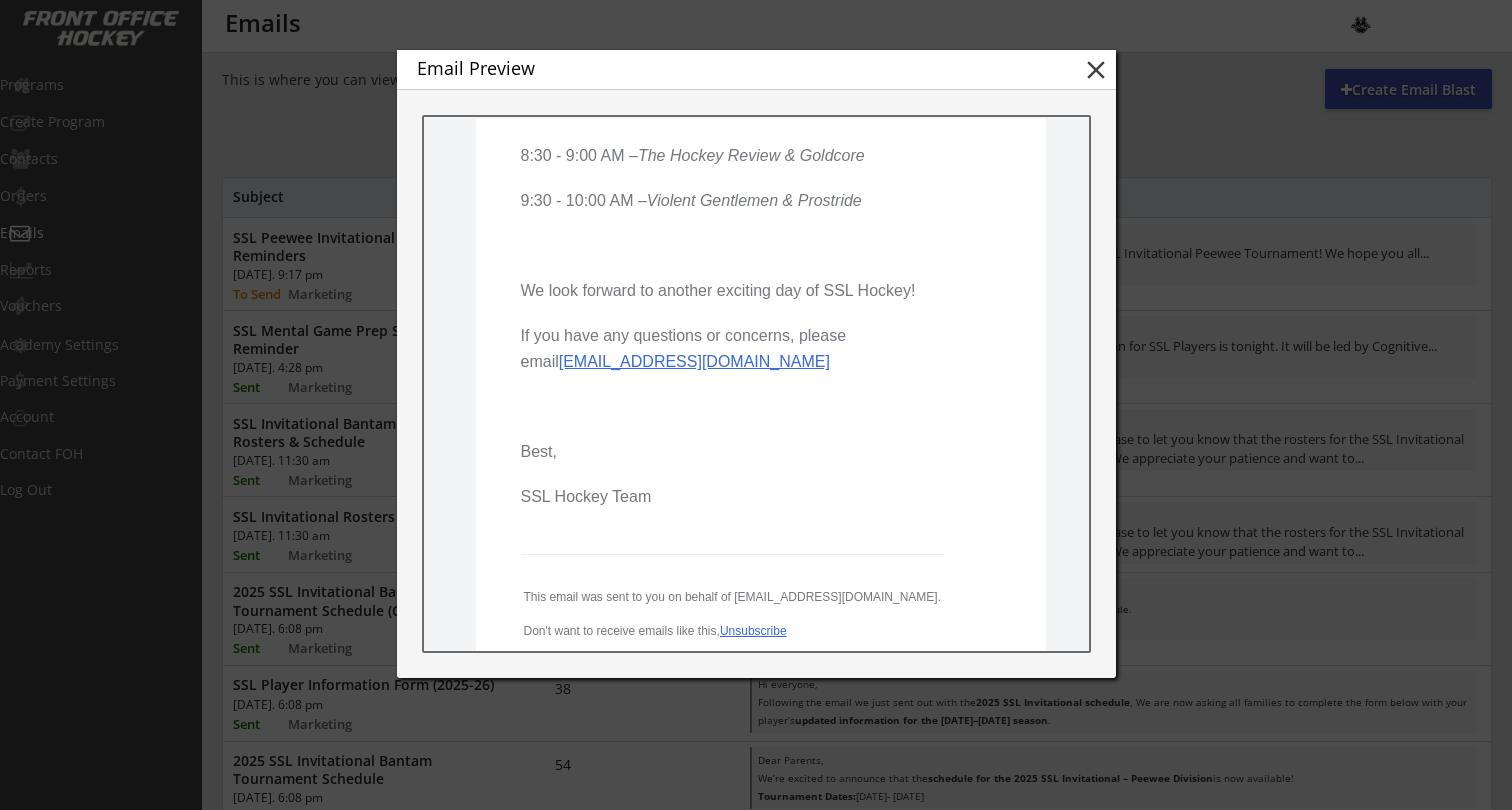 click on "close" at bounding box center [1096, 70] 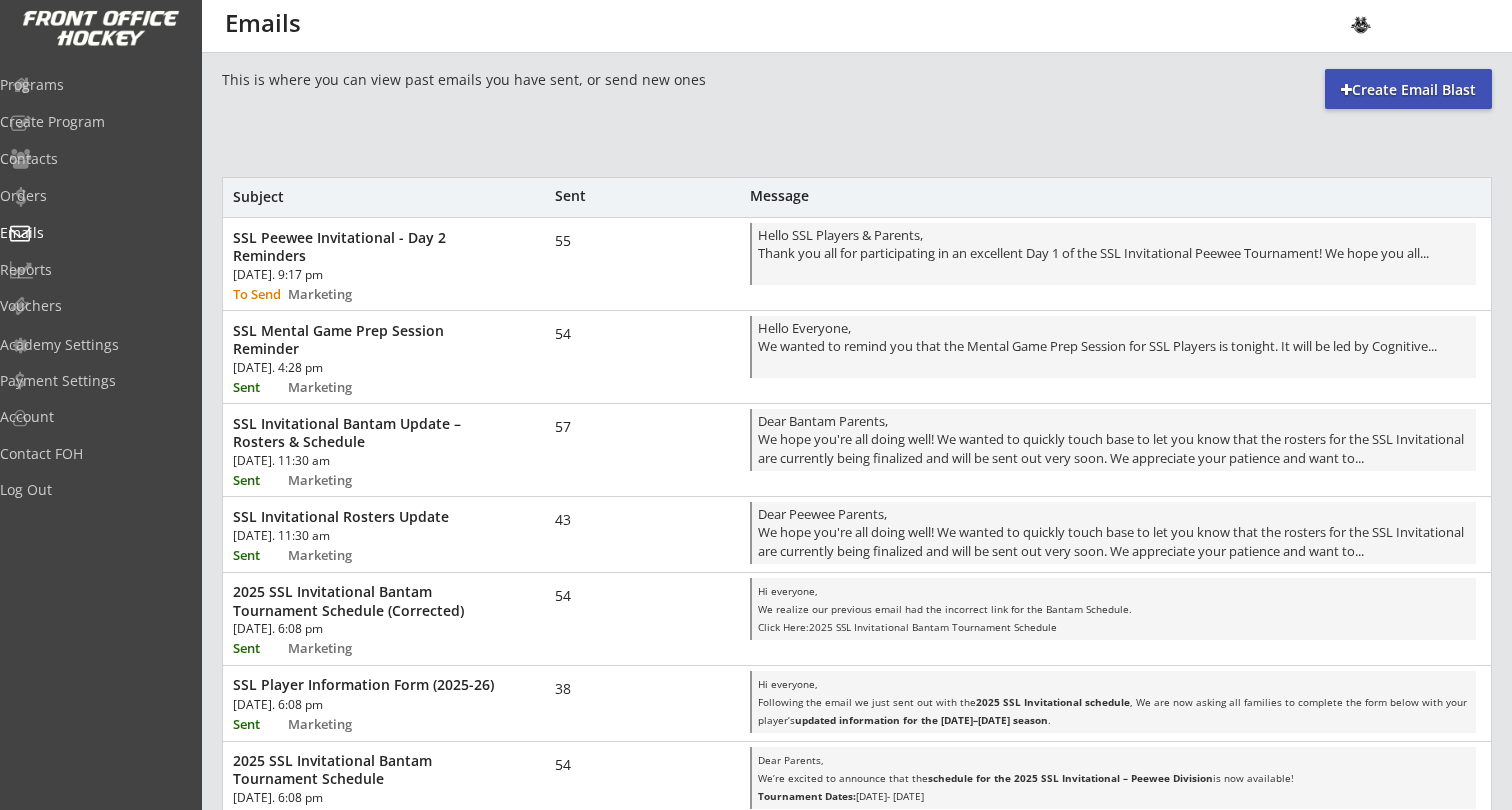 scroll, scrollTop: 0, scrollLeft: 0, axis: both 